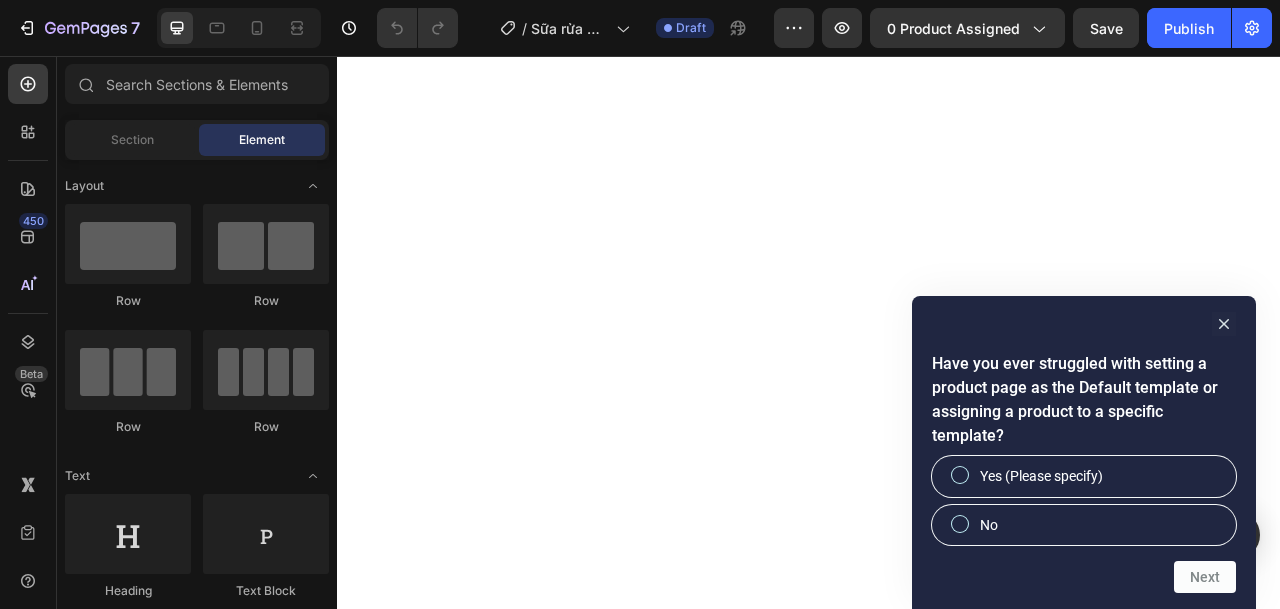scroll, scrollTop: 0, scrollLeft: 0, axis: both 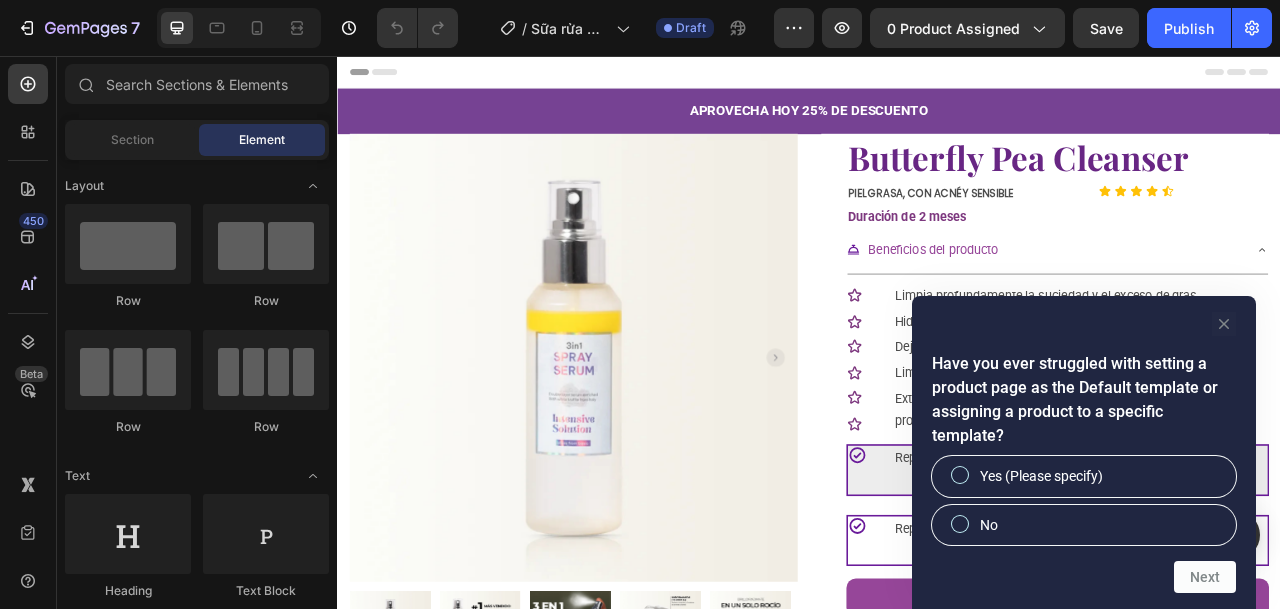 click 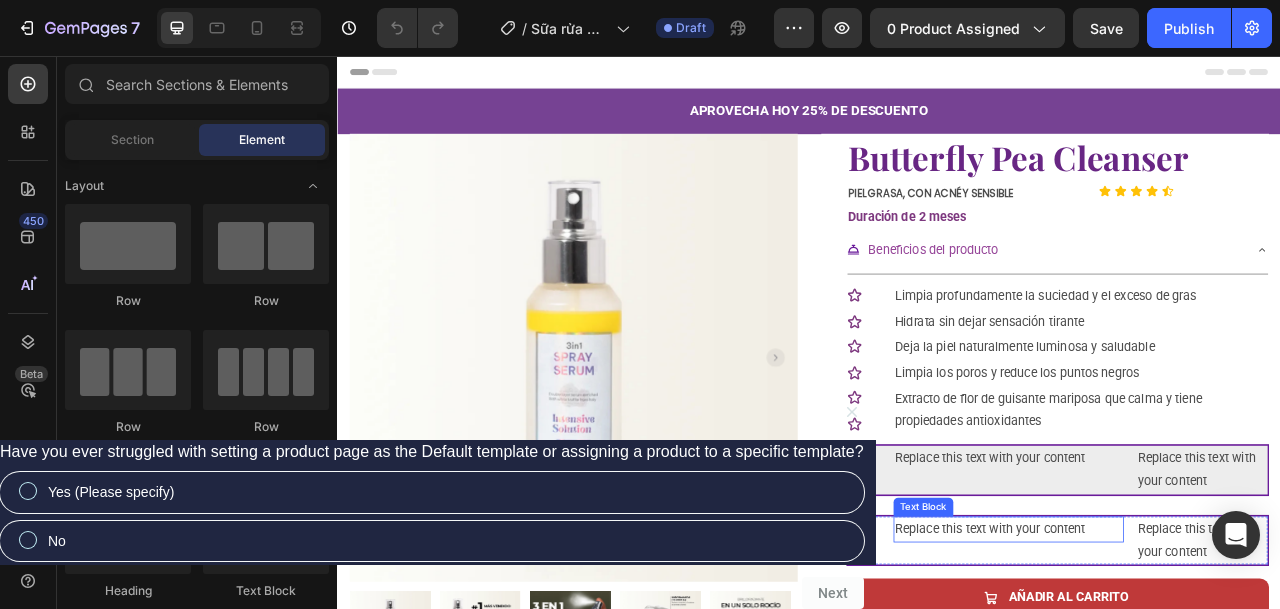 scroll, scrollTop: 100, scrollLeft: 0, axis: vertical 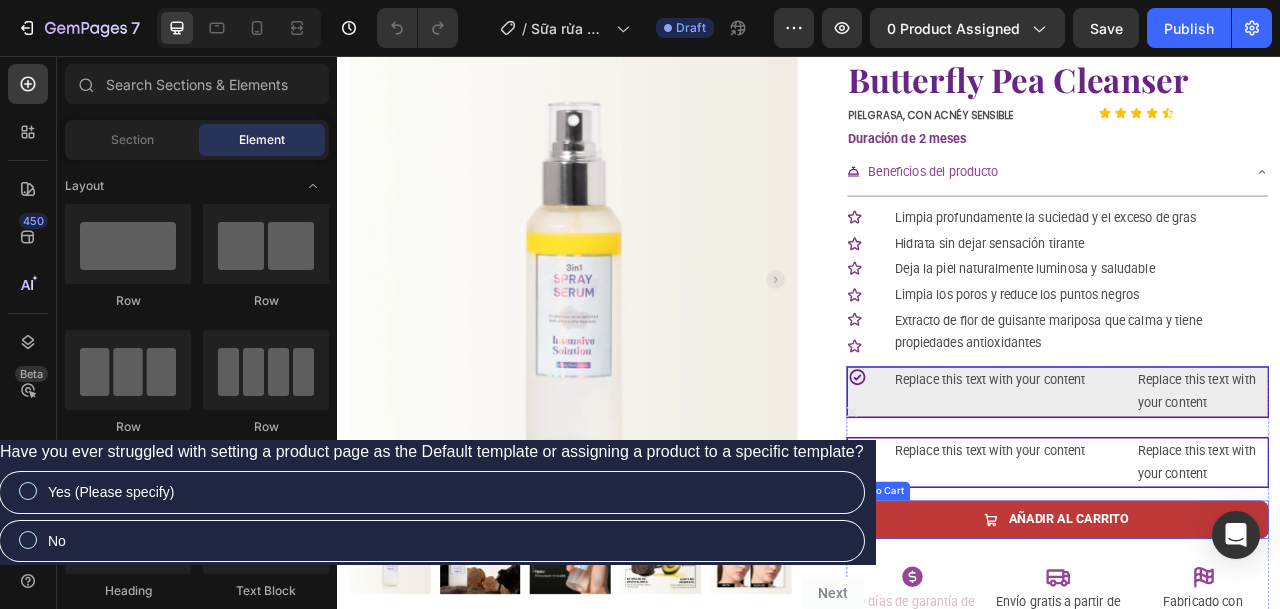 click on "AÑADIR AL CARRITO" at bounding box center [1253, 645] 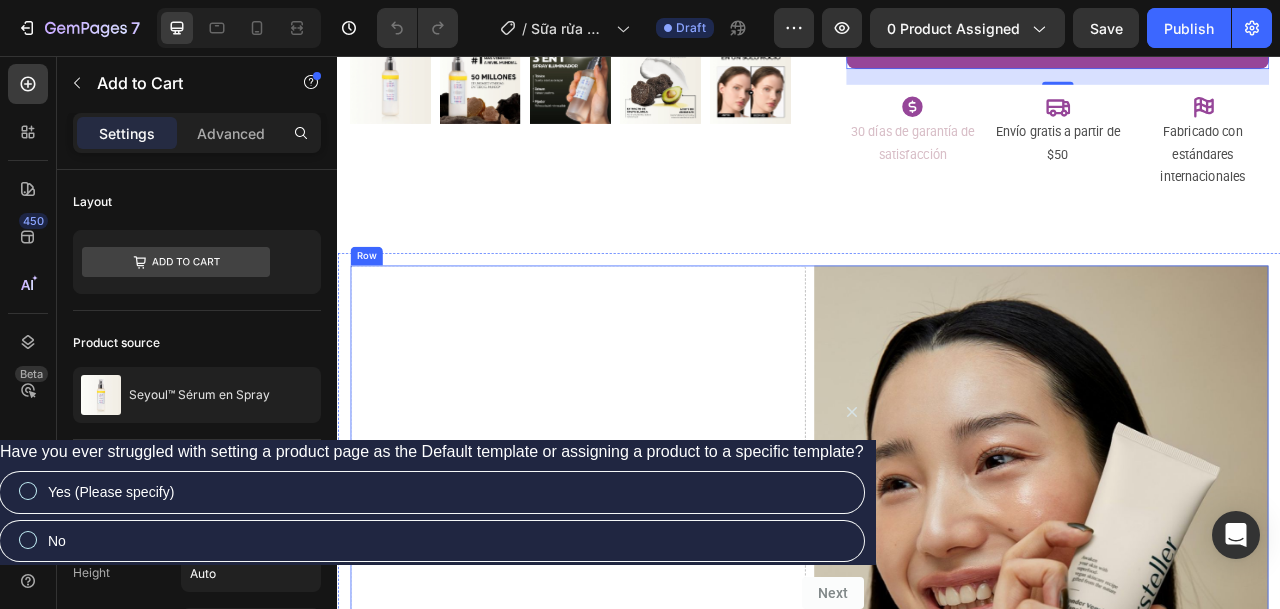 scroll, scrollTop: 500, scrollLeft: 0, axis: vertical 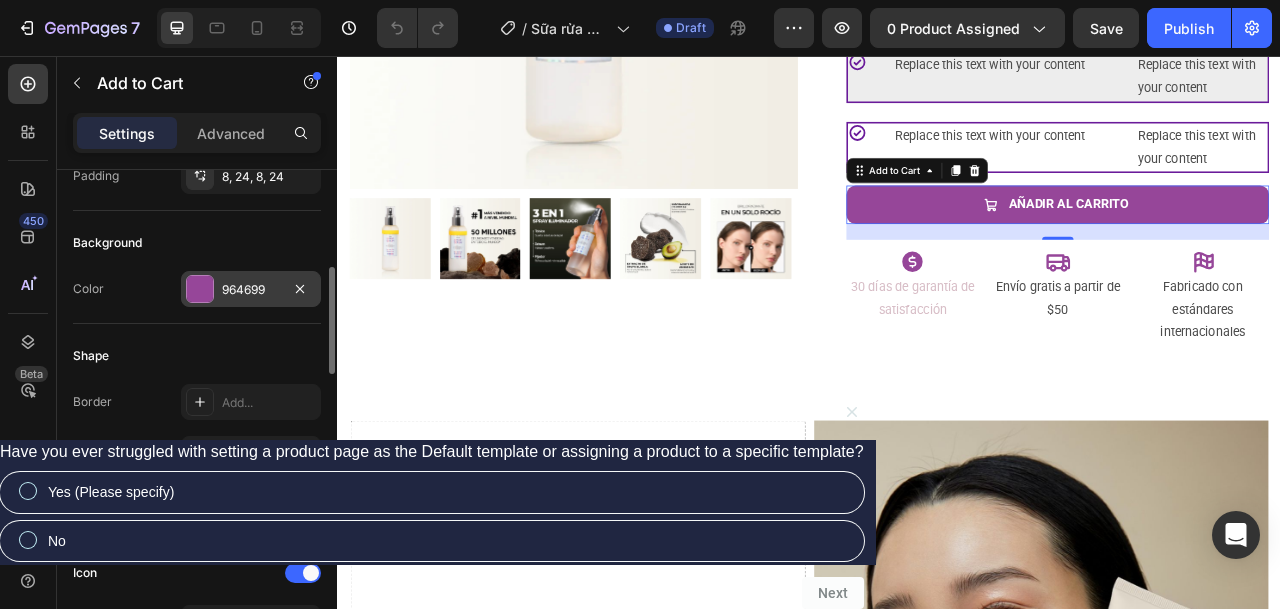click at bounding box center (200, 289) 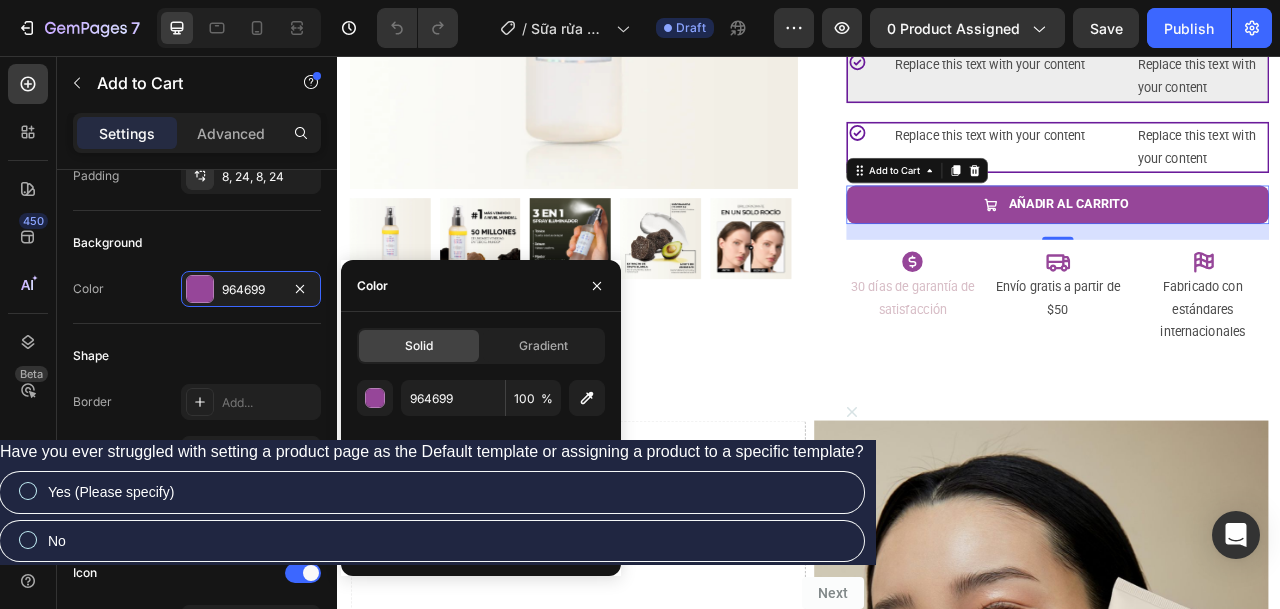 click at bounding box center [587, 546] 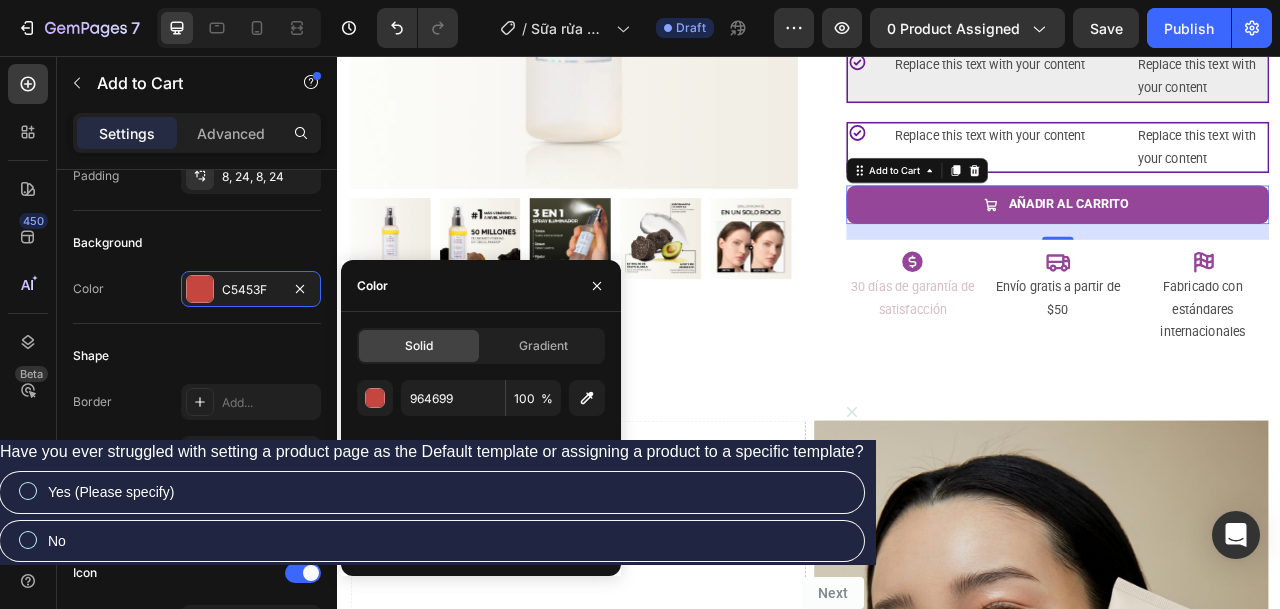 type on "C5453F" 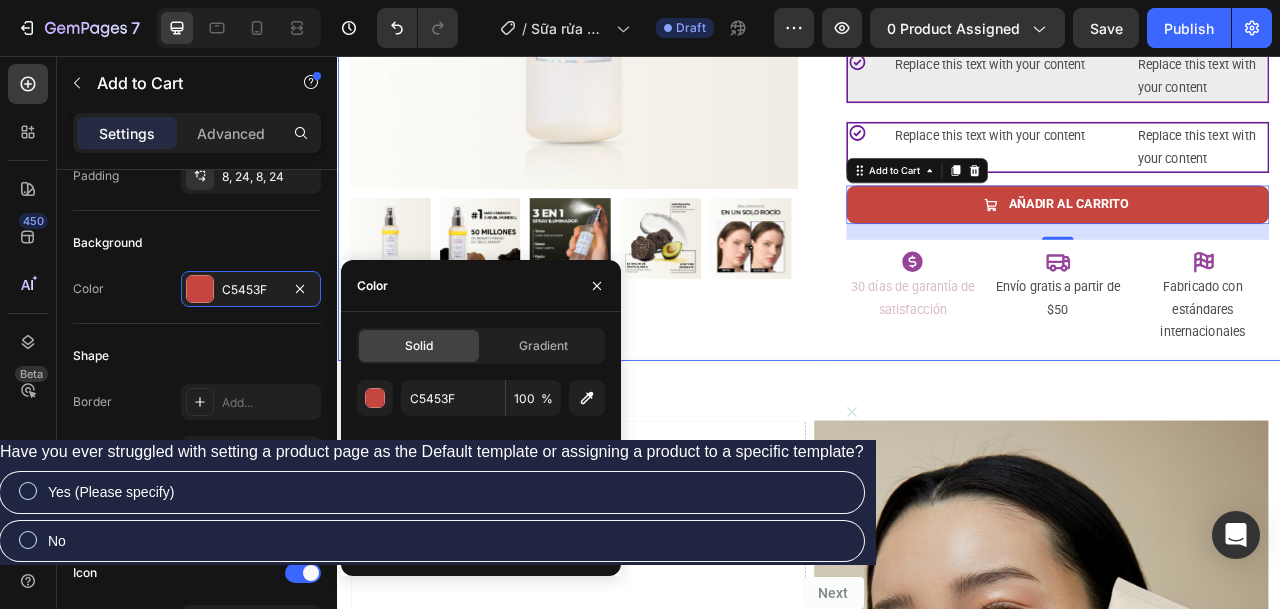 click on "Product Images Row Butterfly Pea Cleanser Heading PIEL GRASA, CON ACNÉ Y SENSIBLE Text Block Duración de 2 meses Text Block Icon Icon Icon Icon Icon Icon List Row
Beneficios del producto                Title Line
Icon
Icon
Icon
Icon
Icon
Icon Limpia profundamente la suciedad y el exceso de gras Text Block Hidrata sin dejar sensación tirante Text Block Deja la piel naturalmente luminosa y saludable Text Block  Limpia los poros y reduce los puntos negros Text Block Extracto de flor de guisante mariposa que calma y tiene propiedades antioxidantes Text Block Row Accordion Presentamos  White Truffle VEGAN First Spray Serum , con extracto de trufa blanca premium de Corea. Hidrata al instante, calma la piel y mejora su elasticidad con solo una aplicación. Perfecto para cualquier momento del día: antes del maquillaje, después del sol o cuando tu piel lo necesite. Text Block" at bounding box center [937, 49] 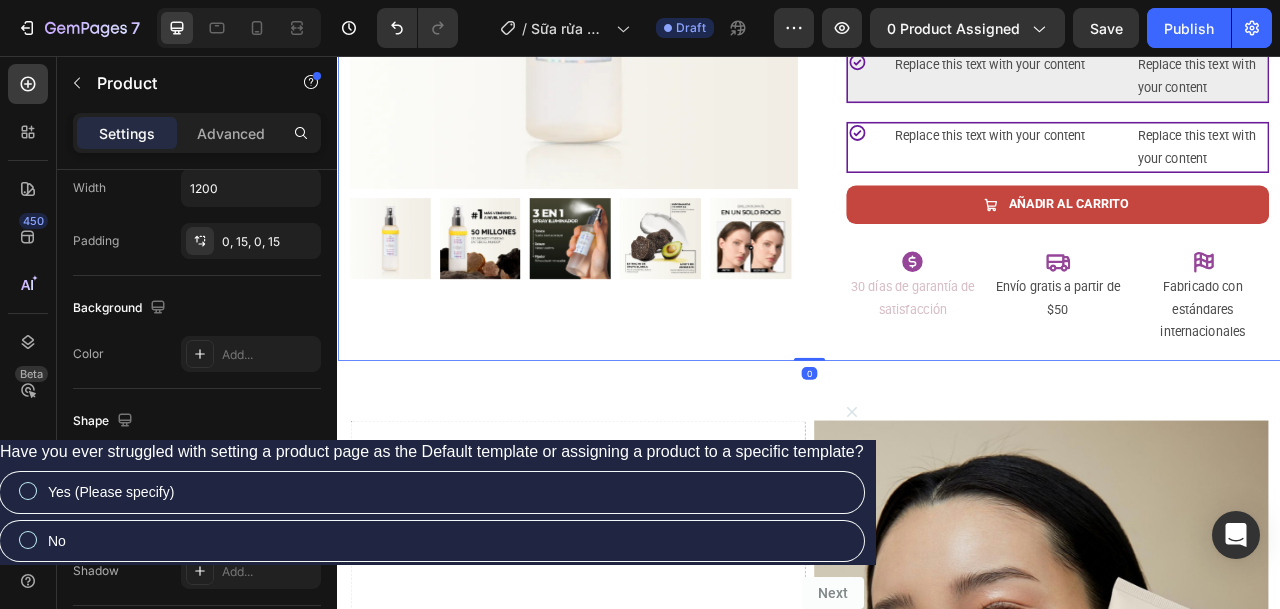 scroll, scrollTop: 0, scrollLeft: 0, axis: both 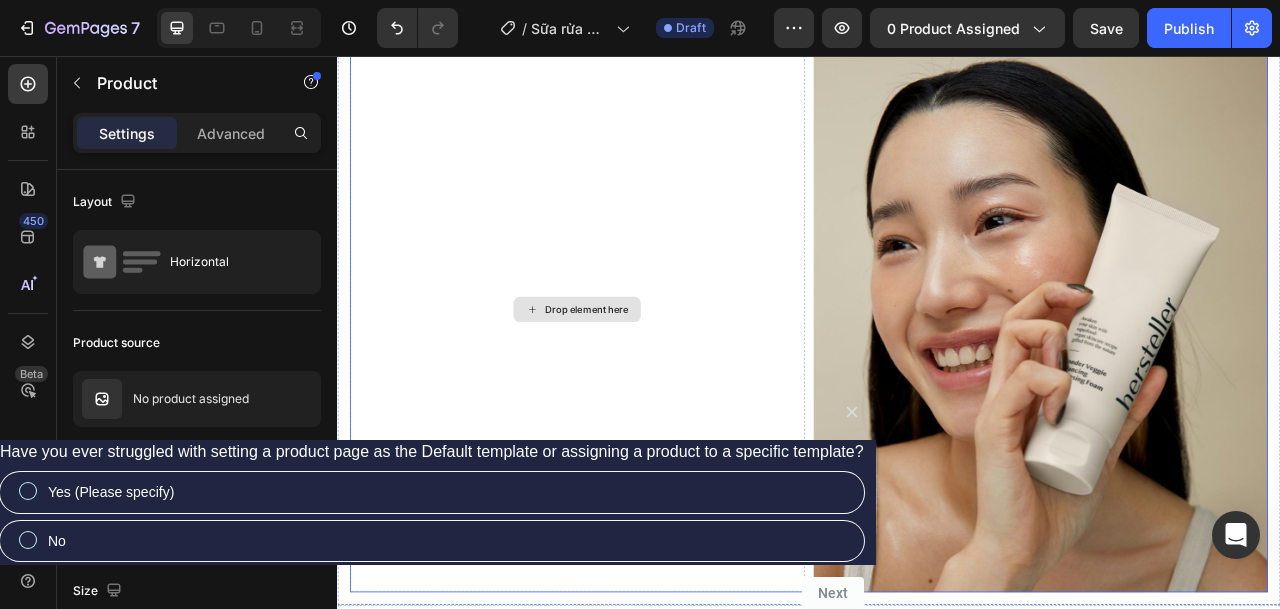 click on "Drop element here" at bounding box center [642, 378] 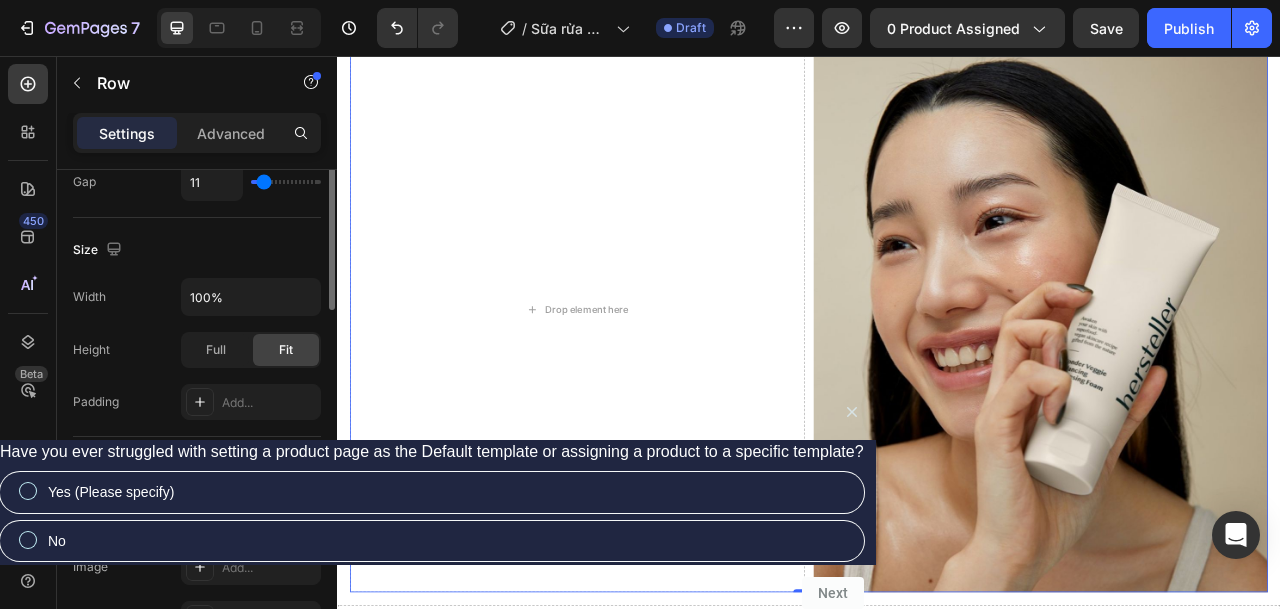 scroll, scrollTop: 0, scrollLeft: 0, axis: both 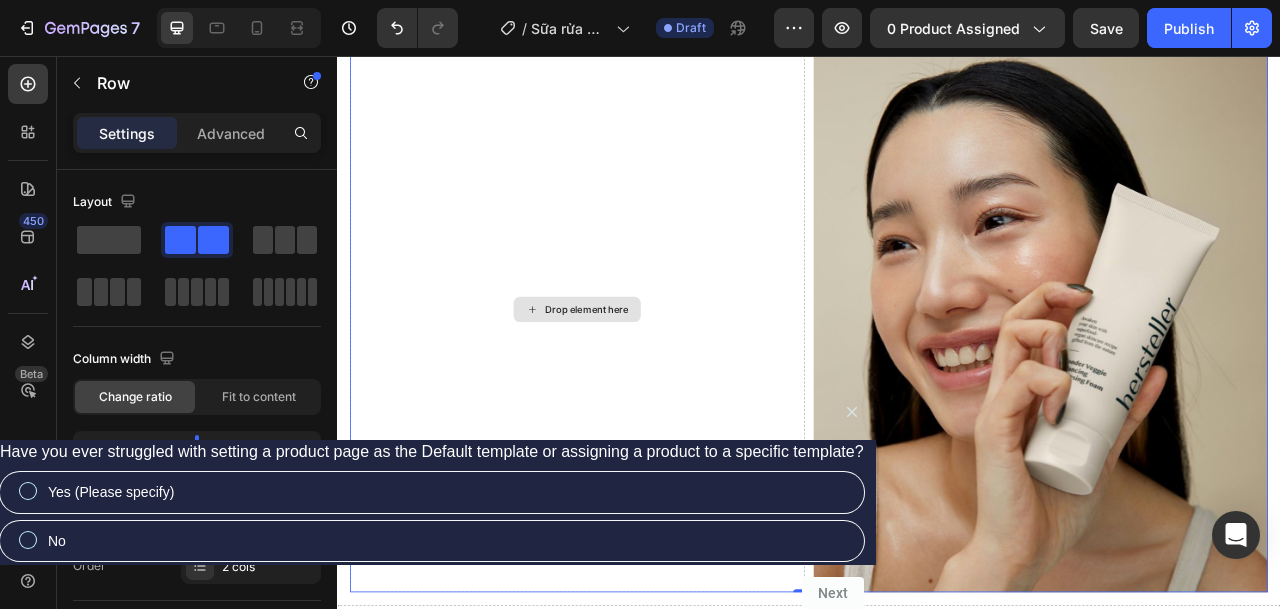 click on "Drop element here" at bounding box center [654, 378] 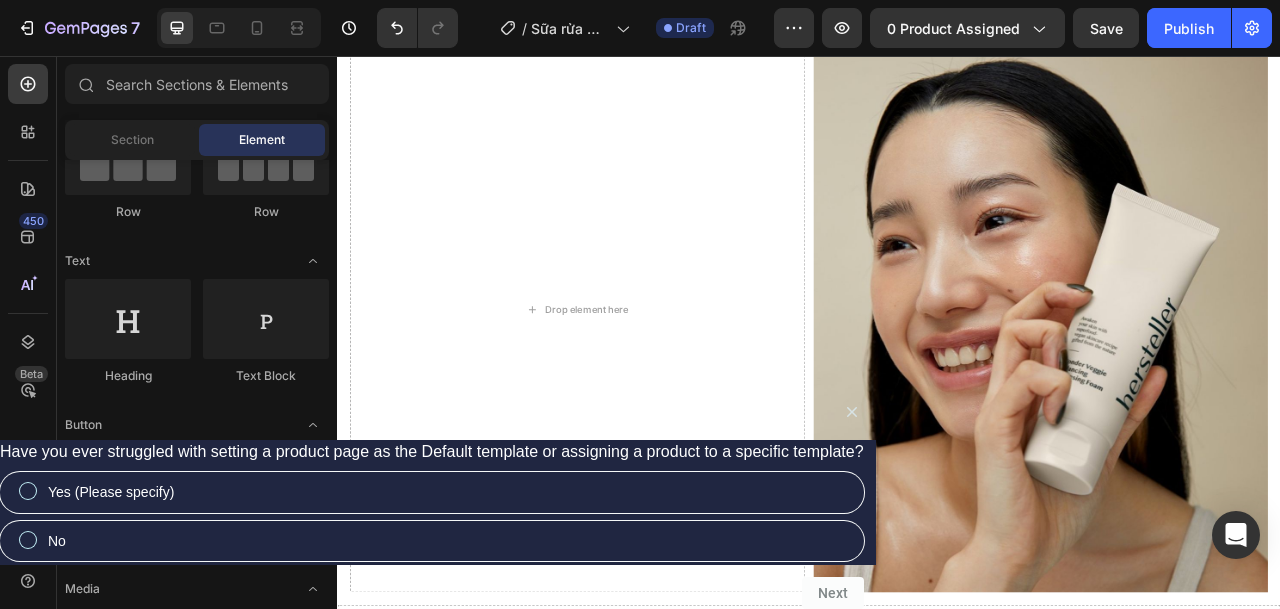 scroll, scrollTop: 0, scrollLeft: 0, axis: both 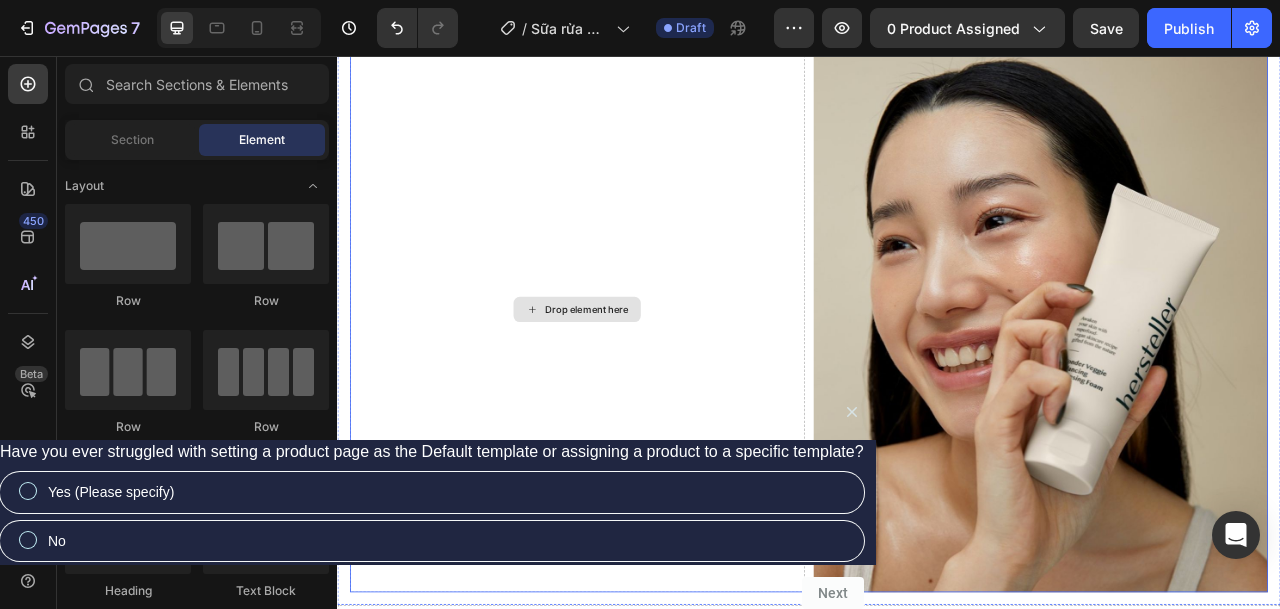 click on "Drop element here" at bounding box center [642, 378] 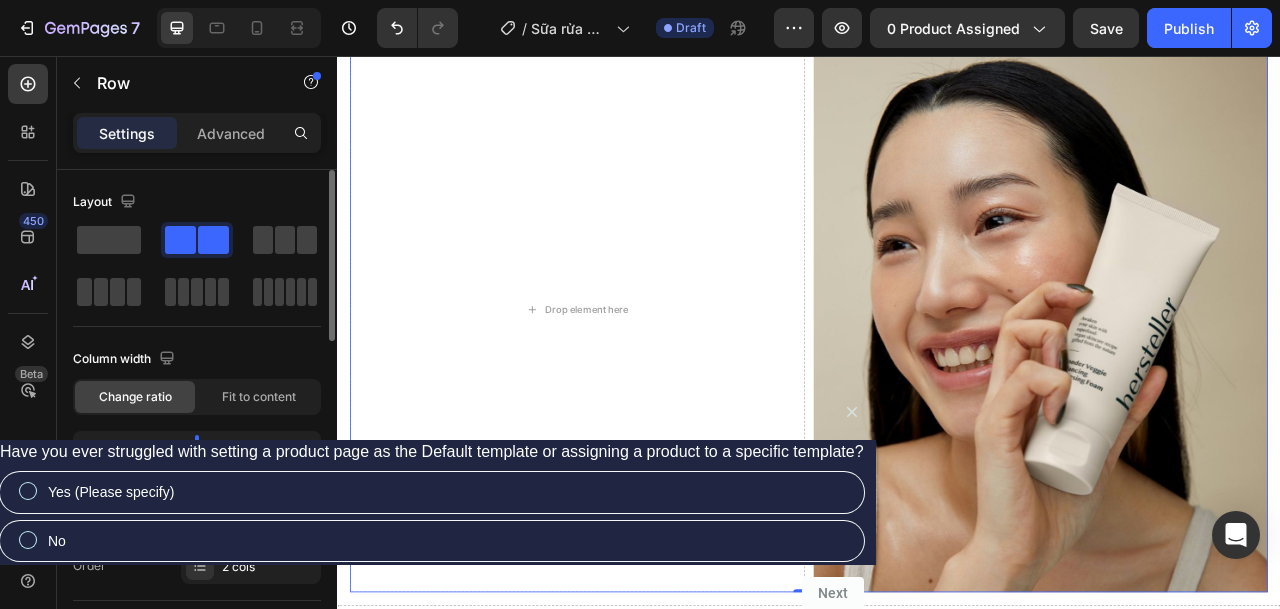 scroll, scrollTop: 450, scrollLeft: 0, axis: vertical 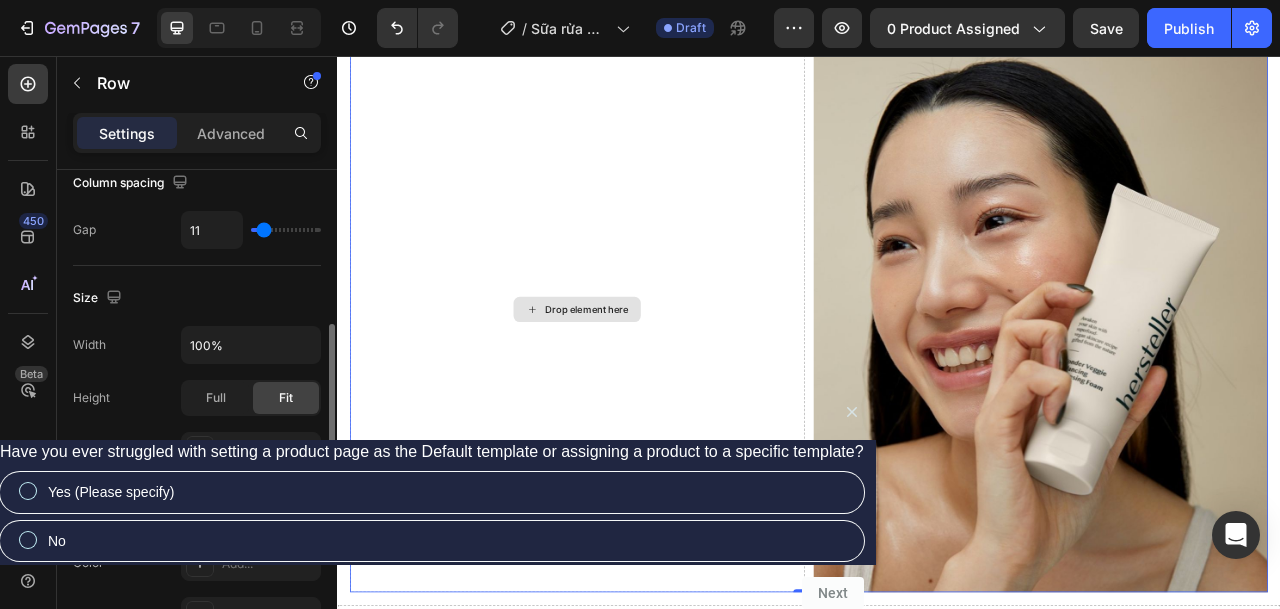 click on "Drop element here" at bounding box center [654, 378] 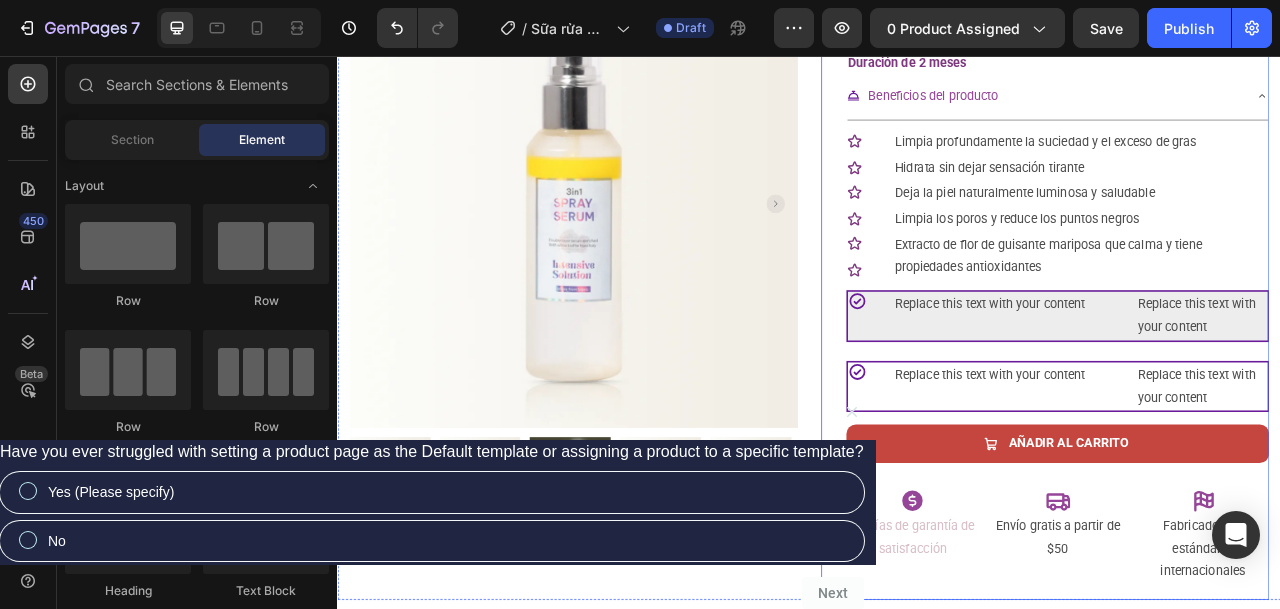 scroll, scrollTop: 300, scrollLeft: 0, axis: vertical 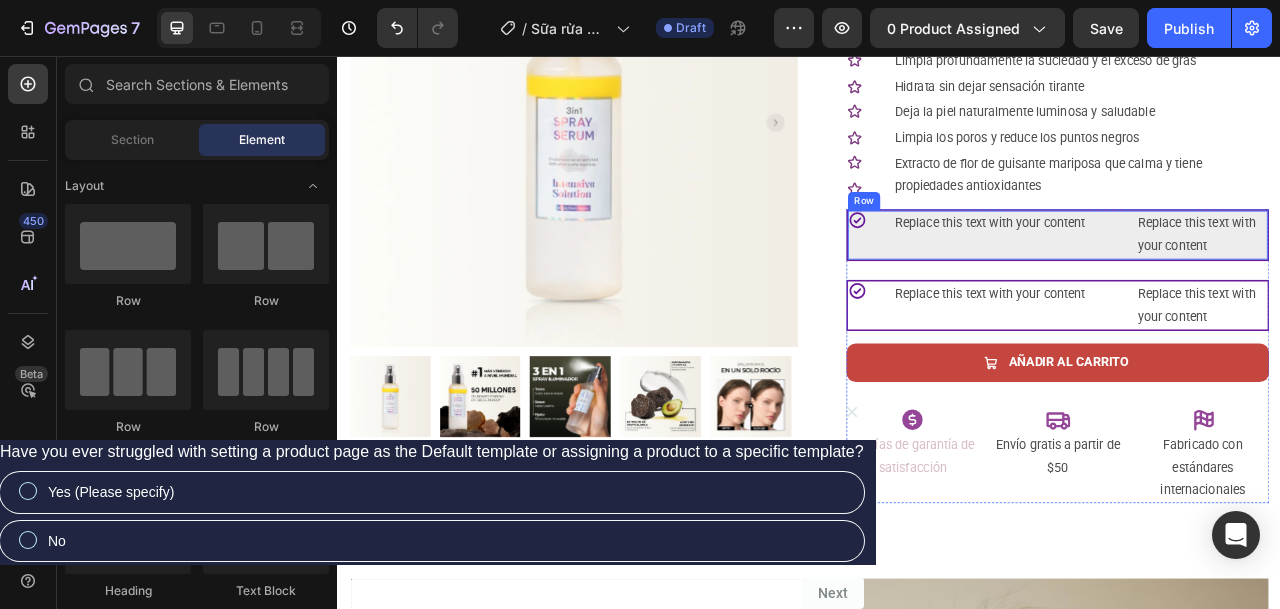 click on "Icon Replace this text with your content Text Block Replace this text with your content Text Block Row" at bounding box center [1253, 283] 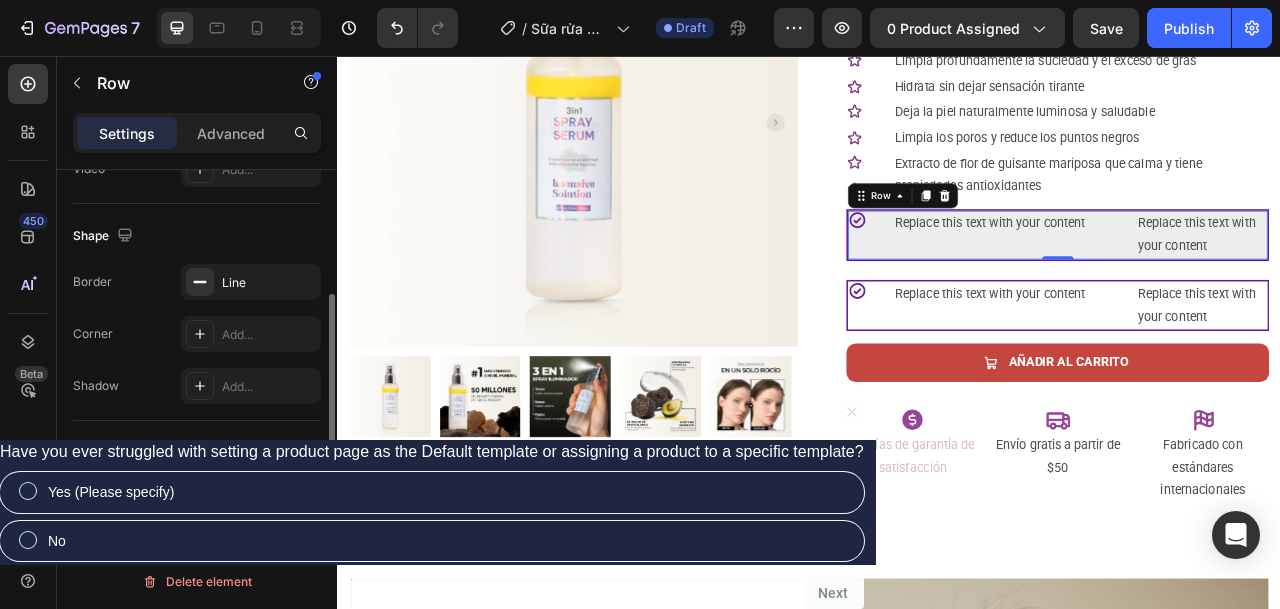 scroll, scrollTop: 648, scrollLeft: 0, axis: vertical 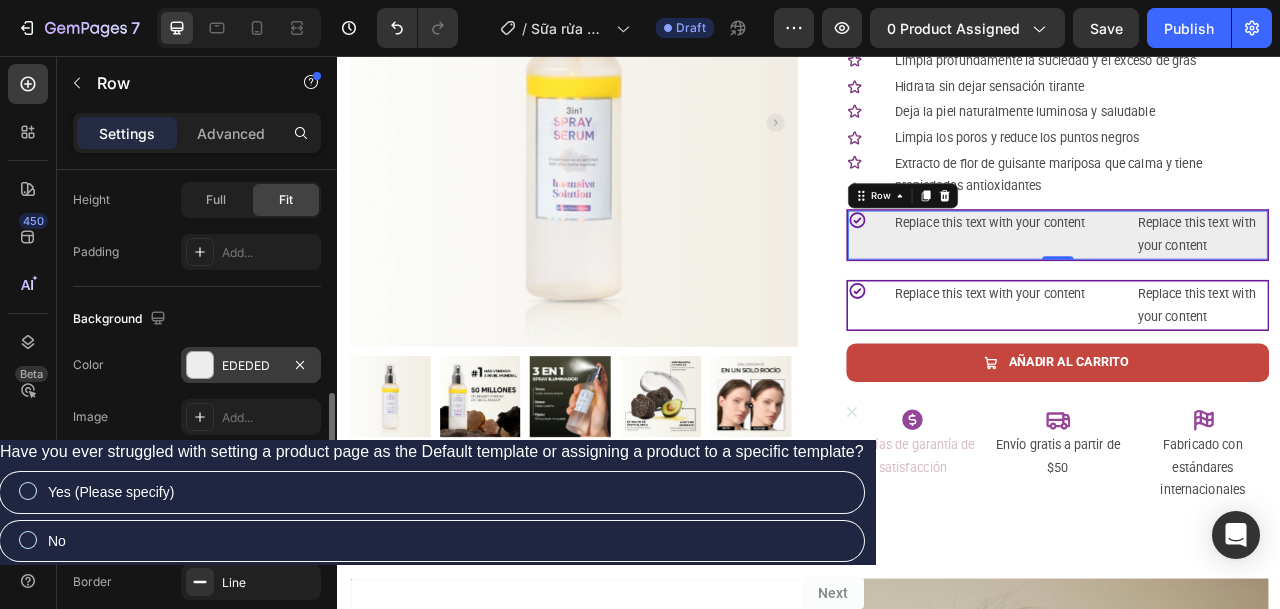 click on "EDEDED" at bounding box center [251, 366] 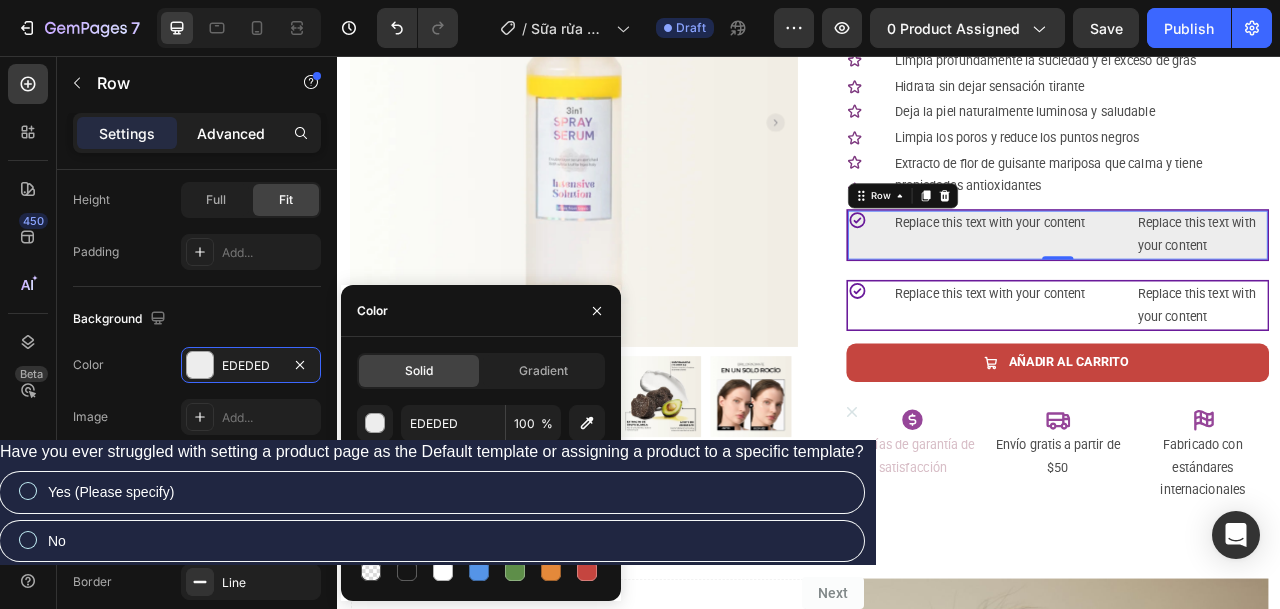 click on "Advanced" at bounding box center [231, 133] 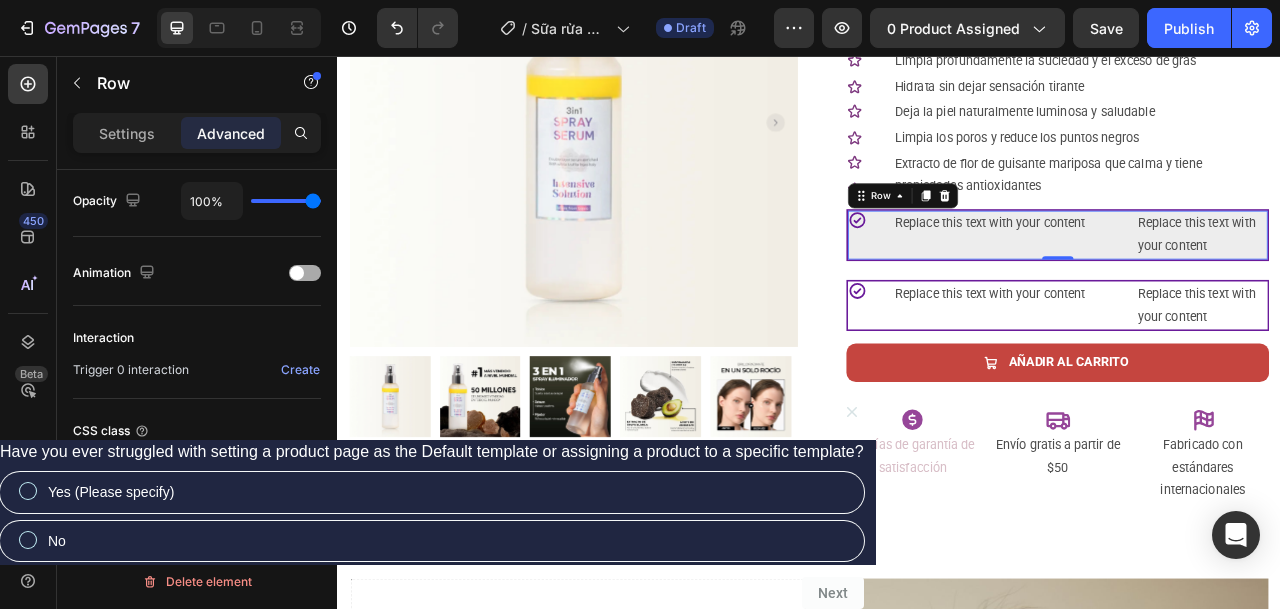 scroll, scrollTop: 204, scrollLeft: 0, axis: vertical 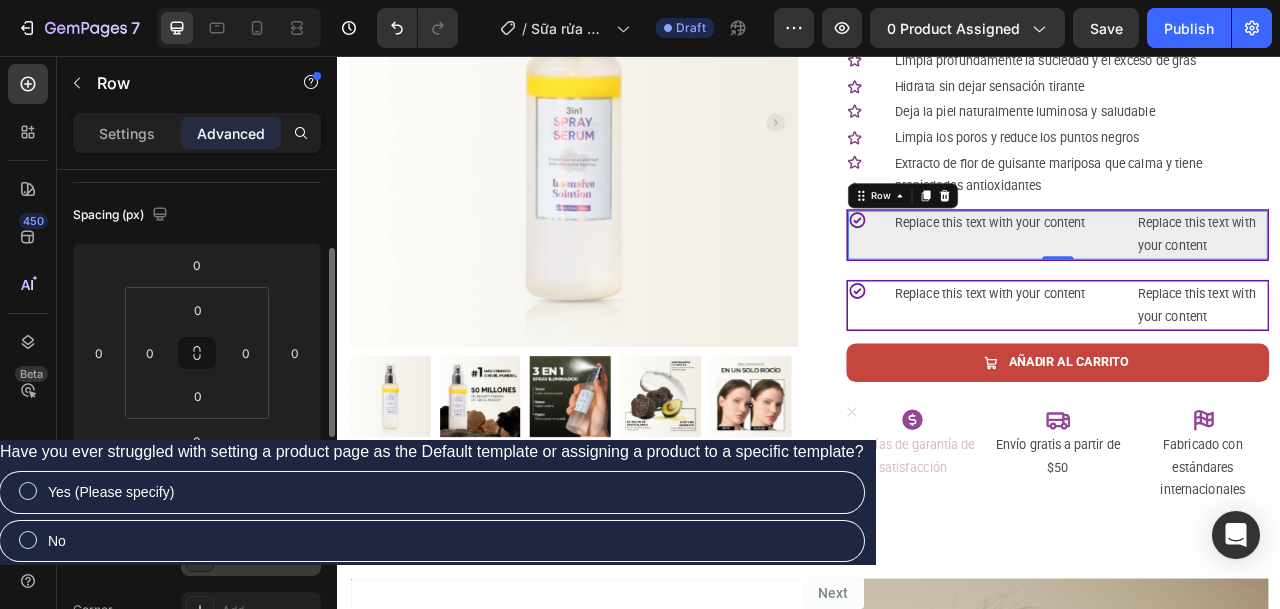 click on "Line" at bounding box center (251, 558) 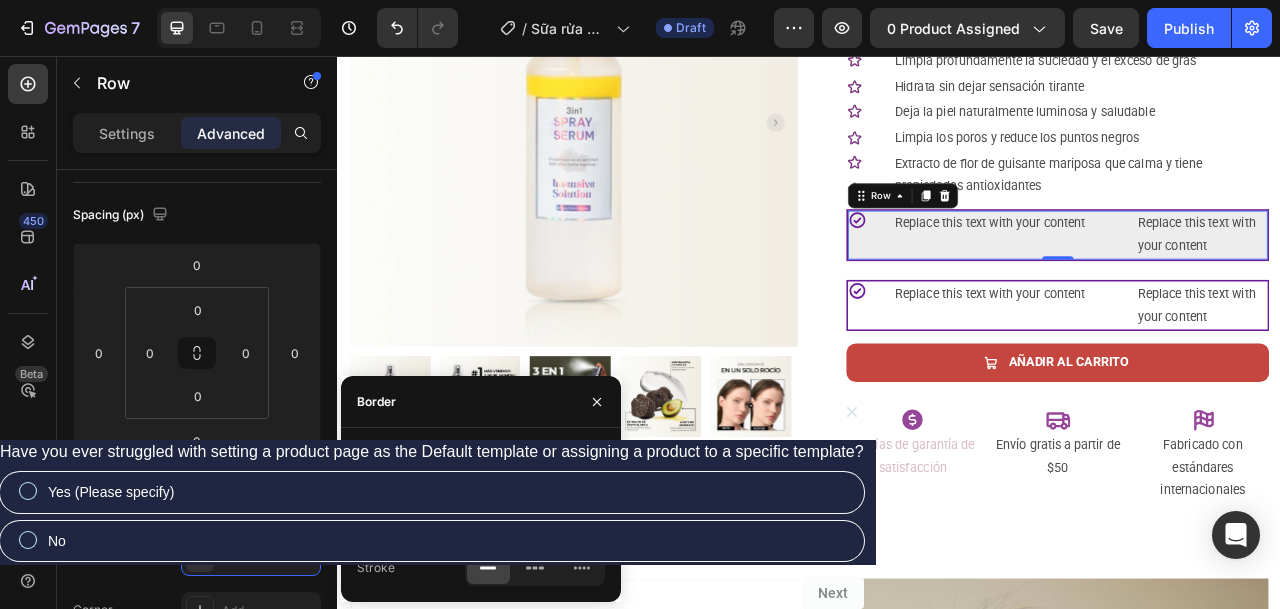 click on "6A1B9A" at bounding box center (535, 463) 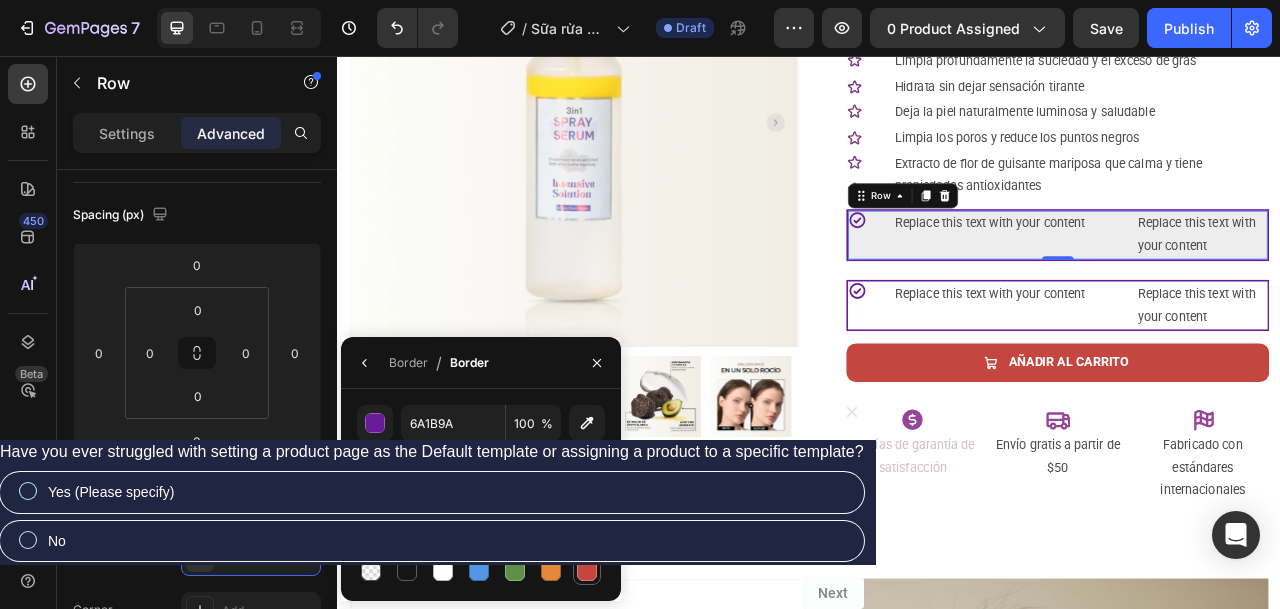drag, startPoint x: 463, startPoint y: 541, endPoint x: 592, endPoint y: 557, distance: 129.98846 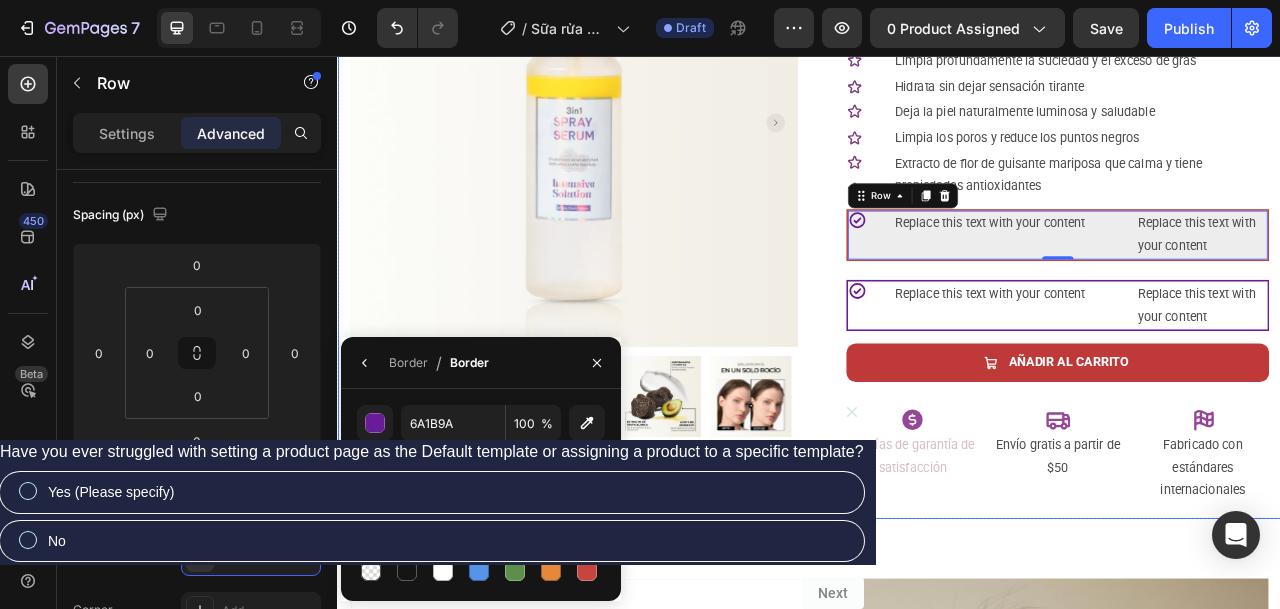 type on "C5453F" 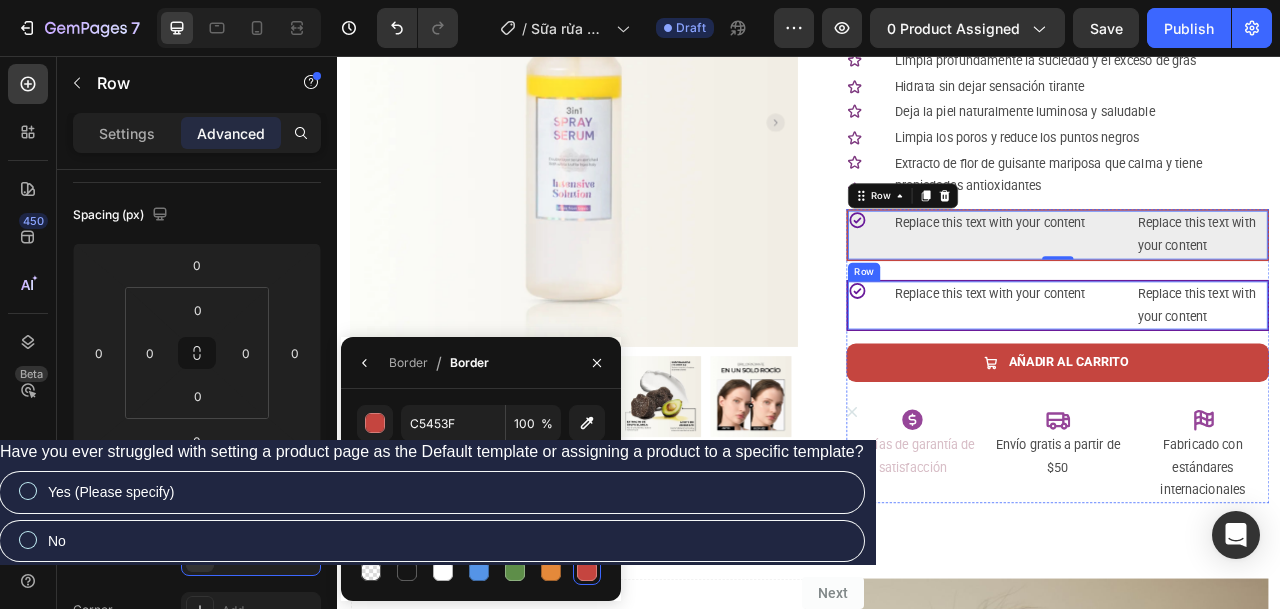click on "Icon" at bounding box center (1007, 373) 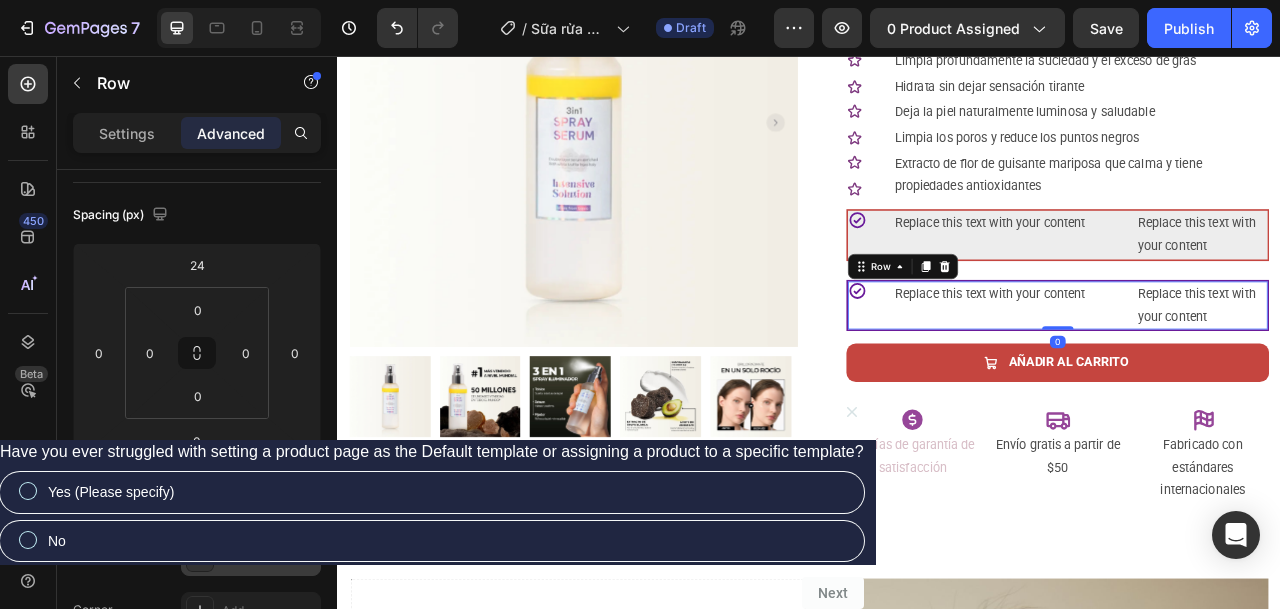 scroll, scrollTop: 504, scrollLeft: 0, axis: vertical 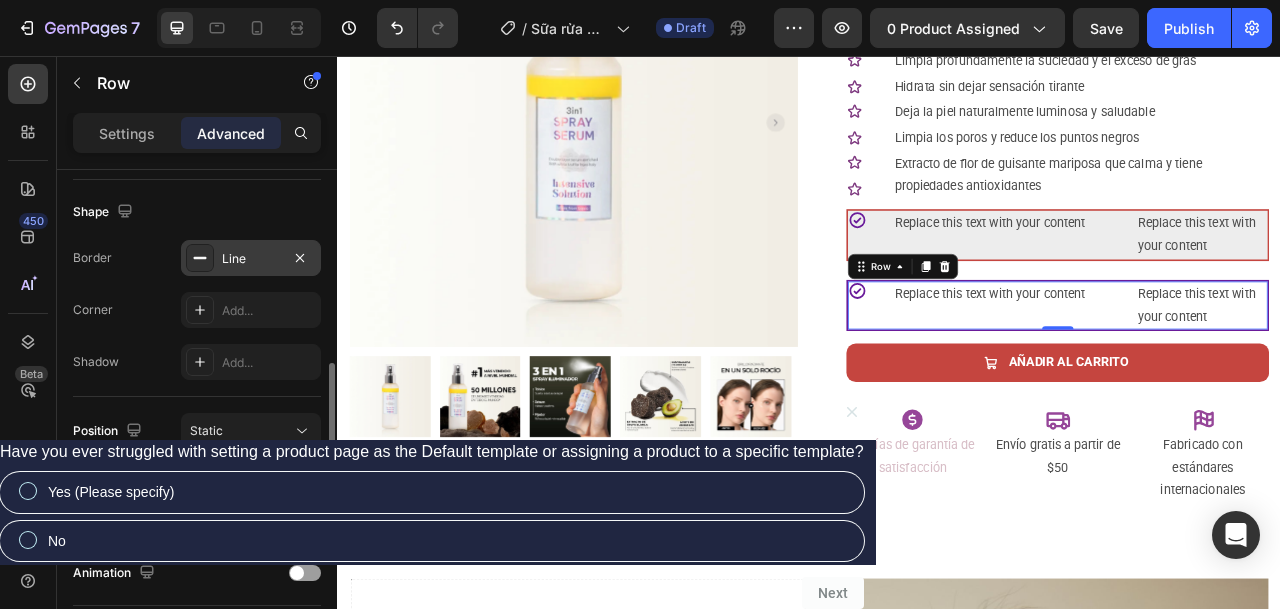 click on "Line" at bounding box center [251, 259] 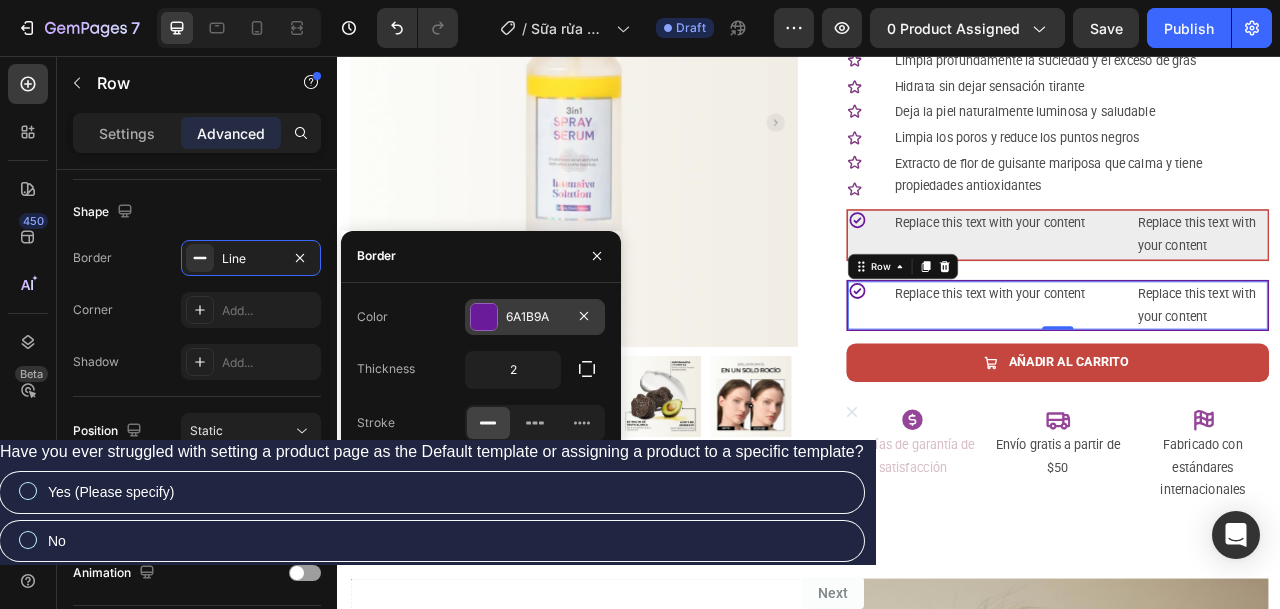 click on "6A1B9A" at bounding box center (535, 317) 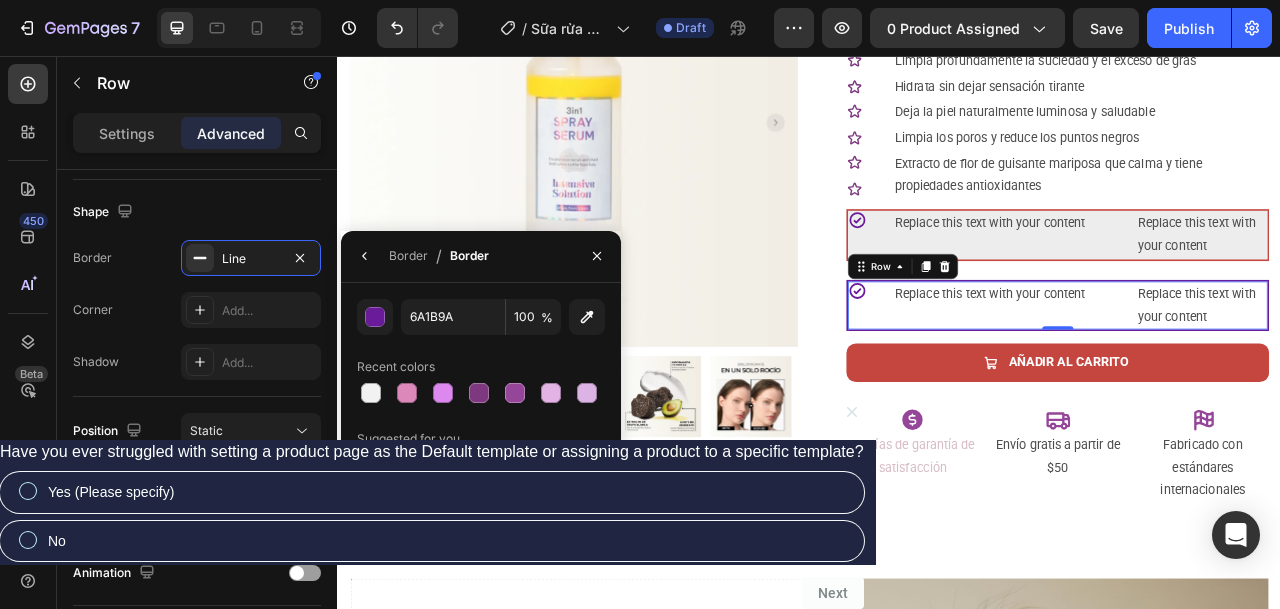 click at bounding box center (587, 465) 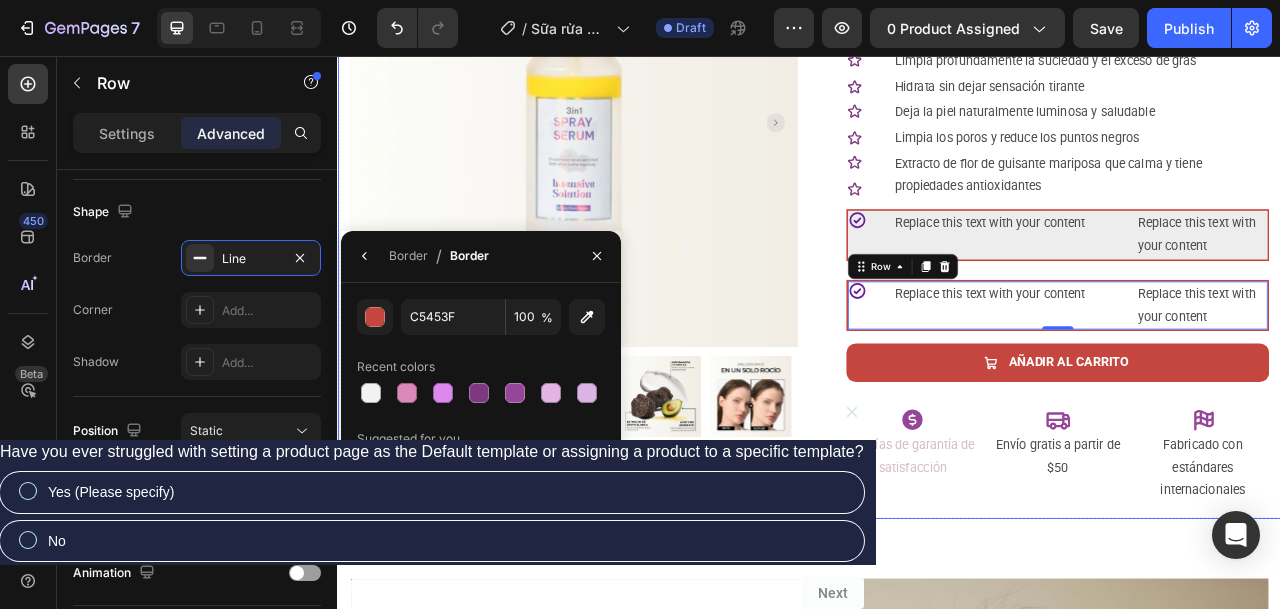 click on "Product Images Row" at bounding box center [637, 249] 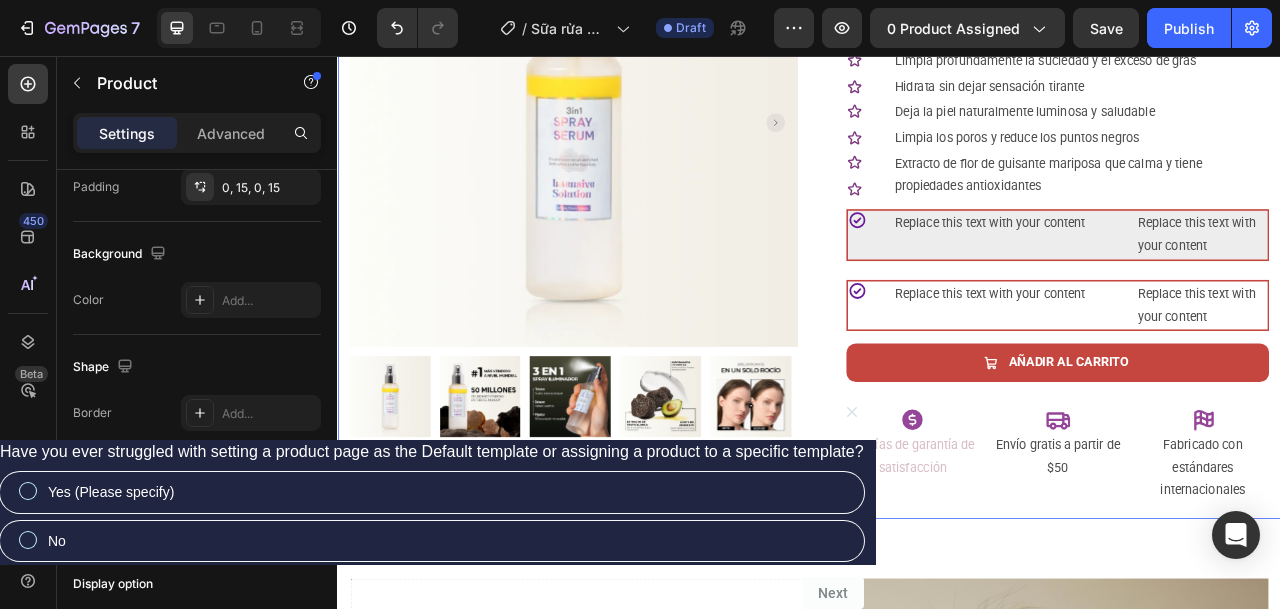 scroll, scrollTop: 0, scrollLeft: 0, axis: both 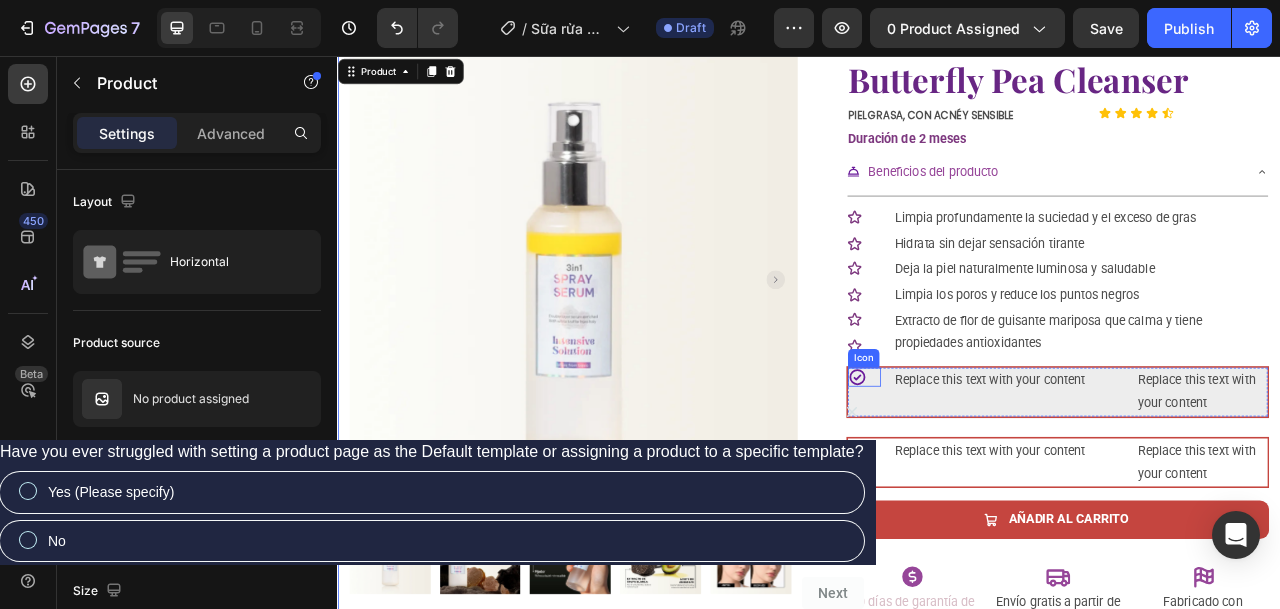 click 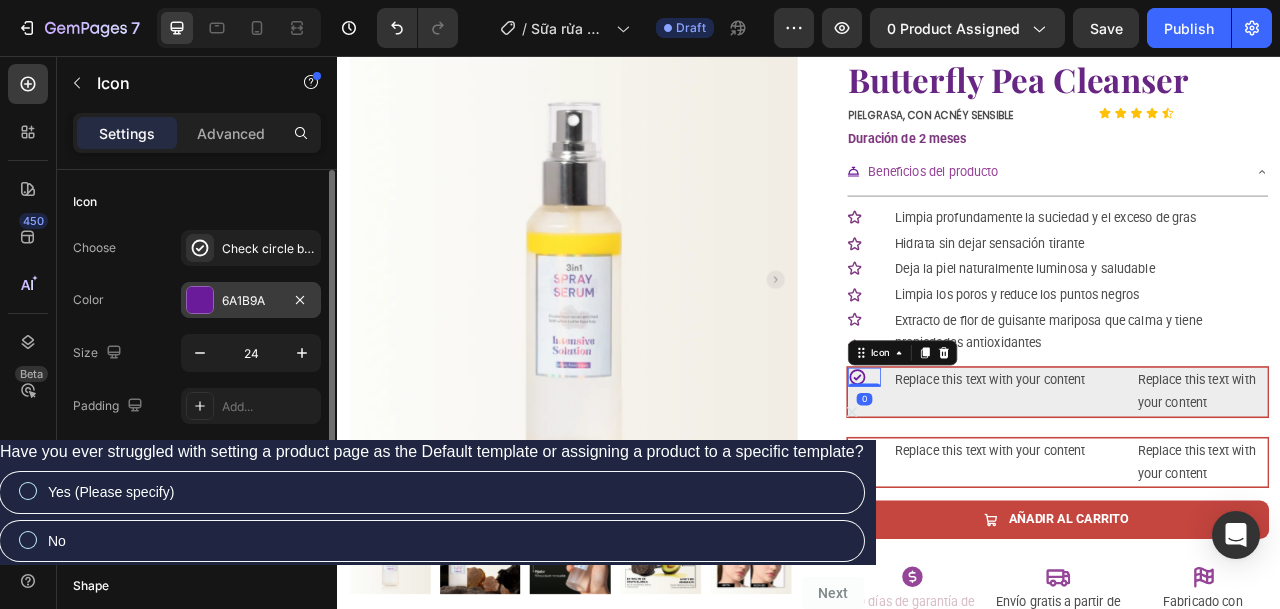 click on "6A1B9A" at bounding box center (251, 300) 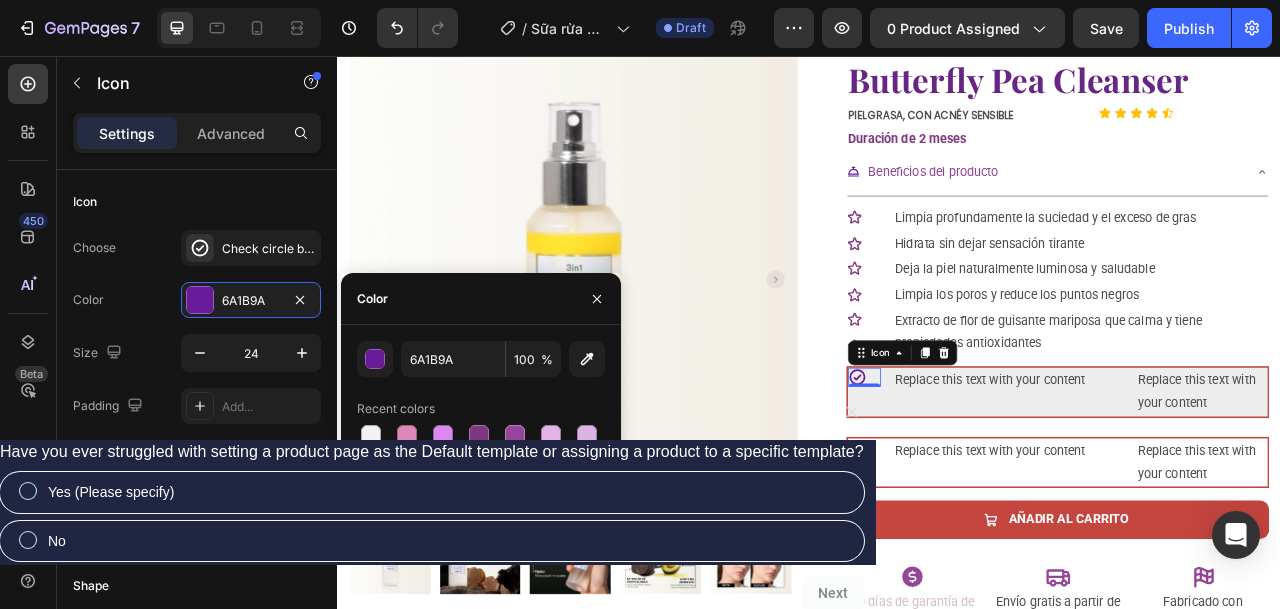 drag, startPoint x: 589, startPoint y: 506, endPoint x: 674, endPoint y: 505, distance: 85.00588 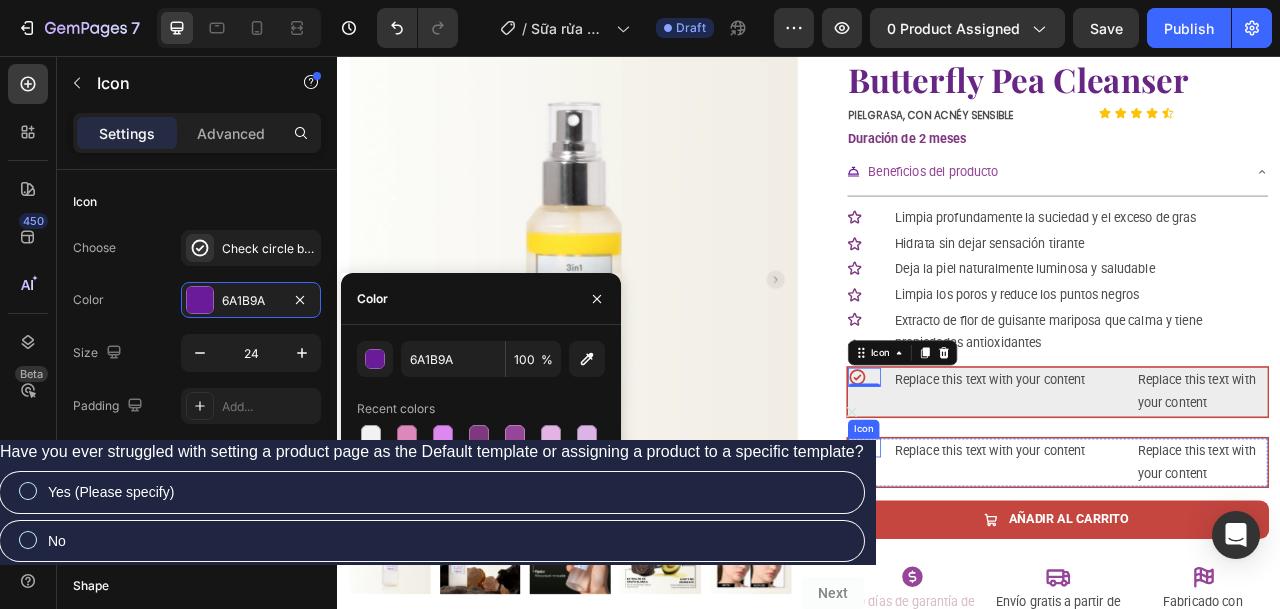 type on "C5453F" 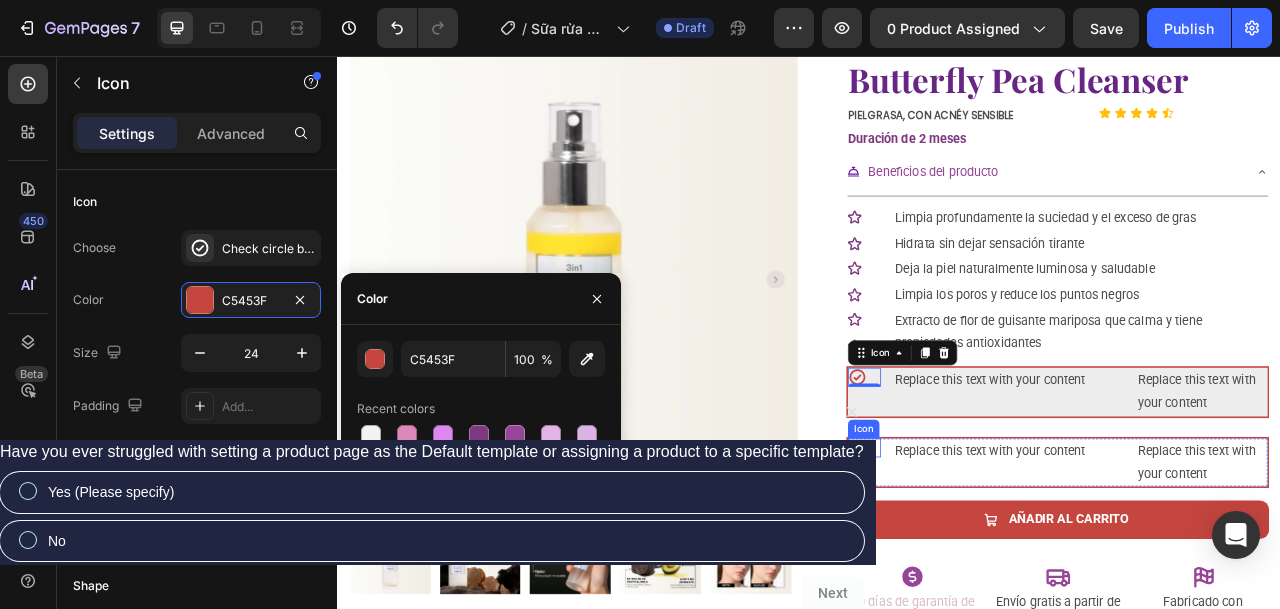 click on "Icon" at bounding box center (1007, 554) 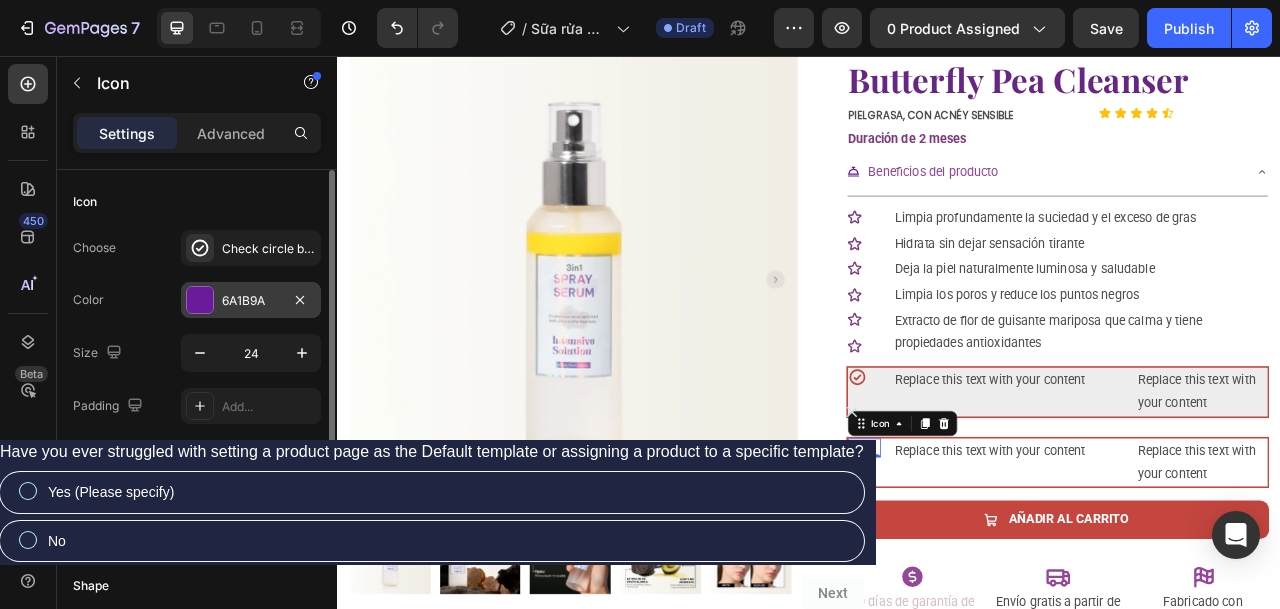 click on "6A1B9A" at bounding box center [251, 300] 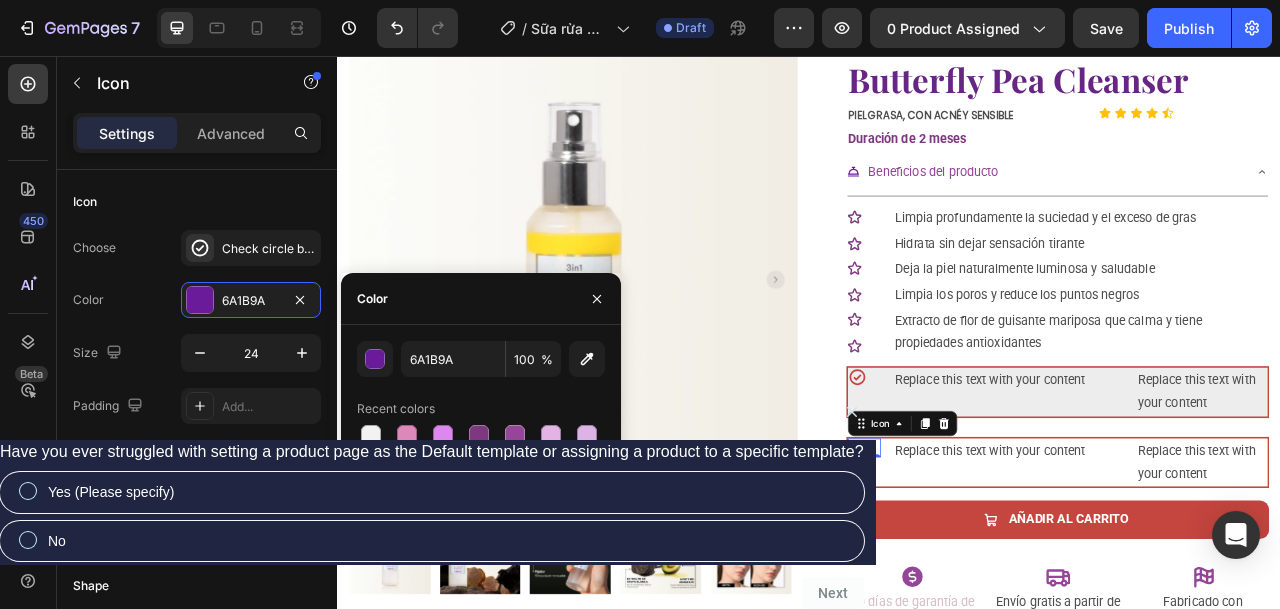 click at bounding box center [587, 507] 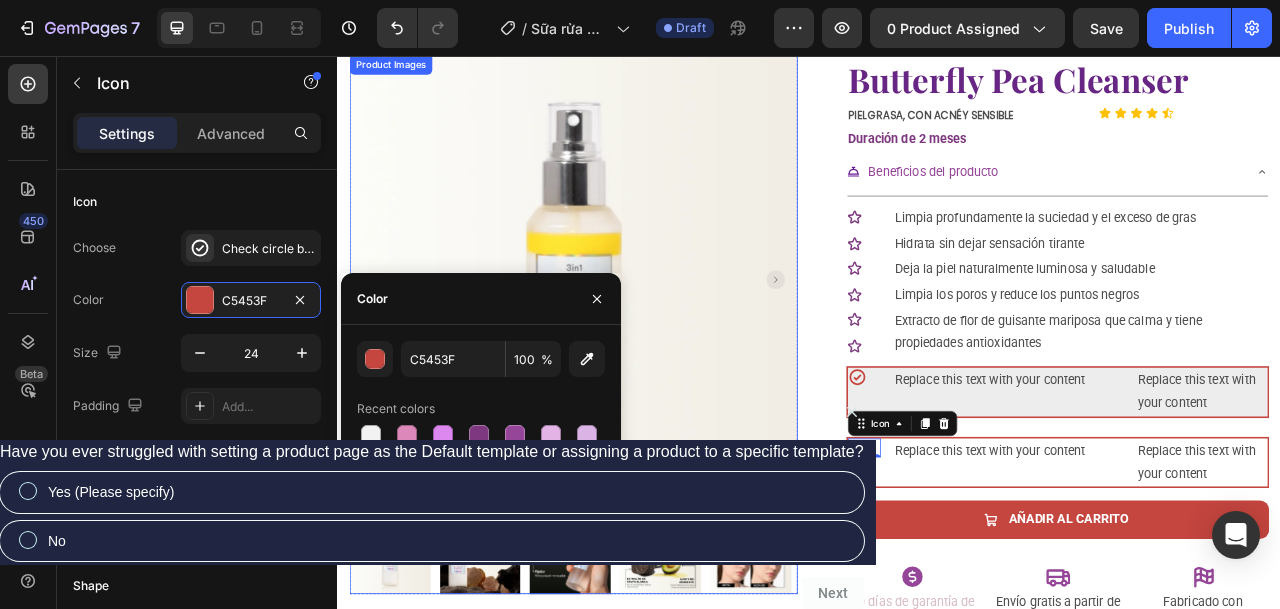 click on "Deja la piel naturalmente luminosa y saludable" at bounding box center (1282, 327) 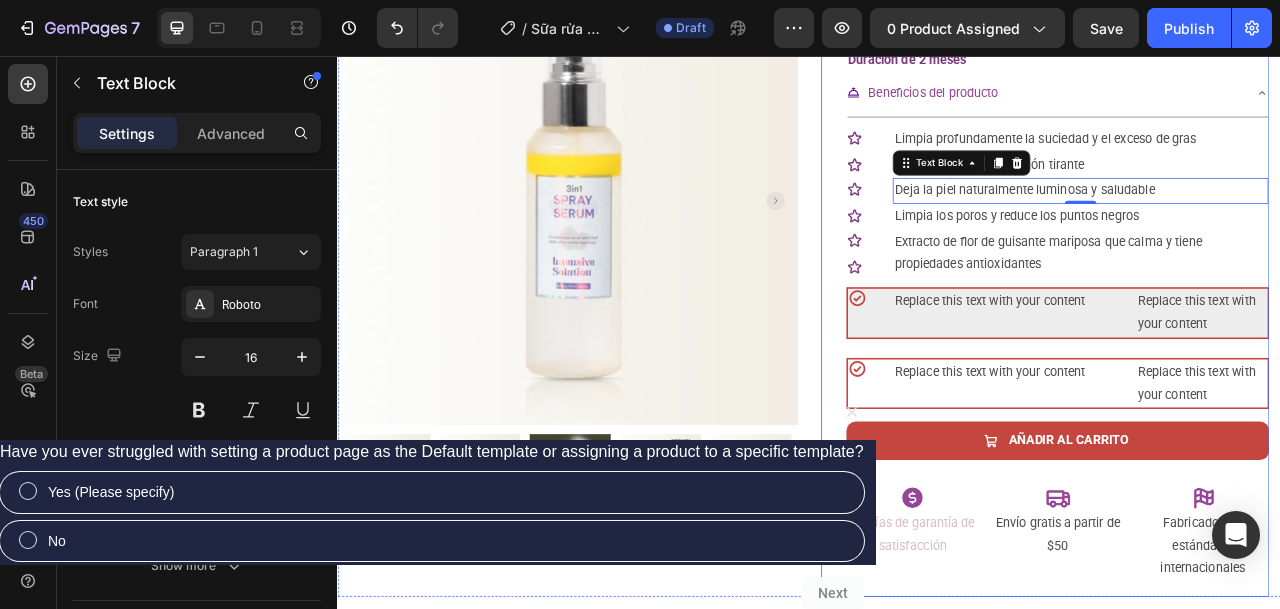 scroll, scrollTop: 100, scrollLeft: 0, axis: vertical 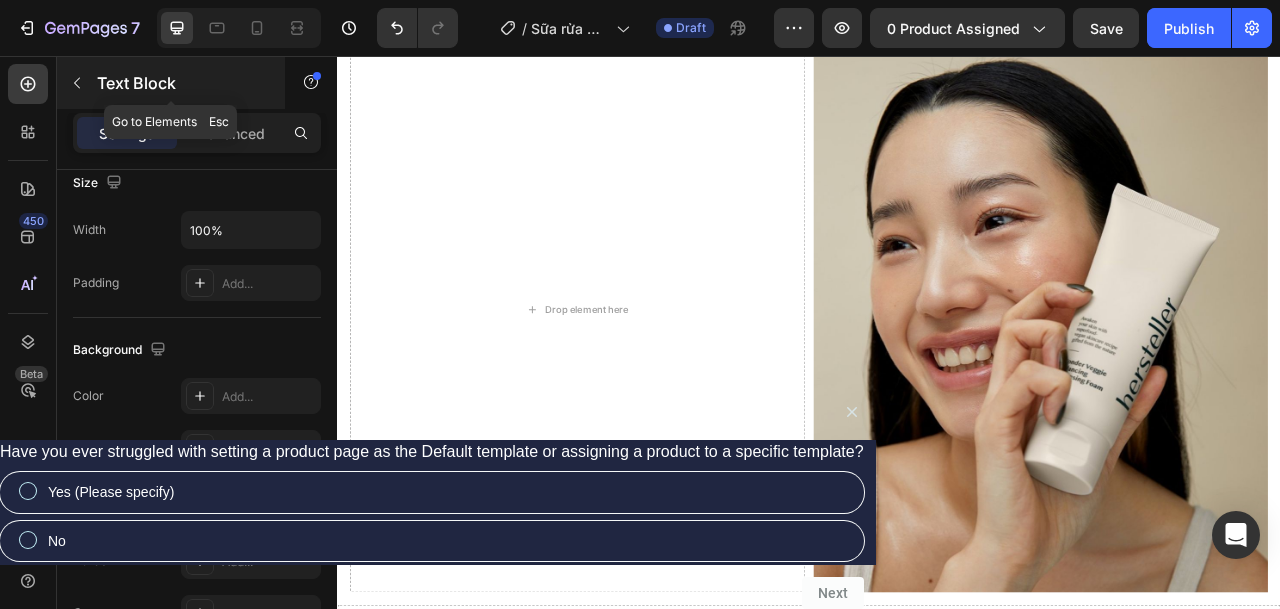 click at bounding box center [77, 83] 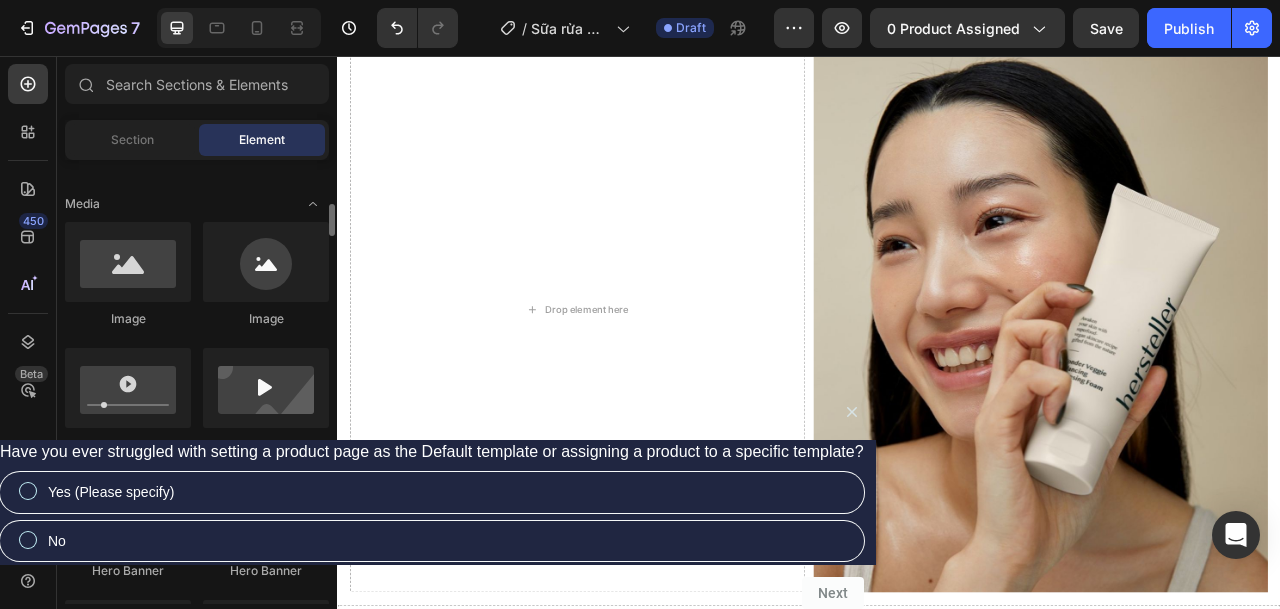 scroll, scrollTop: 900, scrollLeft: 0, axis: vertical 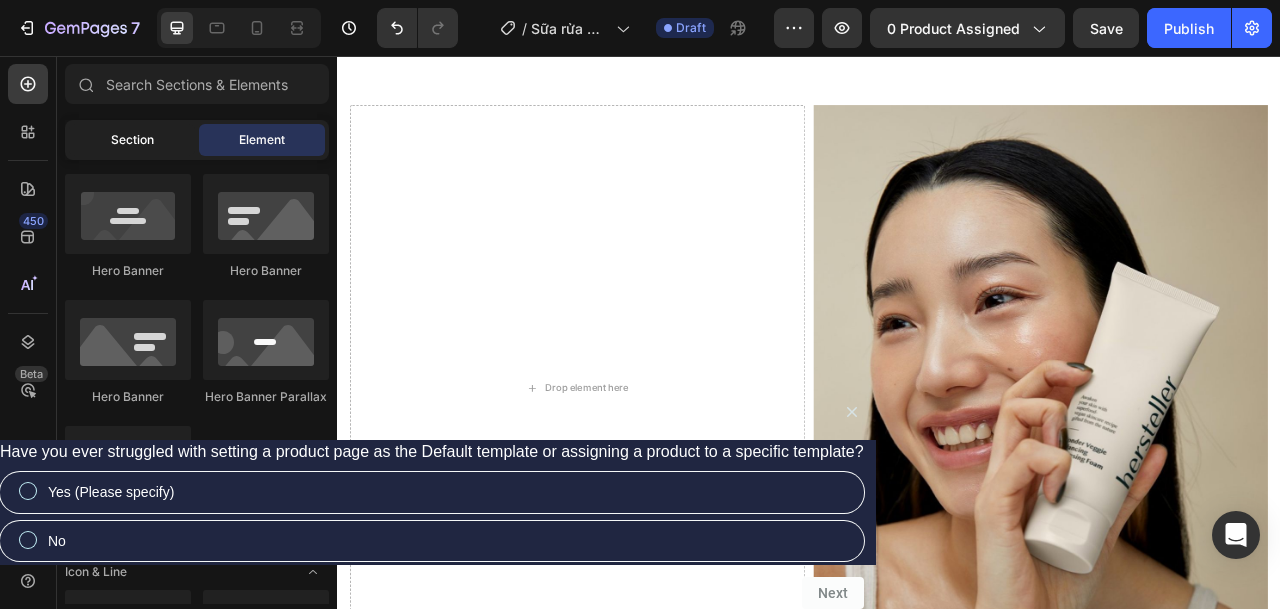 click on "Section" at bounding box center (132, 140) 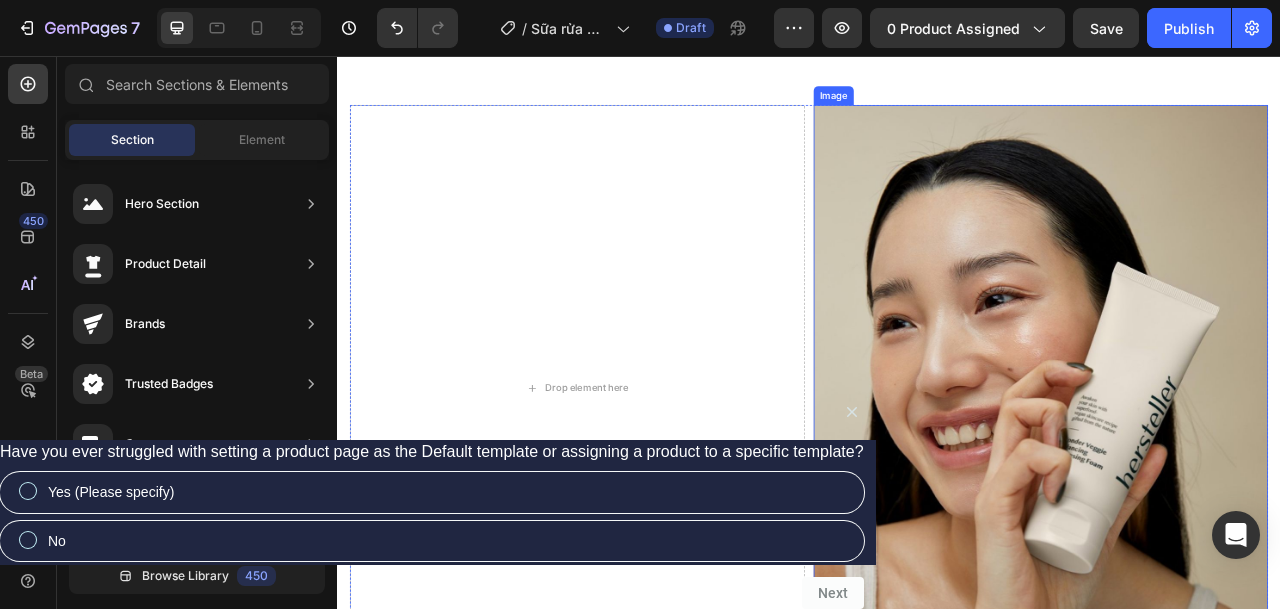 click at bounding box center [1232, 478] 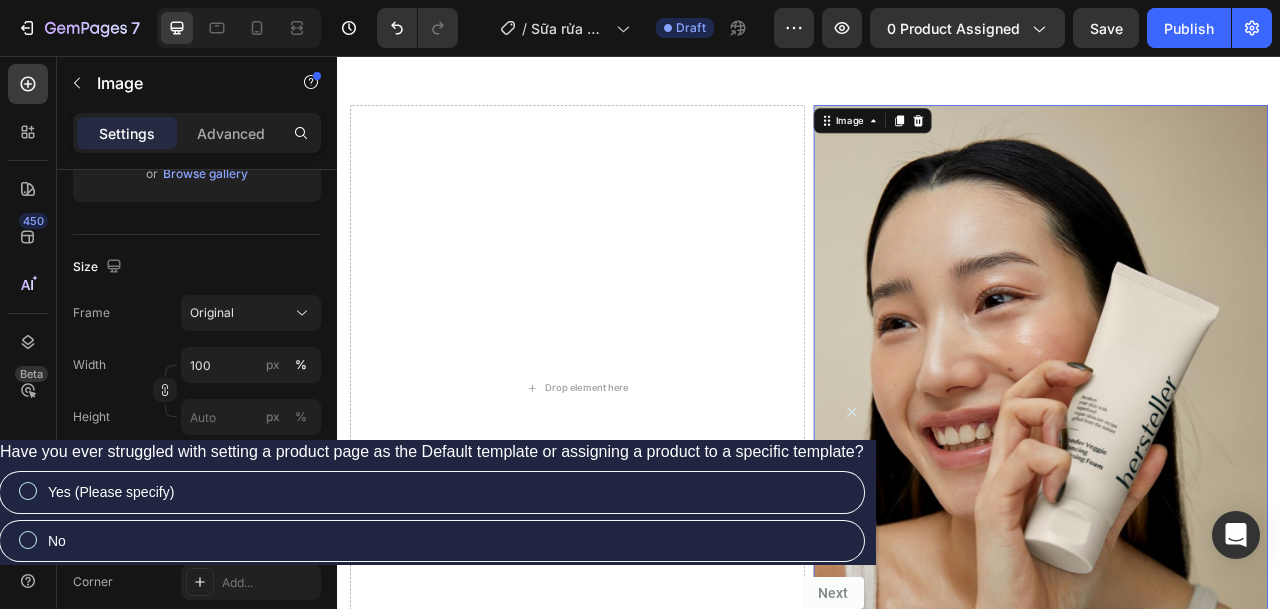 scroll, scrollTop: 0, scrollLeft: 0, axis: both 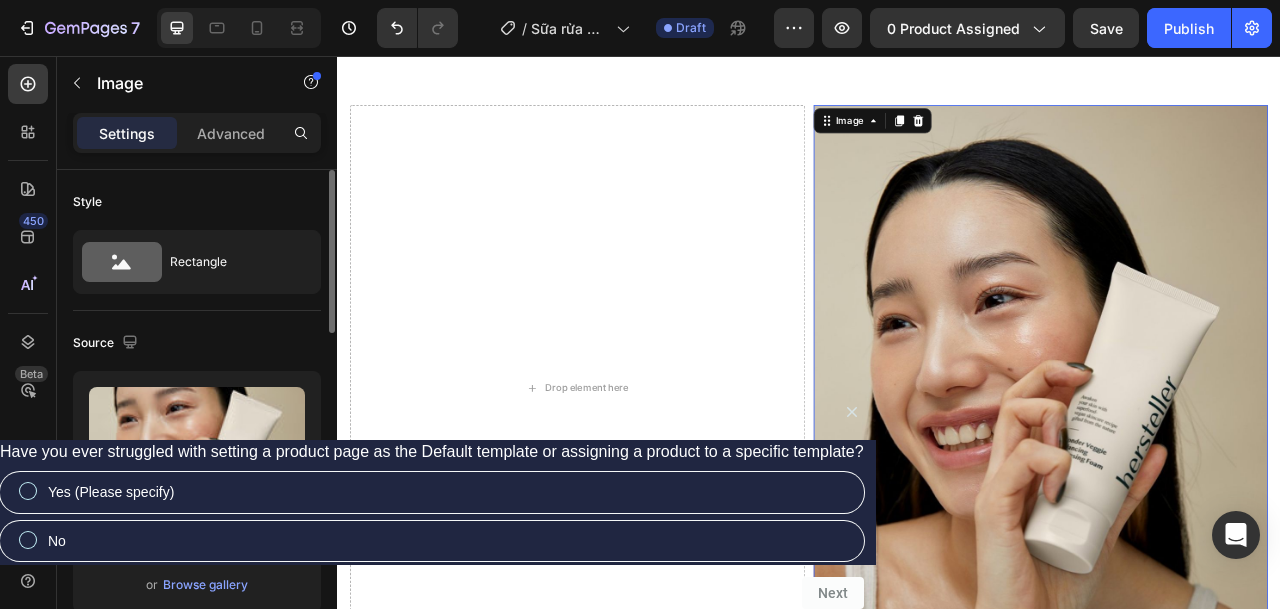 click on "Style" at bounding box center (197, 202) 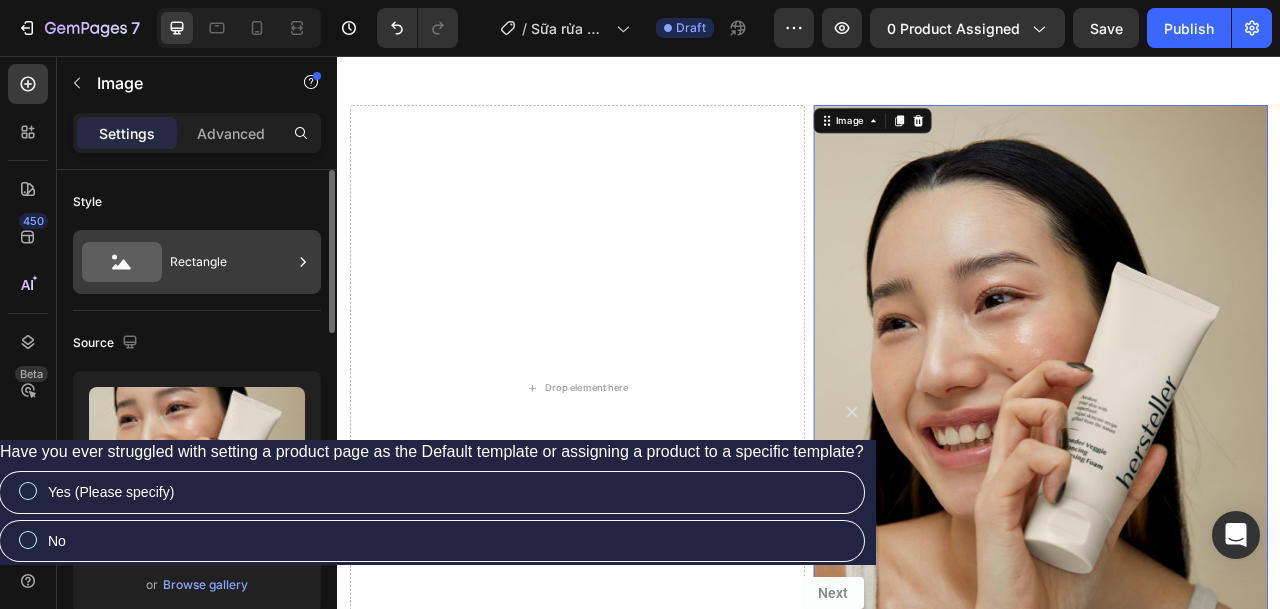 click on "Rectangle" at bounding box center [197, 262] 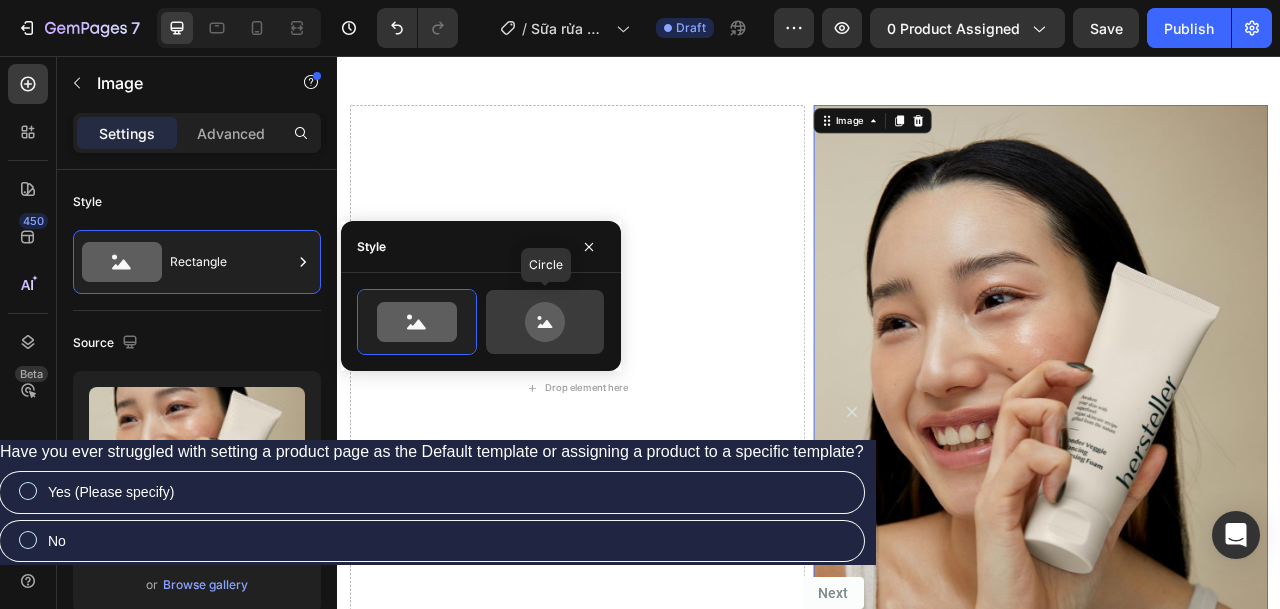 click 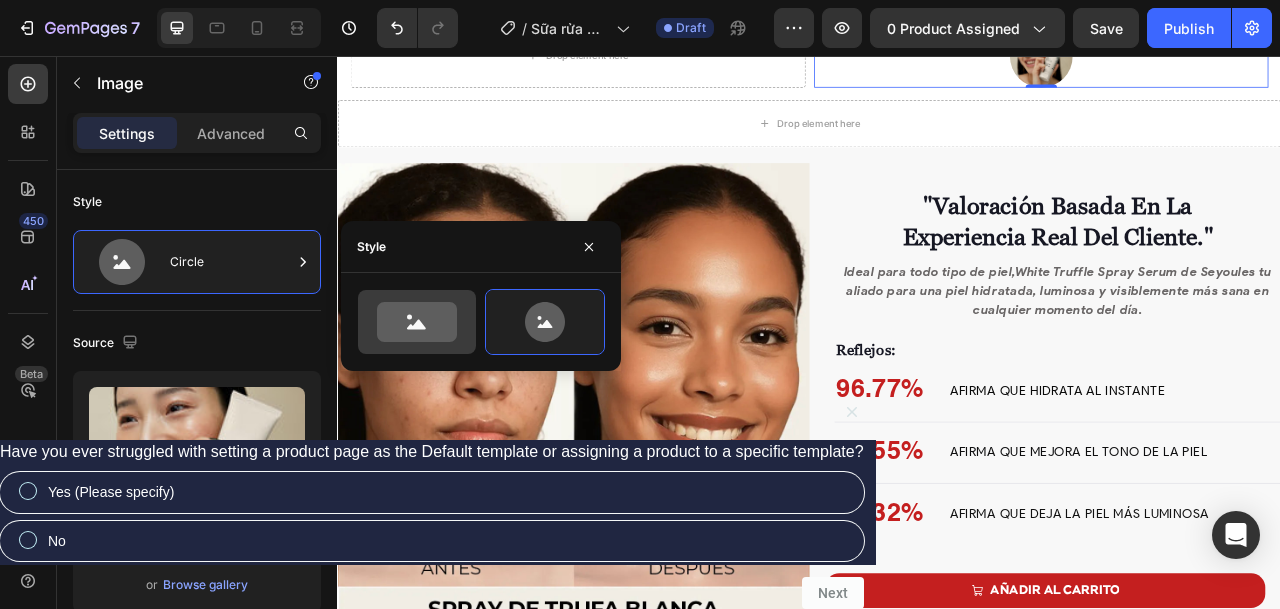 click 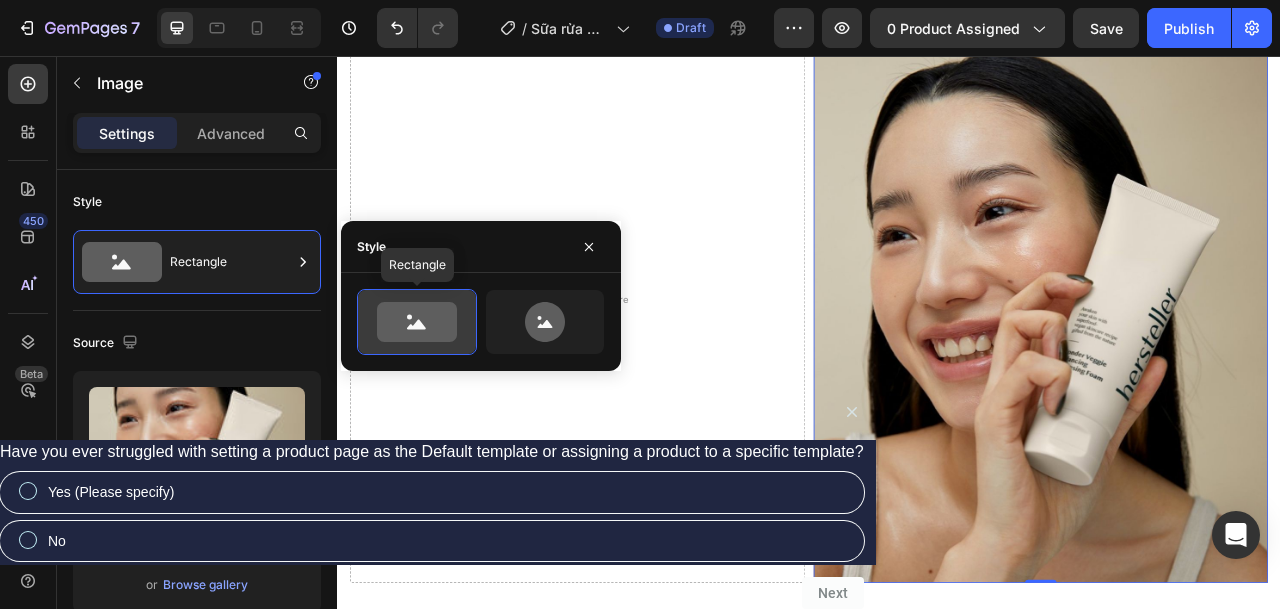 scroll, scrollTop: 788, scrollLeft: 0, axis: vertical 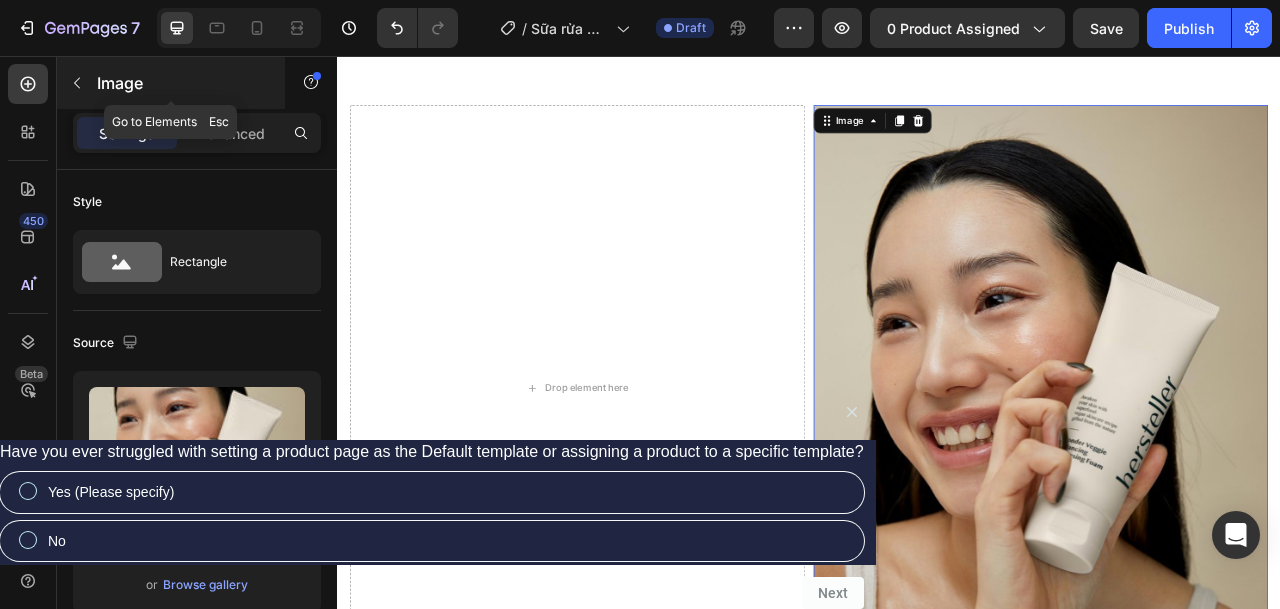 click at bounding box center [77, 83] 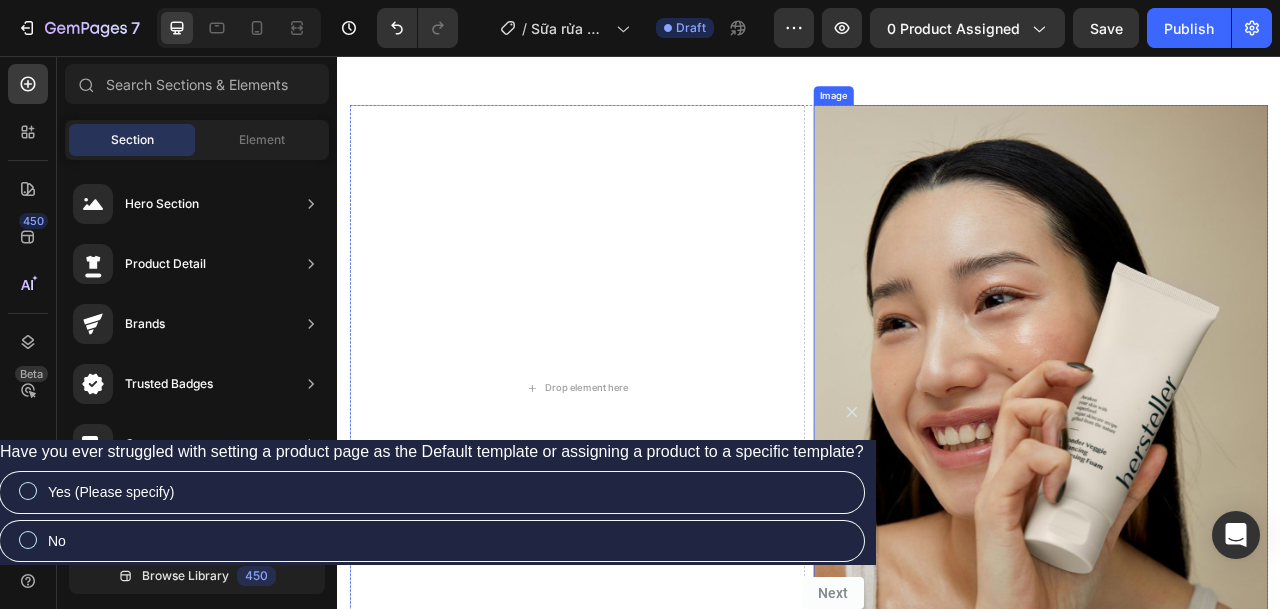 click at bounding box center (1232, 478) 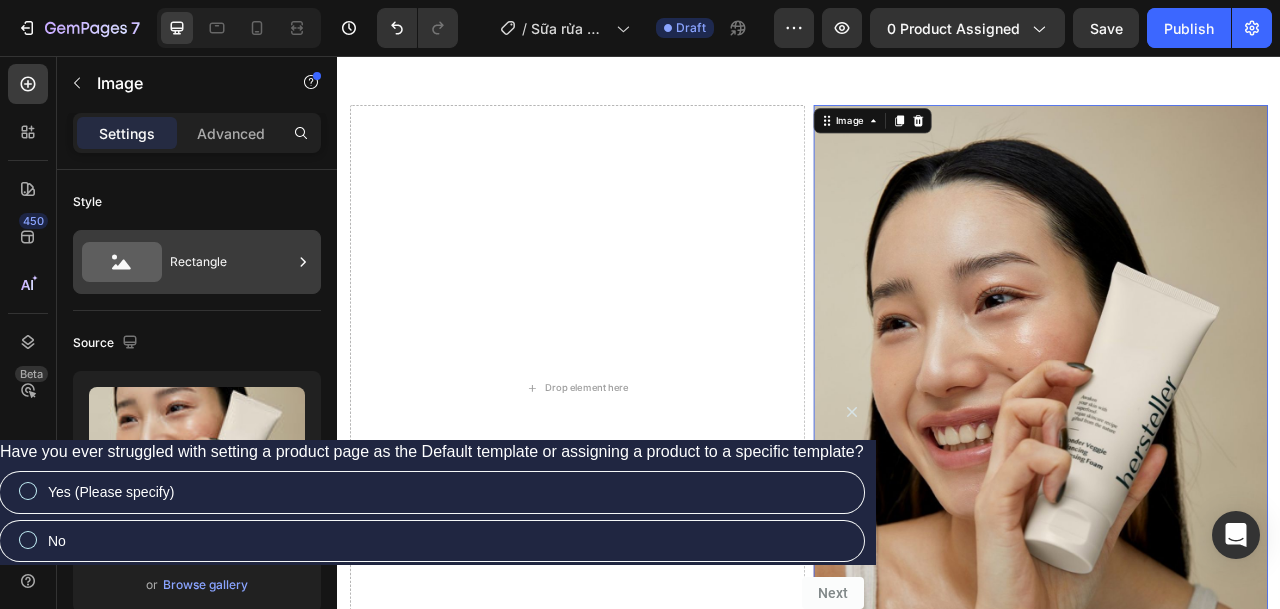 scroll, scrollTop: 450, scrollLeft: 0, axis: vertical 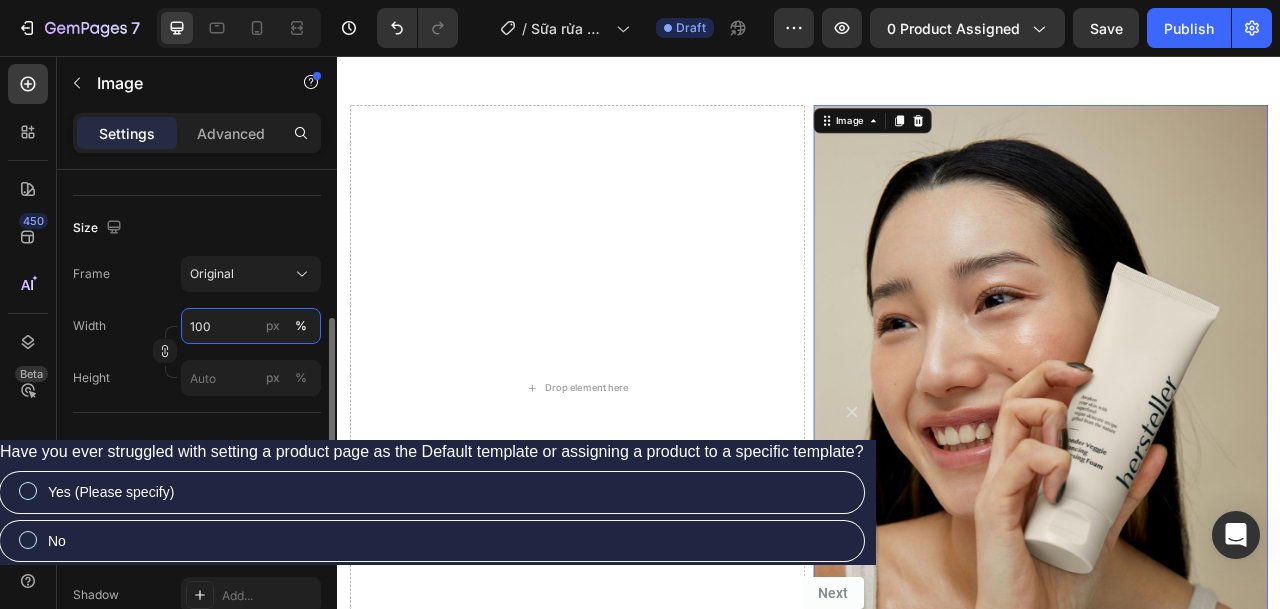 click on "100" at bounding box center [251, 326] 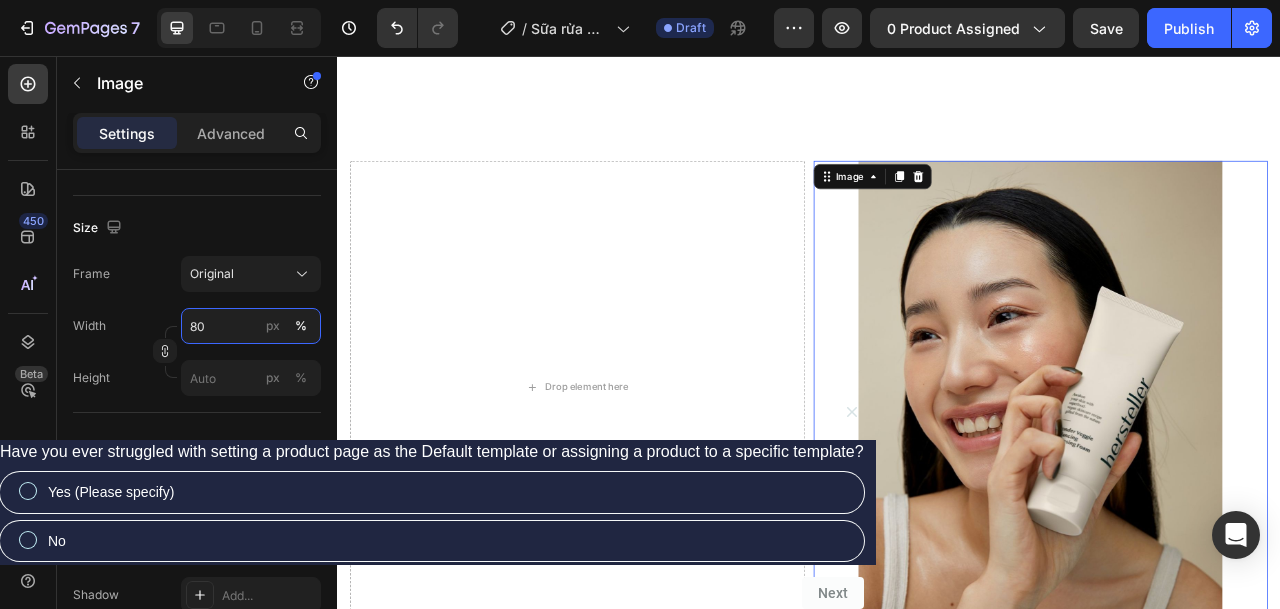 scroll, scrollTop: 1029, scrollLeft: 0, axis: vertical 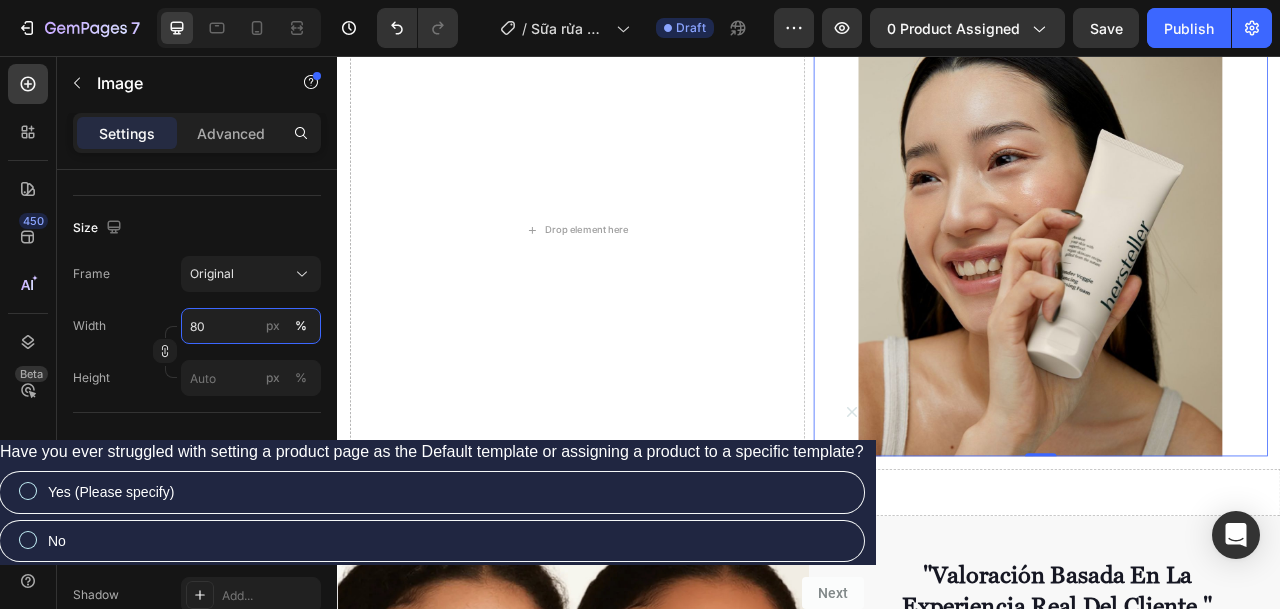 type on "80" 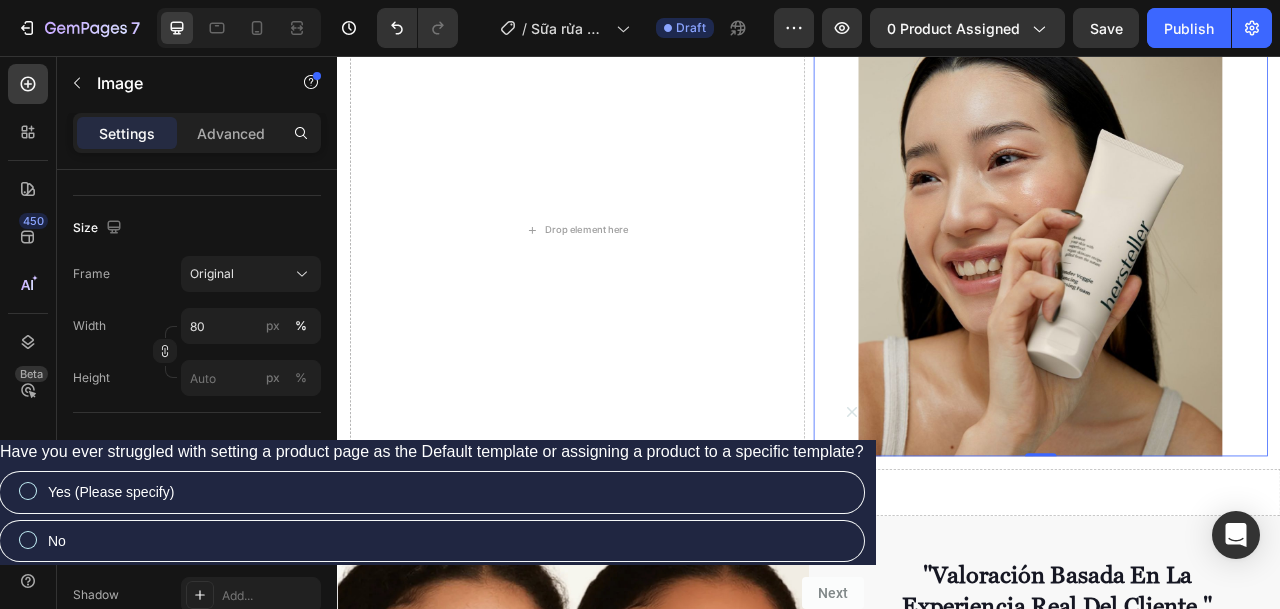 click at bounding box center [1232, 277] 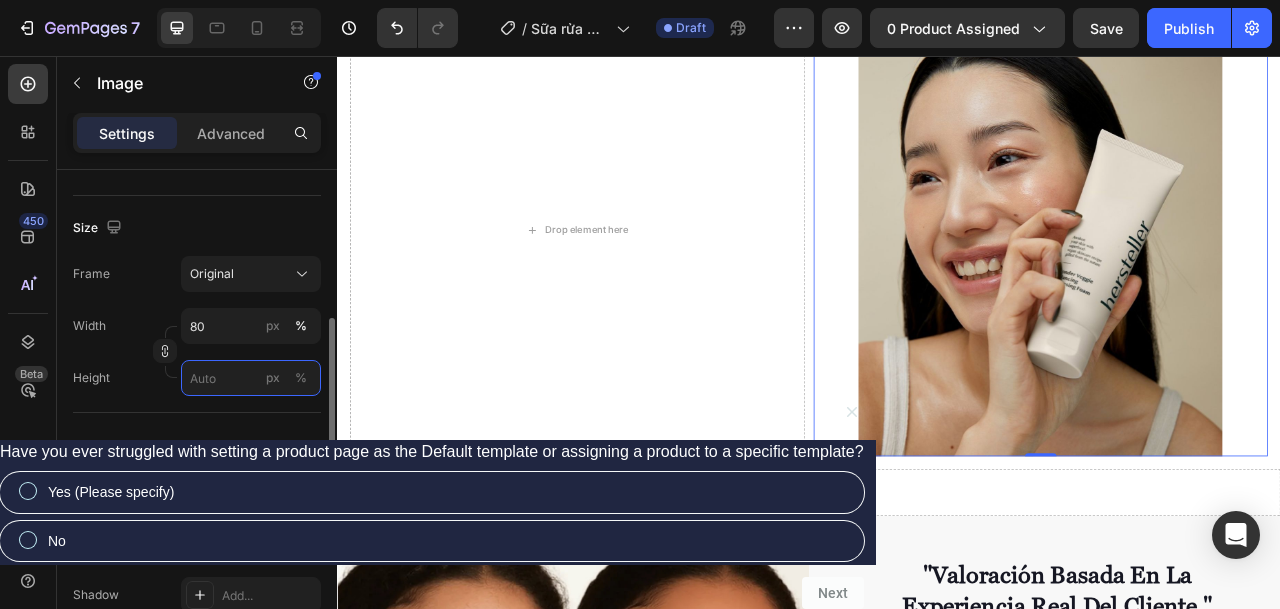 click on "px %" at bounding box center (251, 378) 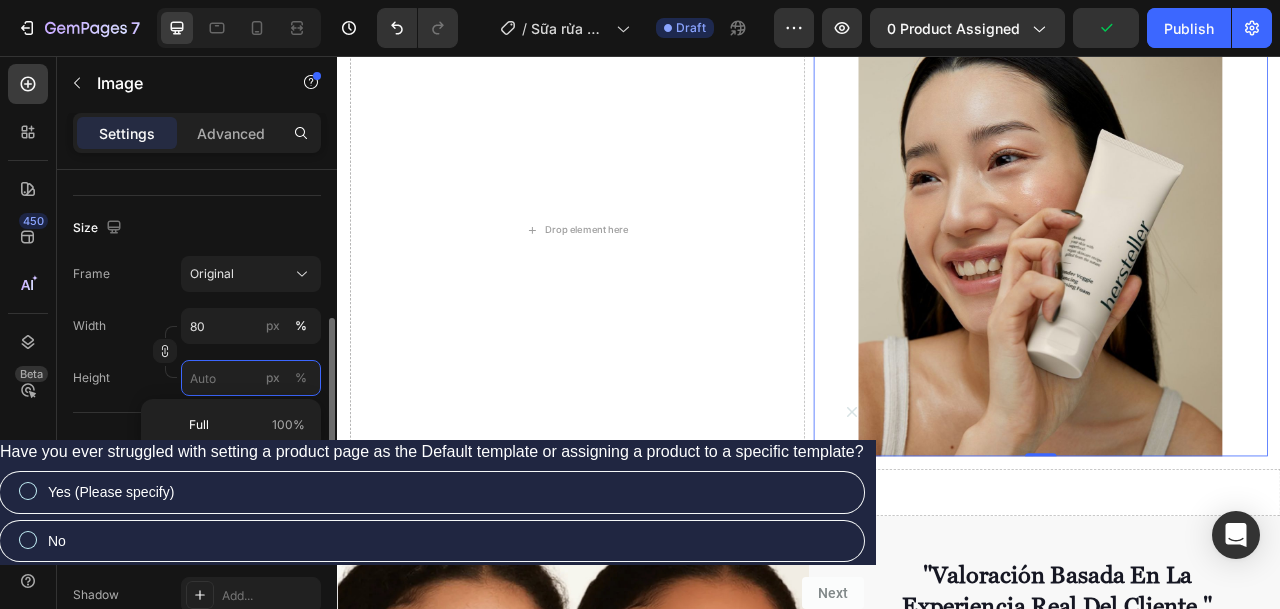 click on "px %" at bounding box center [251, 378] 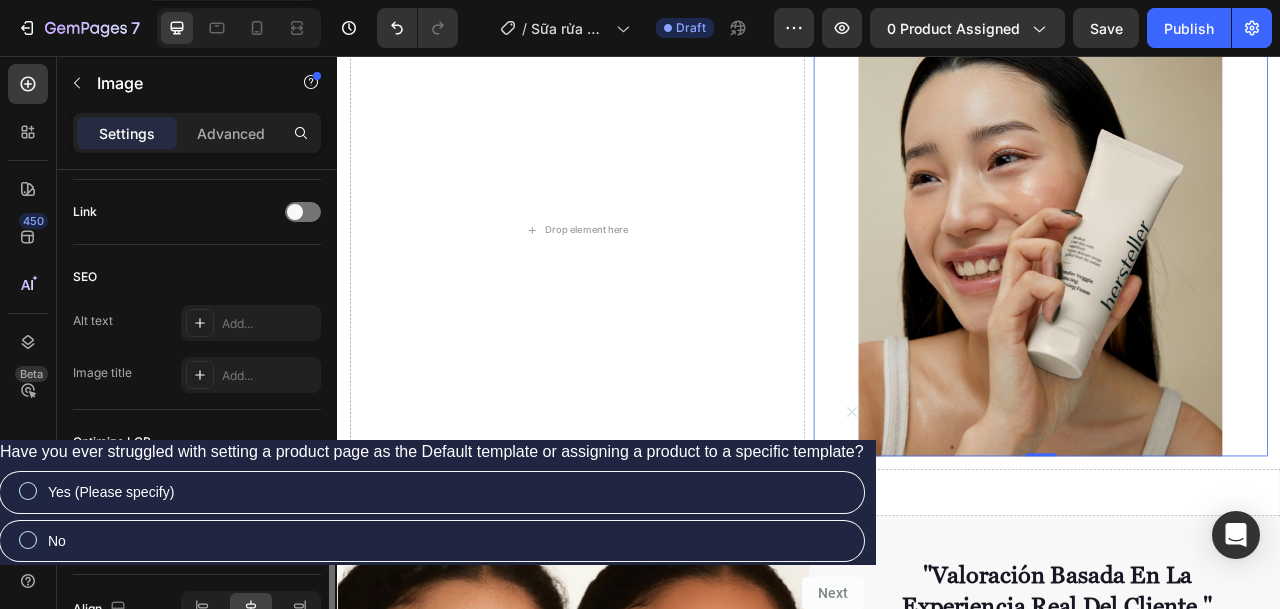scroll, scrollTop: 1011, scrollLeft: 0, axis: vertical 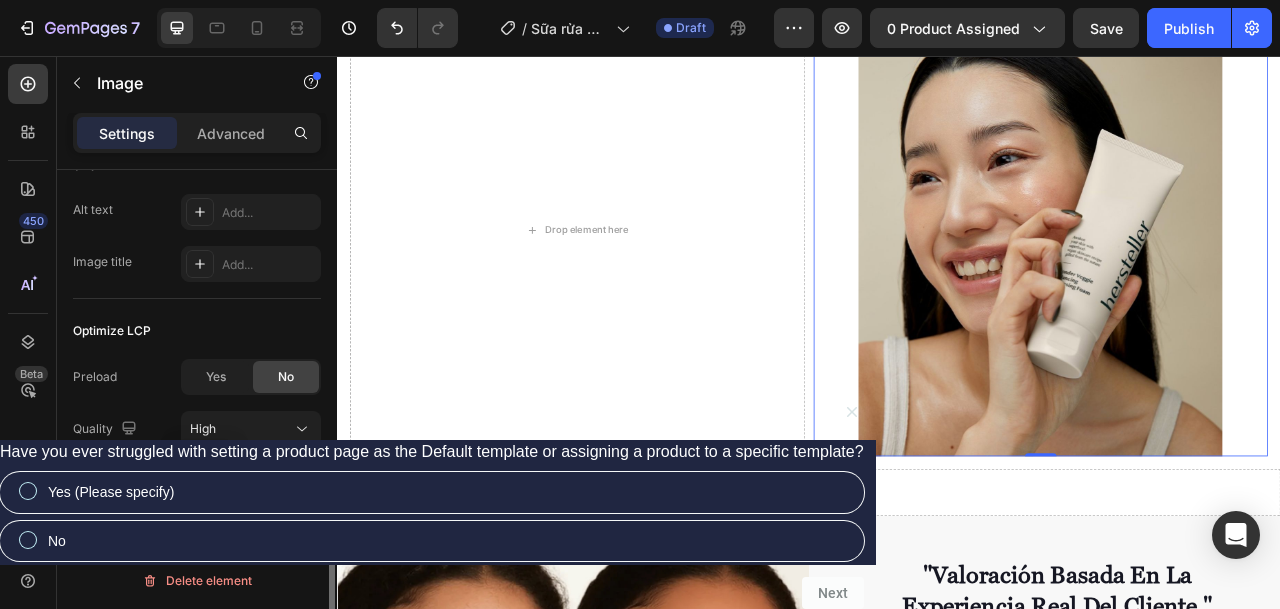 click 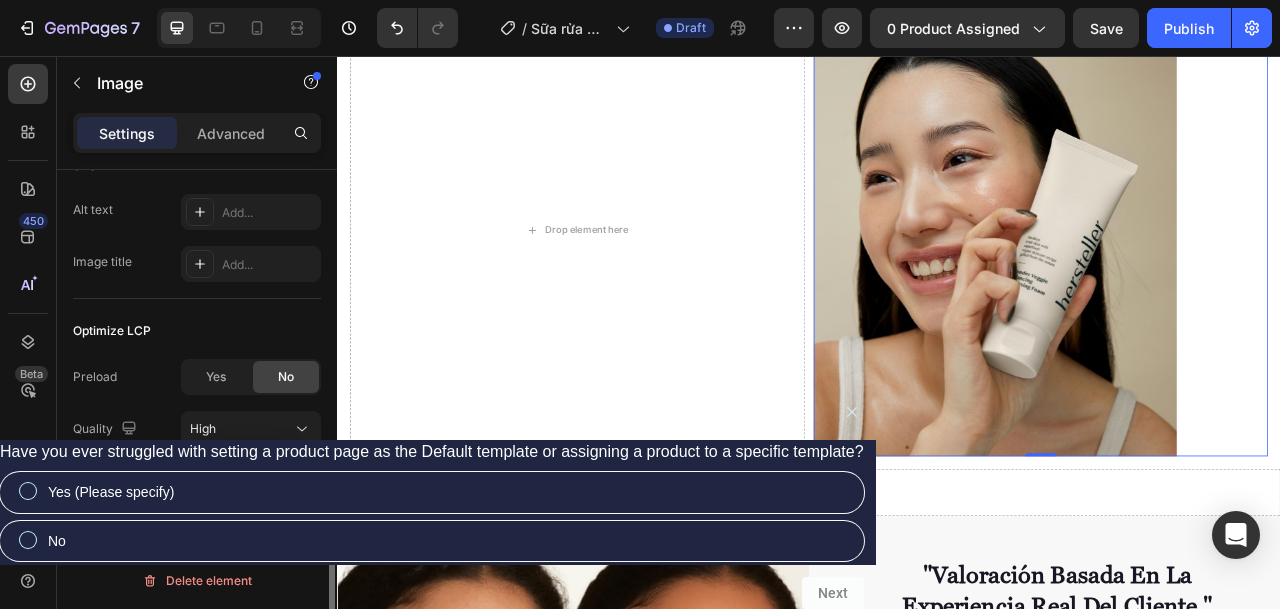 click 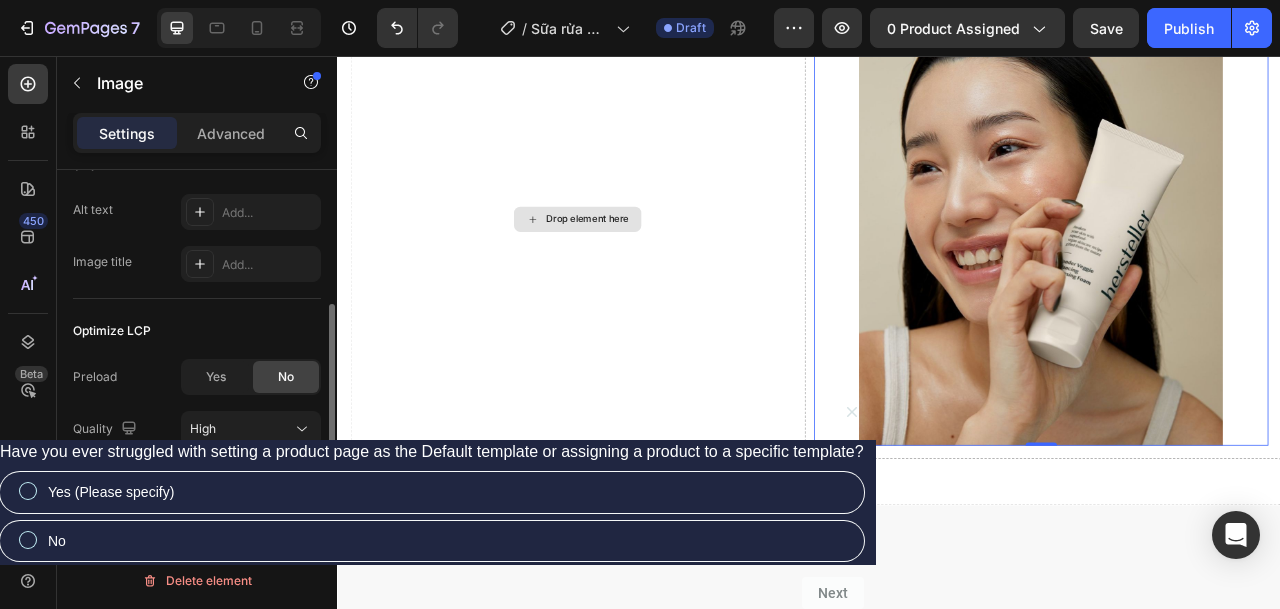 scroll, scrollTop: 629, scrollLeft: 0, axis: vertical 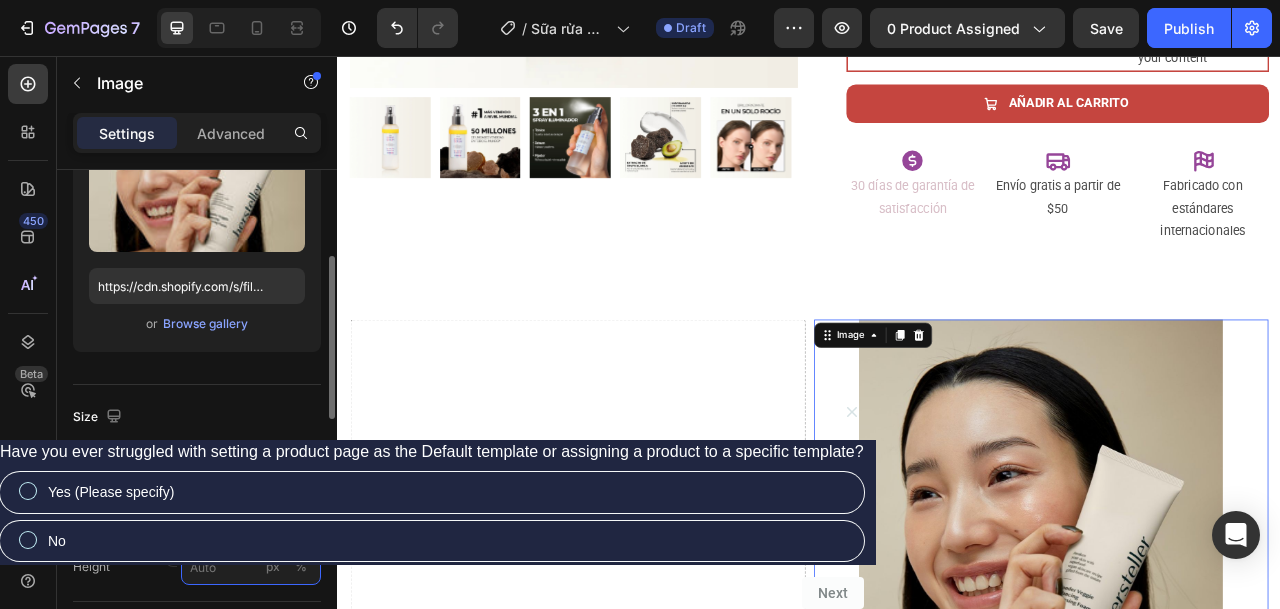 click on "px %" at bounding box center [251, 567] 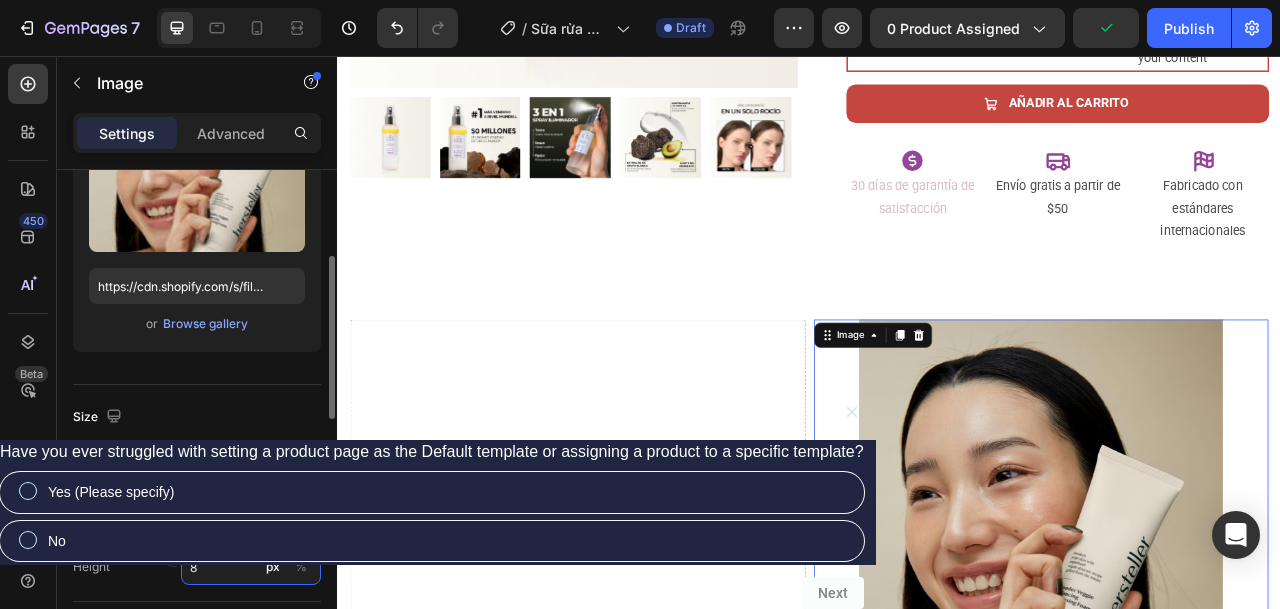 type 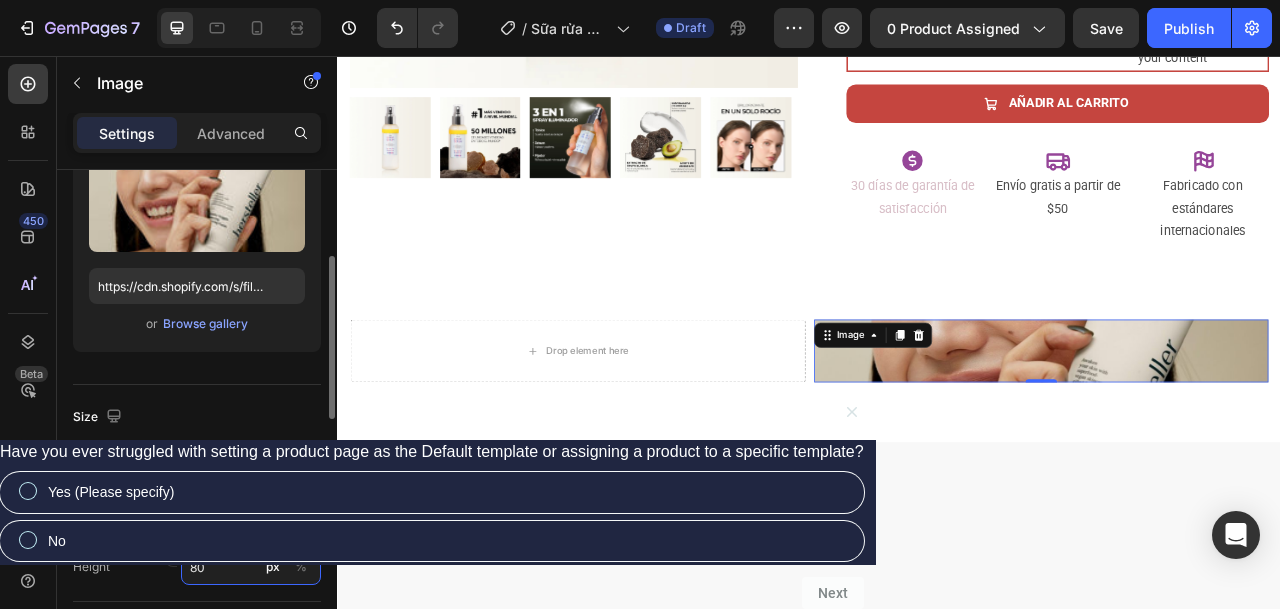 type on "8" 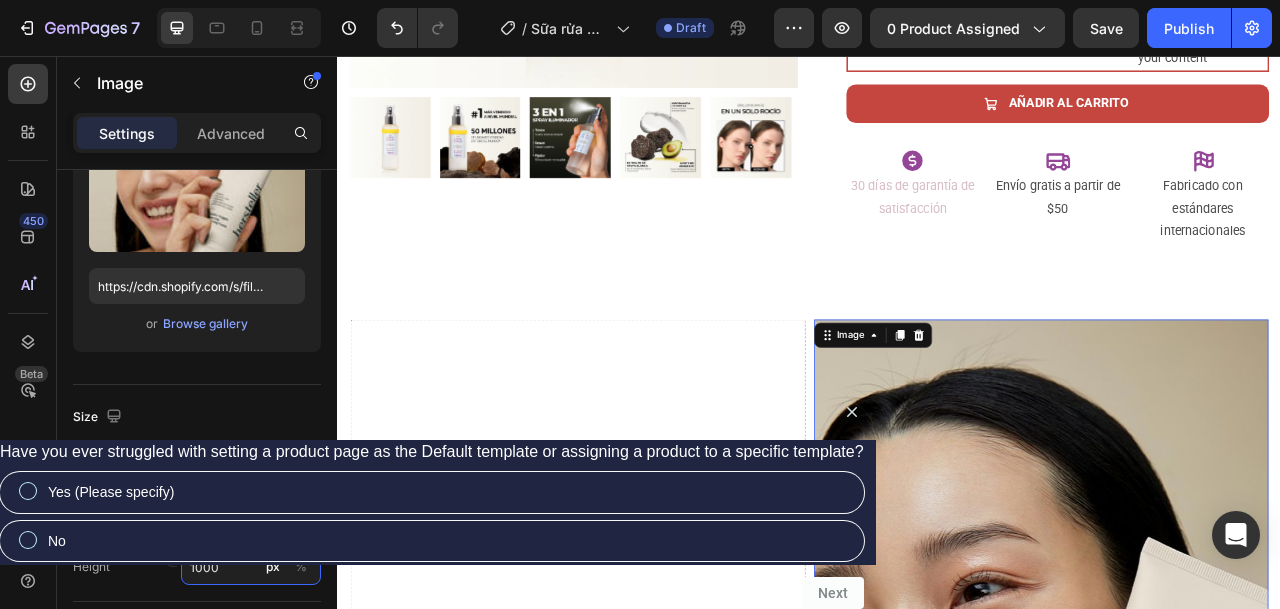 scroll, scrollTop: 564, scrollLeft: 0, axis: vertical 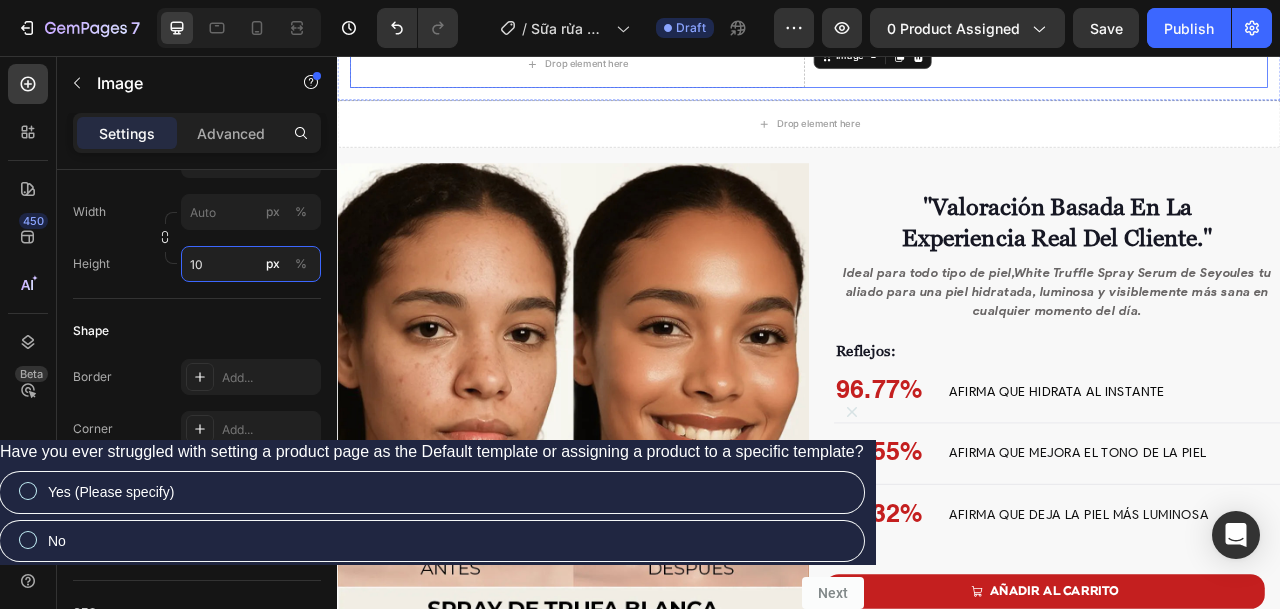 type on "1" 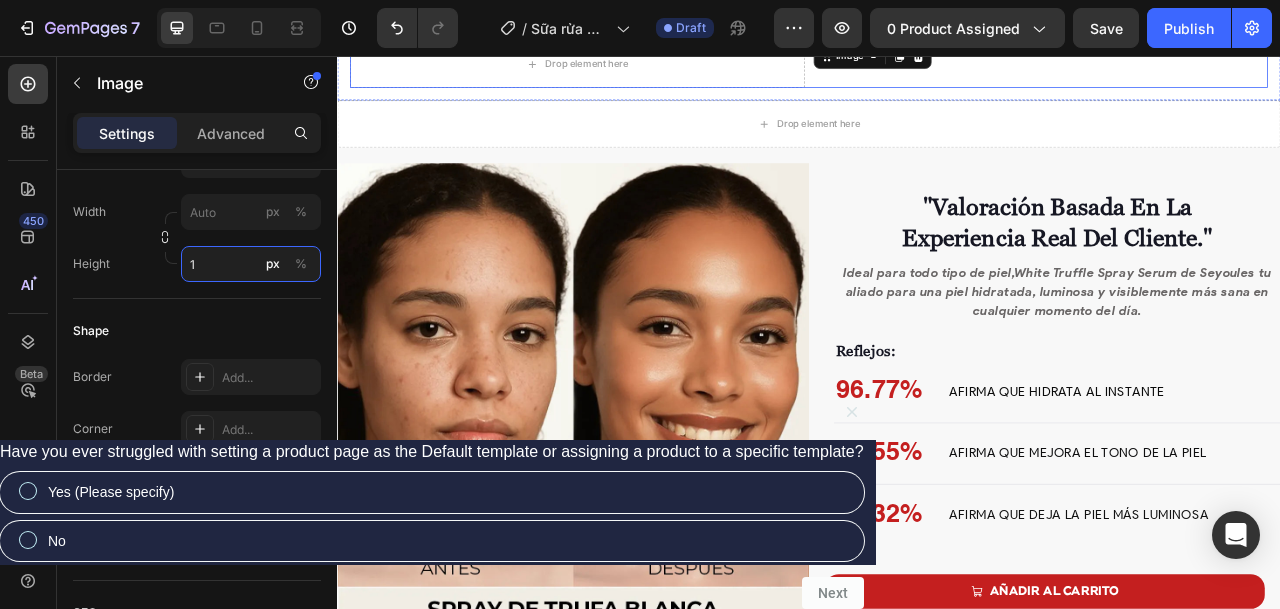 type 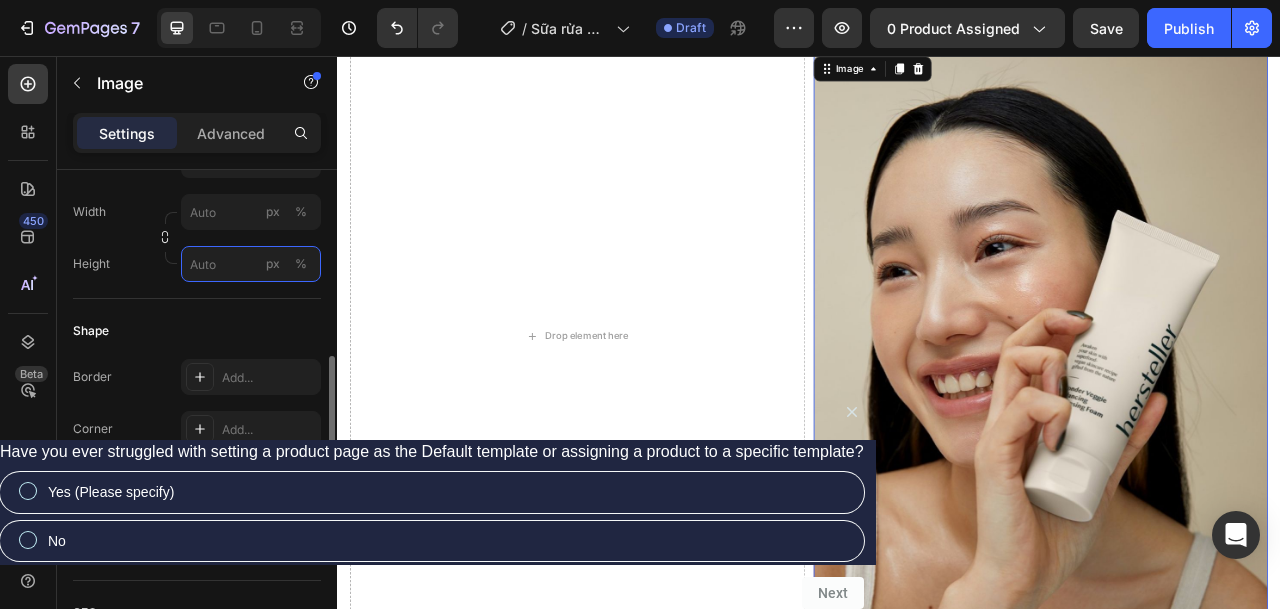 scroll, scrollTop: 907, scrollLeft: 0, axis: vertical 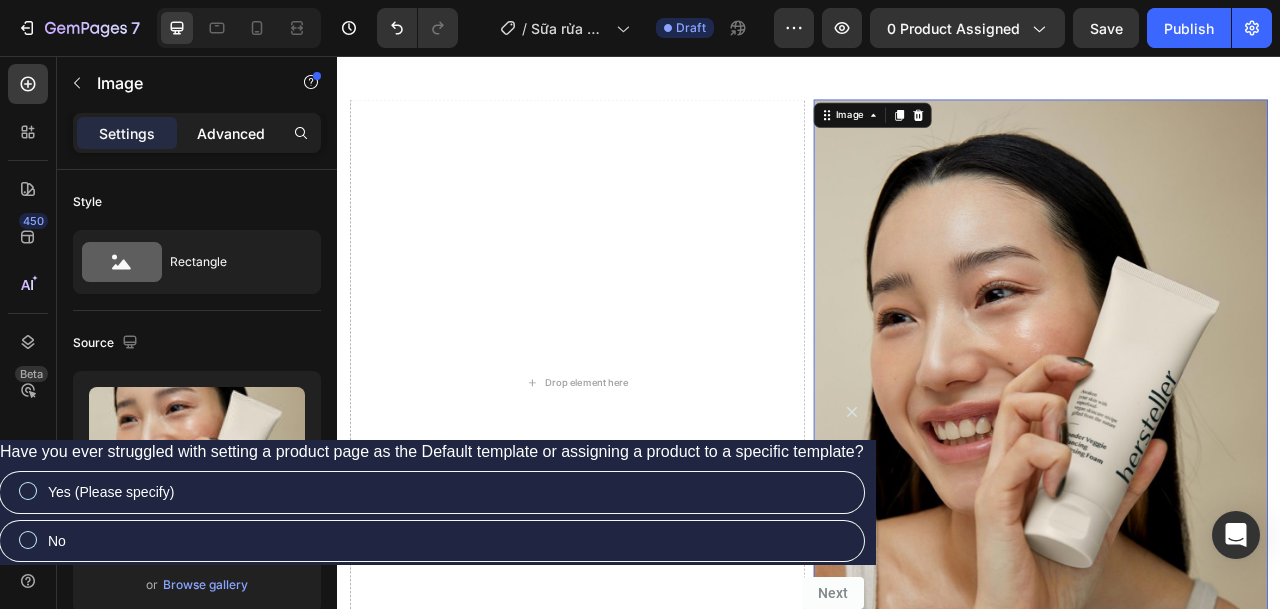 click on "Advanced" 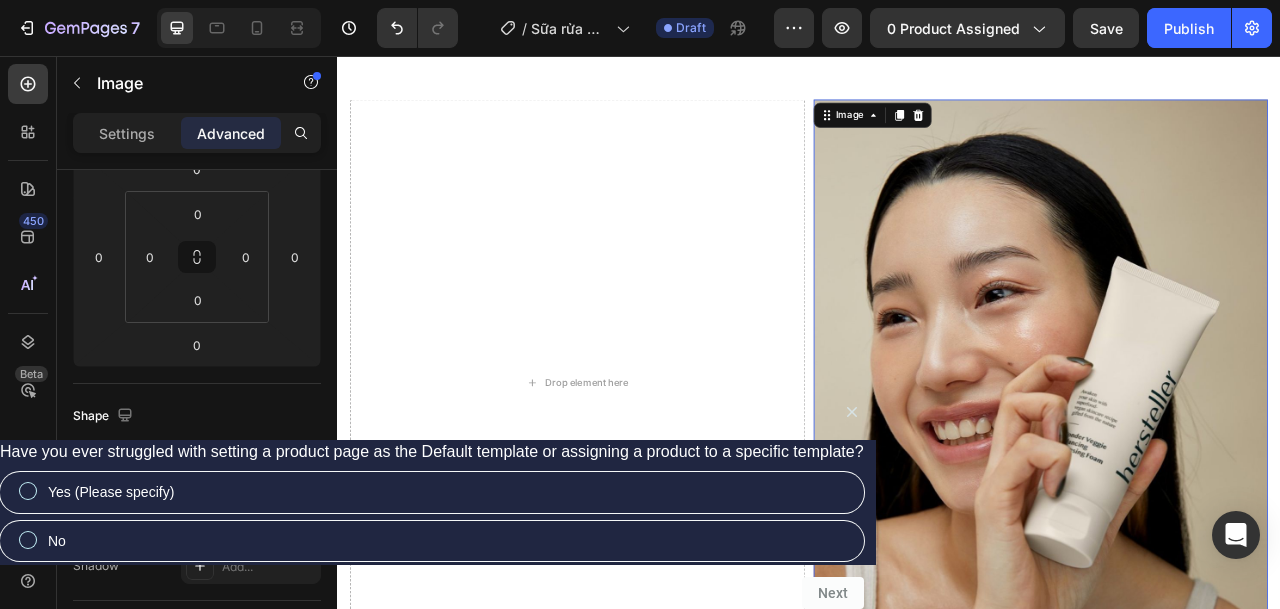 scroll, scrollTop: 804, scrollLeft: 0, axis: vertical 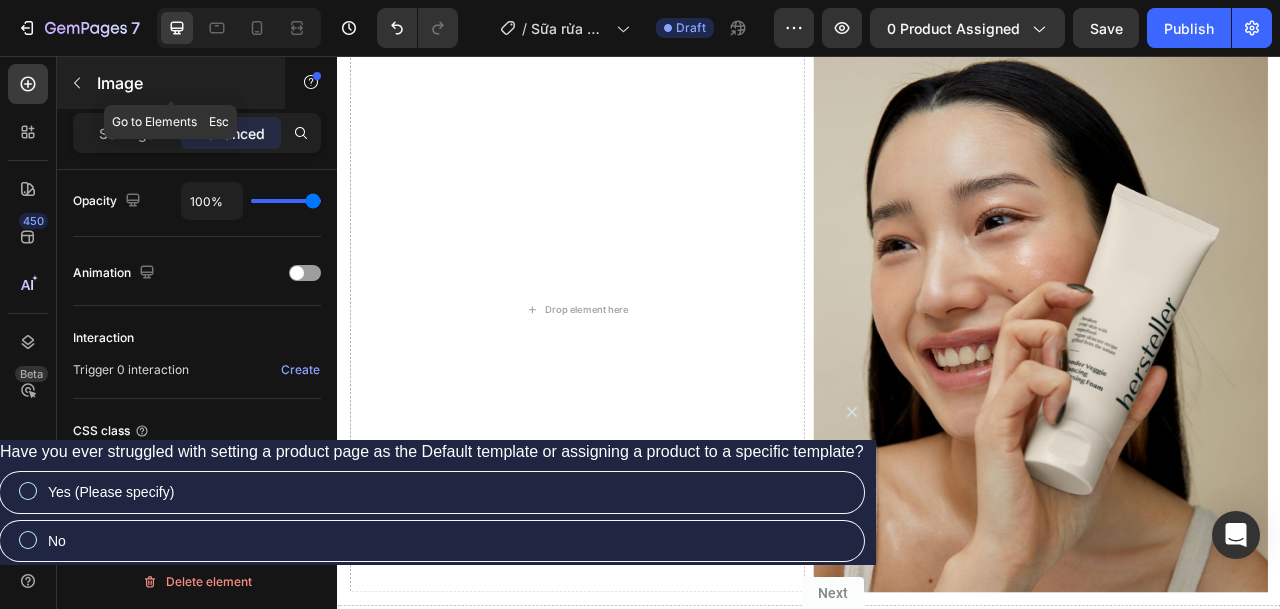 click 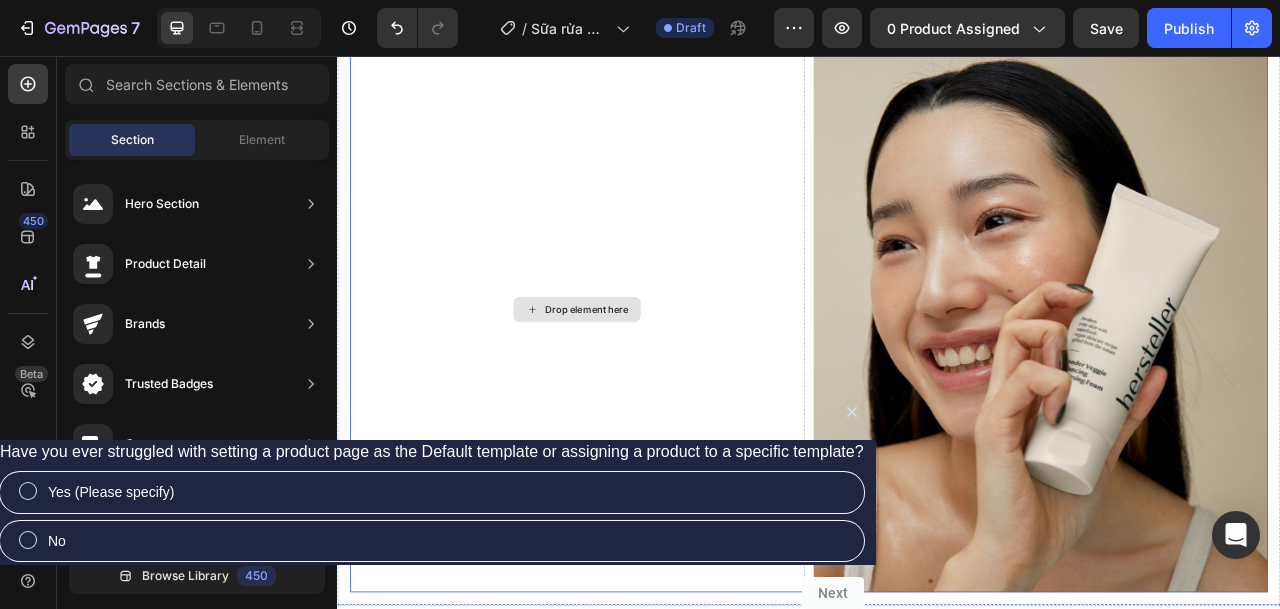 click on "Drop element here" at bounding box center (654, 378) 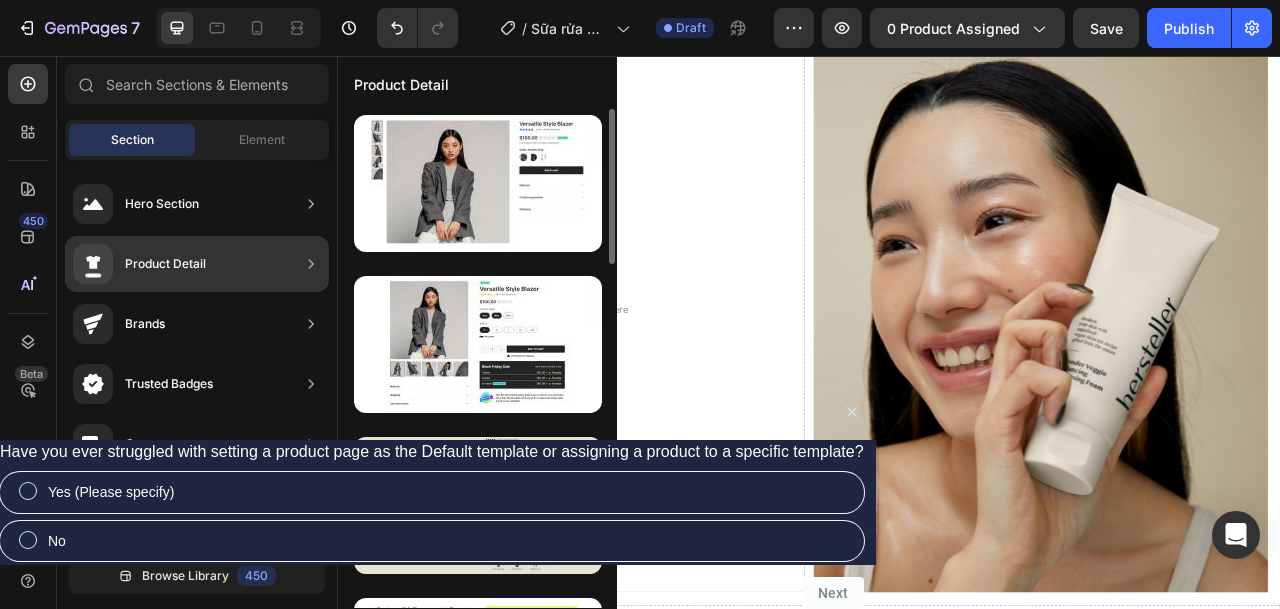 click at bounding box center [478, 505] 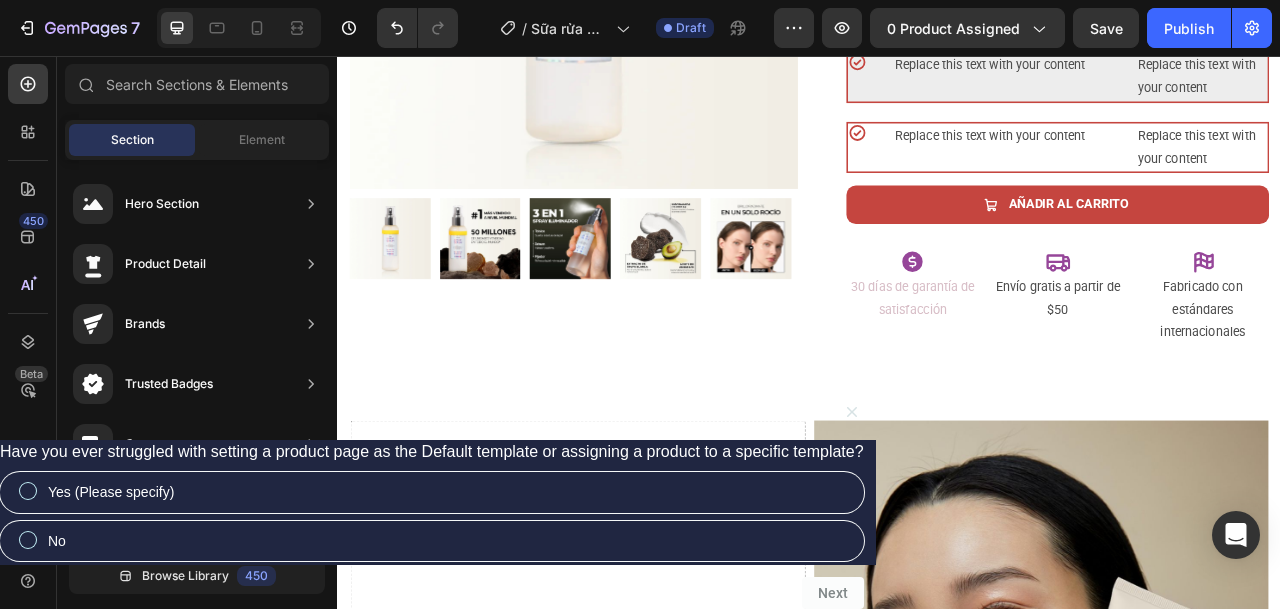 scroll, scrollTop: 800, scrollLeft: 0, axis: vertical 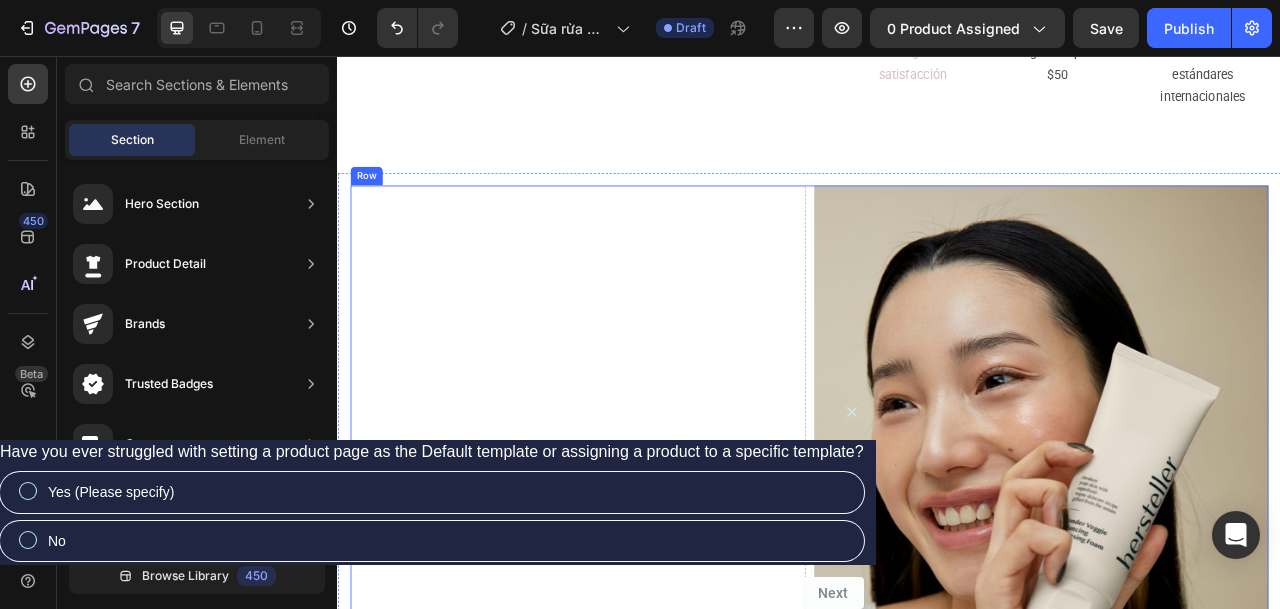 click on "Drop element here" at bounding box center (642, 580) 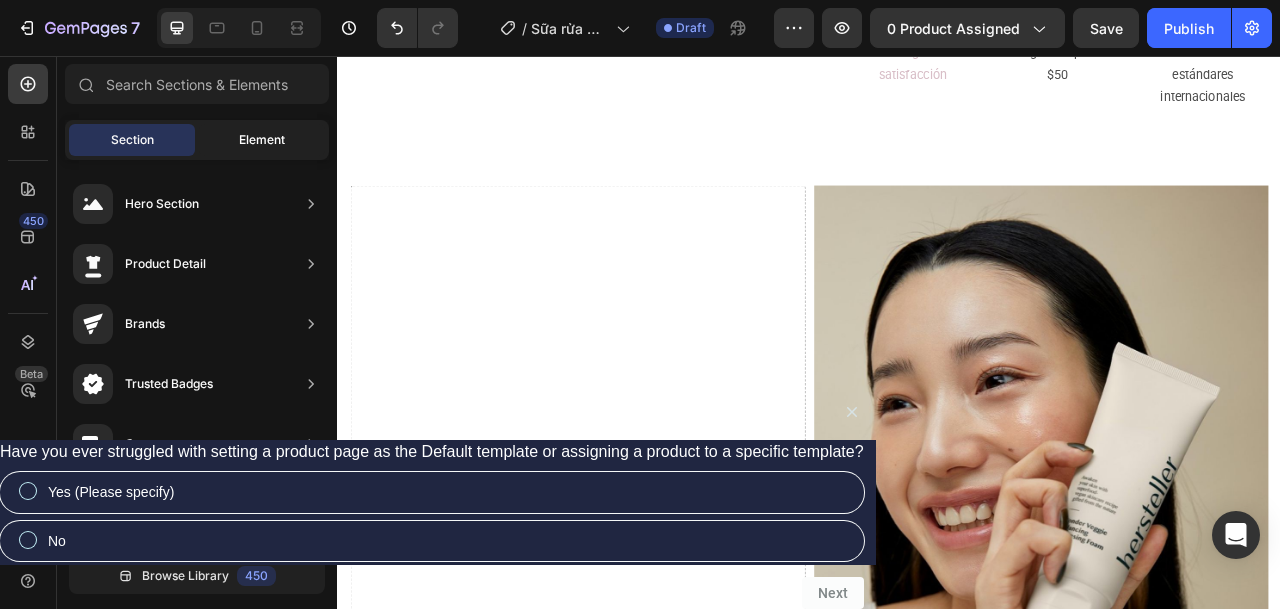 click on "Element" 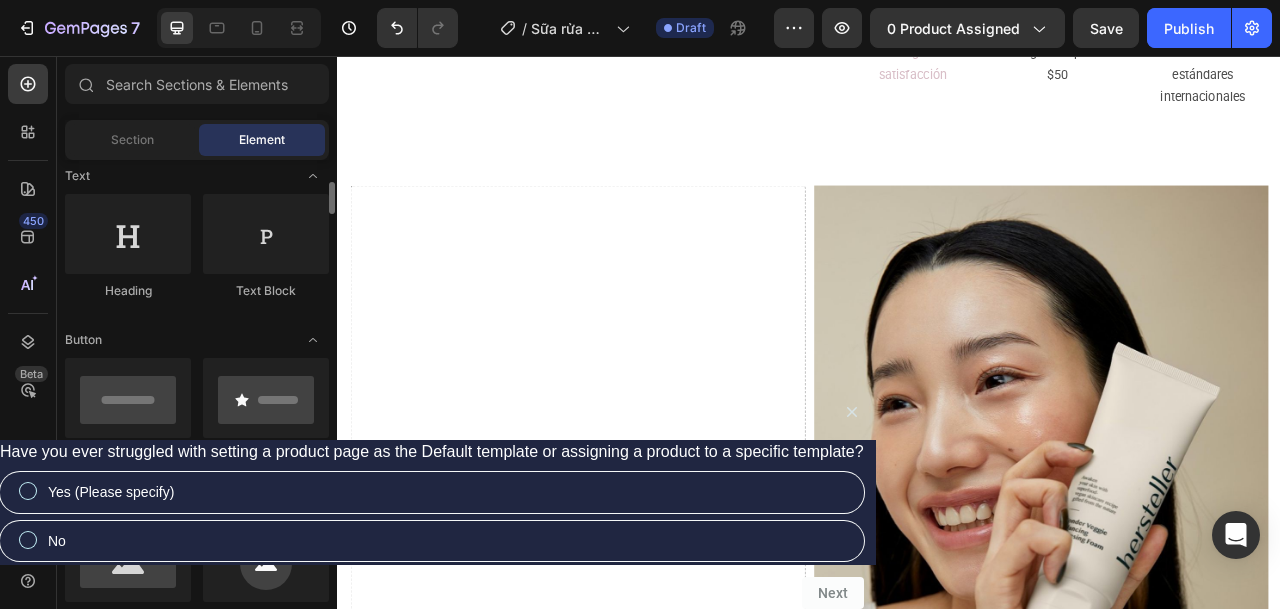 scroll, scrollTop: 450, scrollLeft: 0, axis: vertical 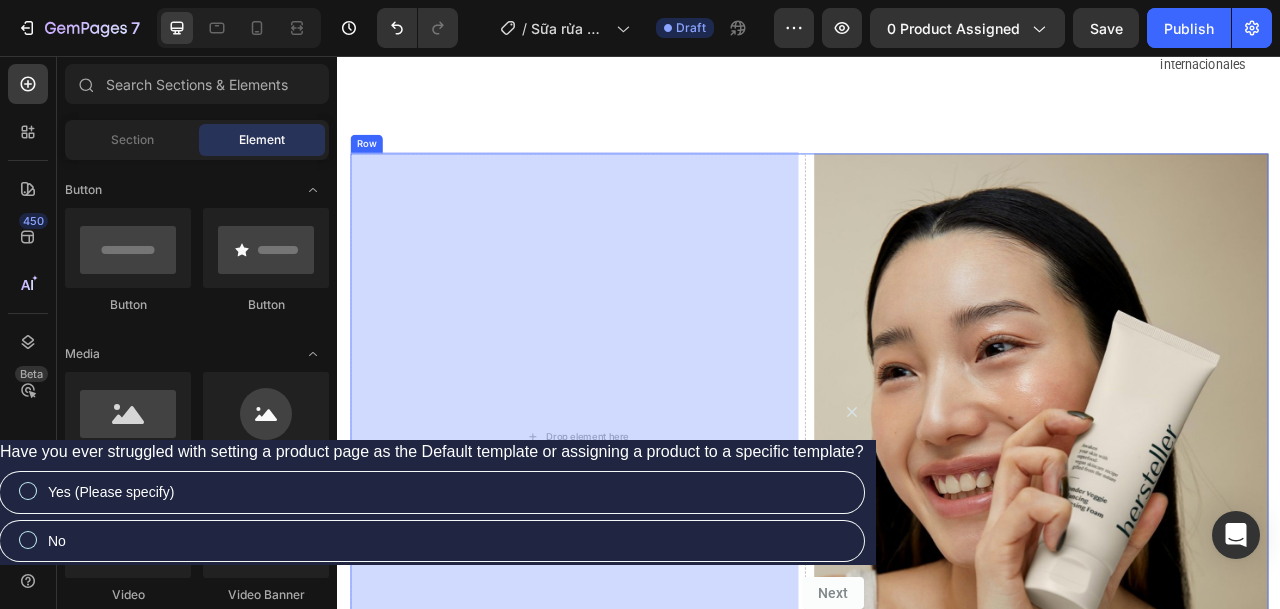 drag, startPoint x: 429, startPoint y: 499, endPoint x: 648, endPoint y: 567, distance: 229.3142 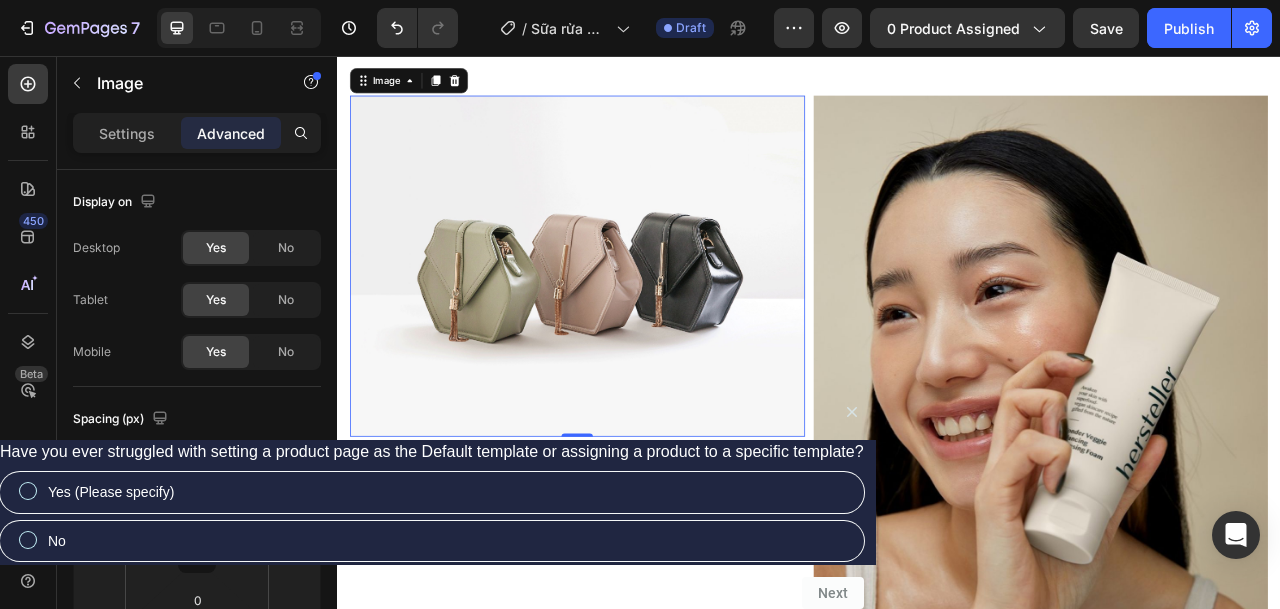 scroll, scrollTop: 1070, scrollLeft: 0, axis: vertical 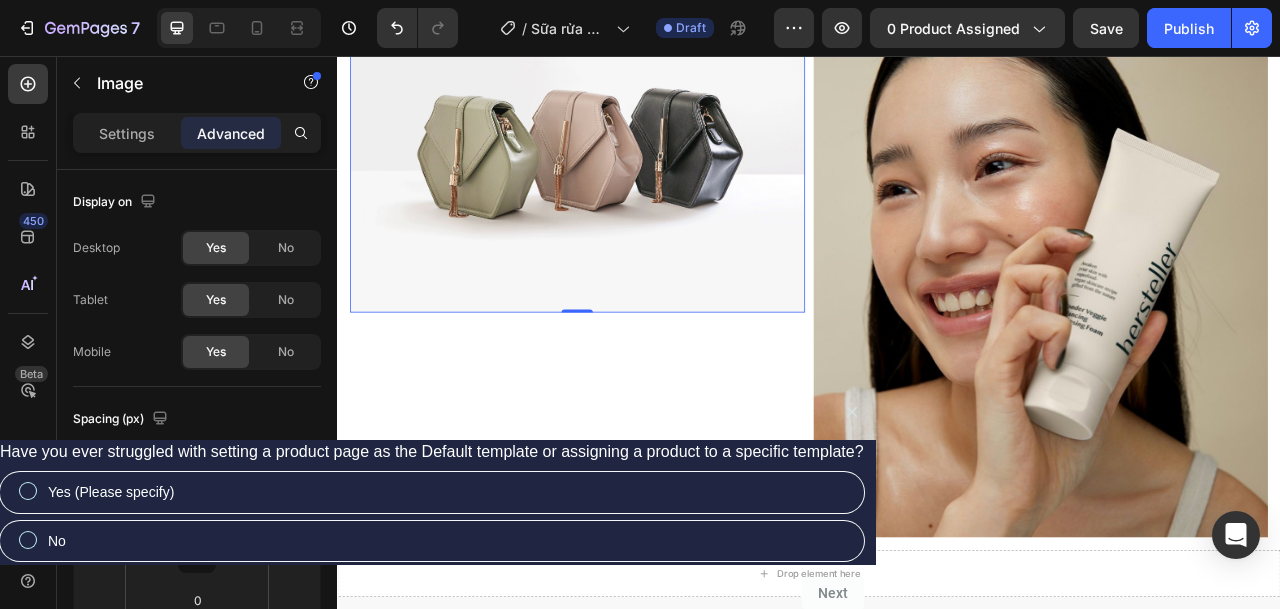 click at bounding box center (642, 165) 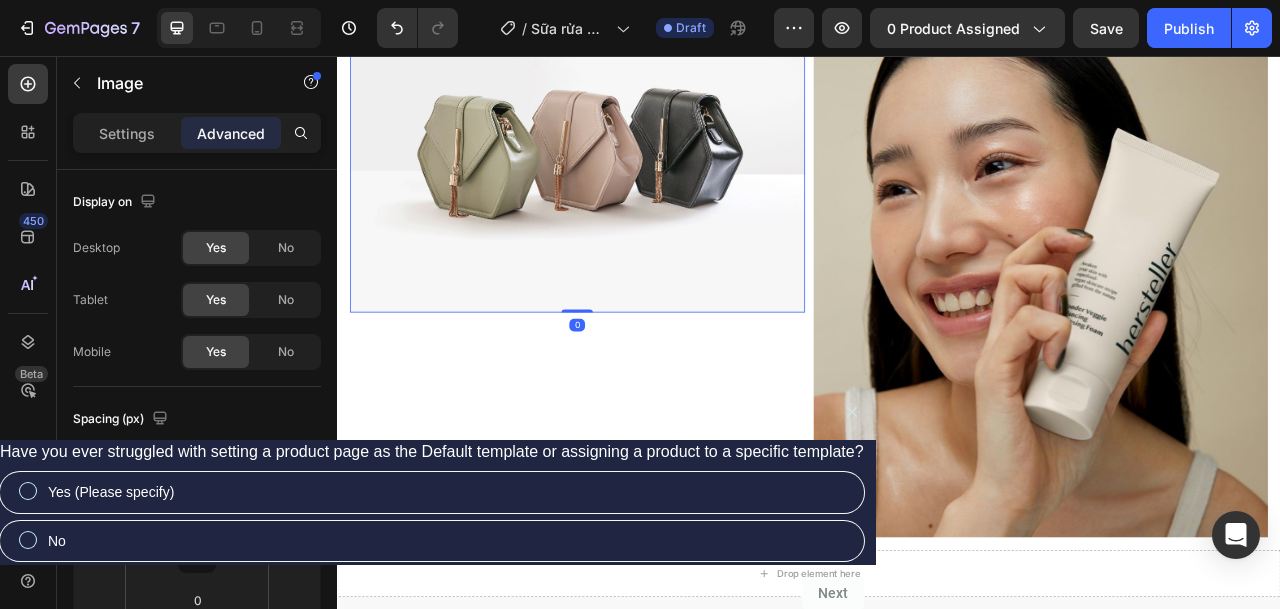 click at bounding box center (642, 165) 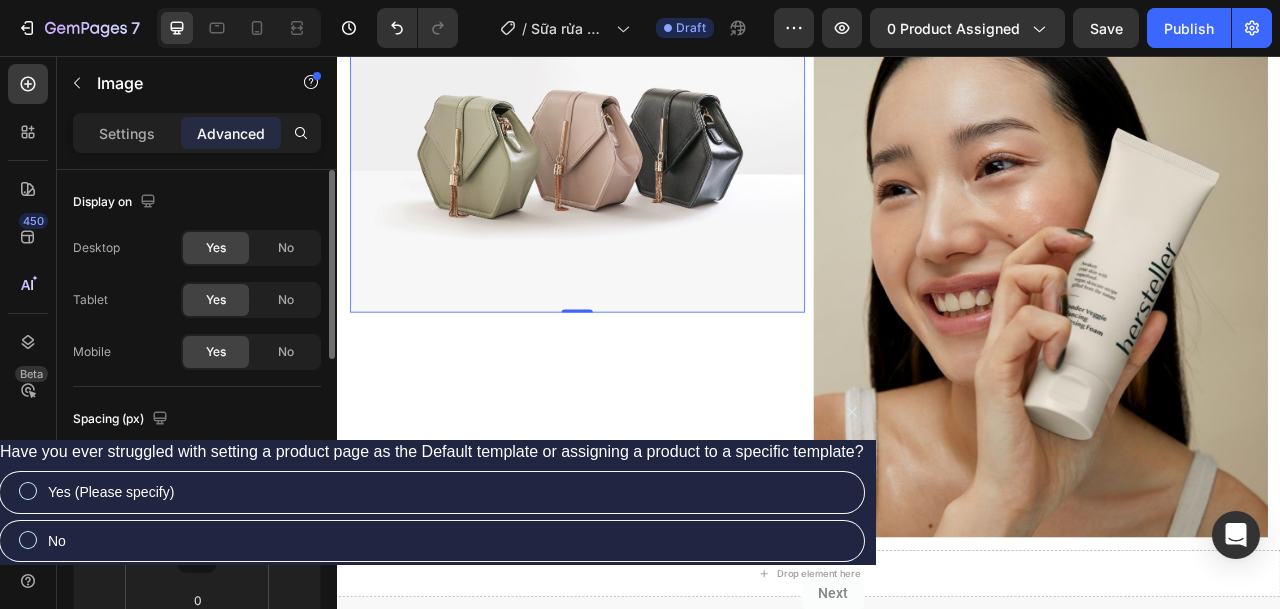 drag, startPoint x: 106, startPoint y: 123, endPoint x: 101, endPoint y: 190, distance: 67.18631 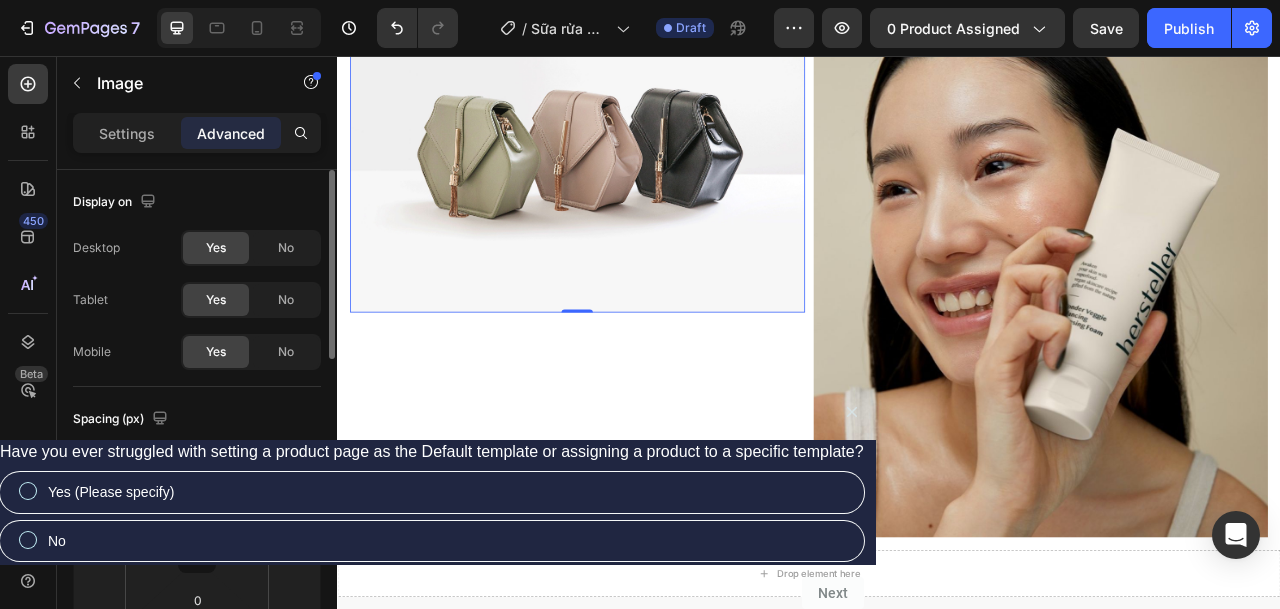 click on "Settings" at bounding box center (127, 133) 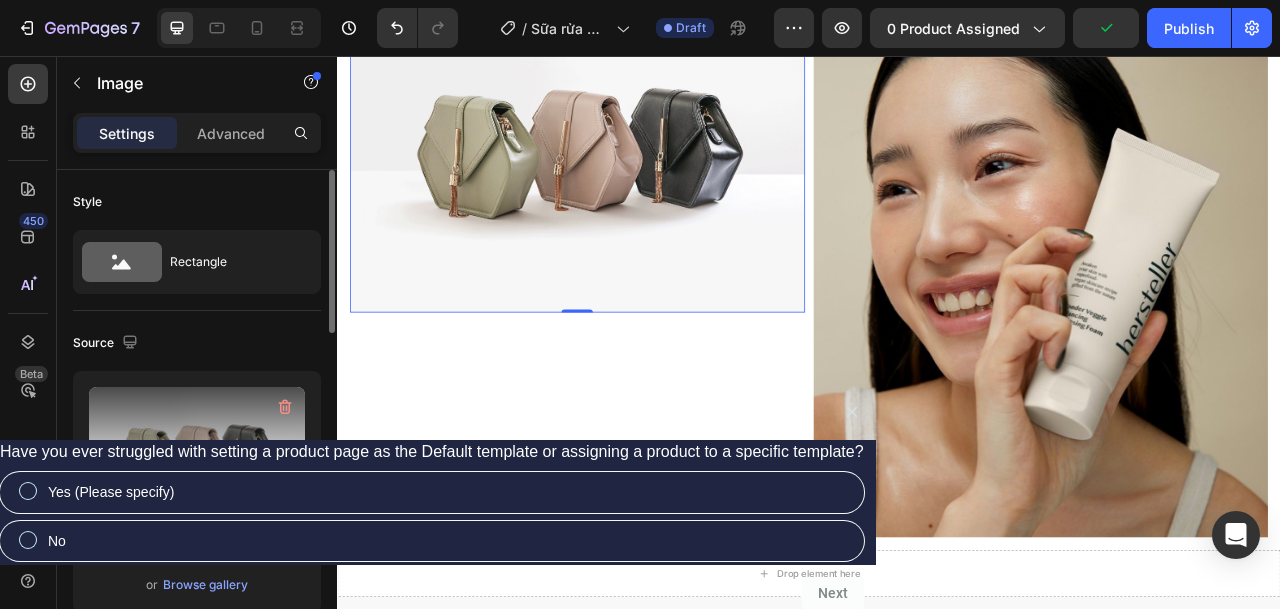 click 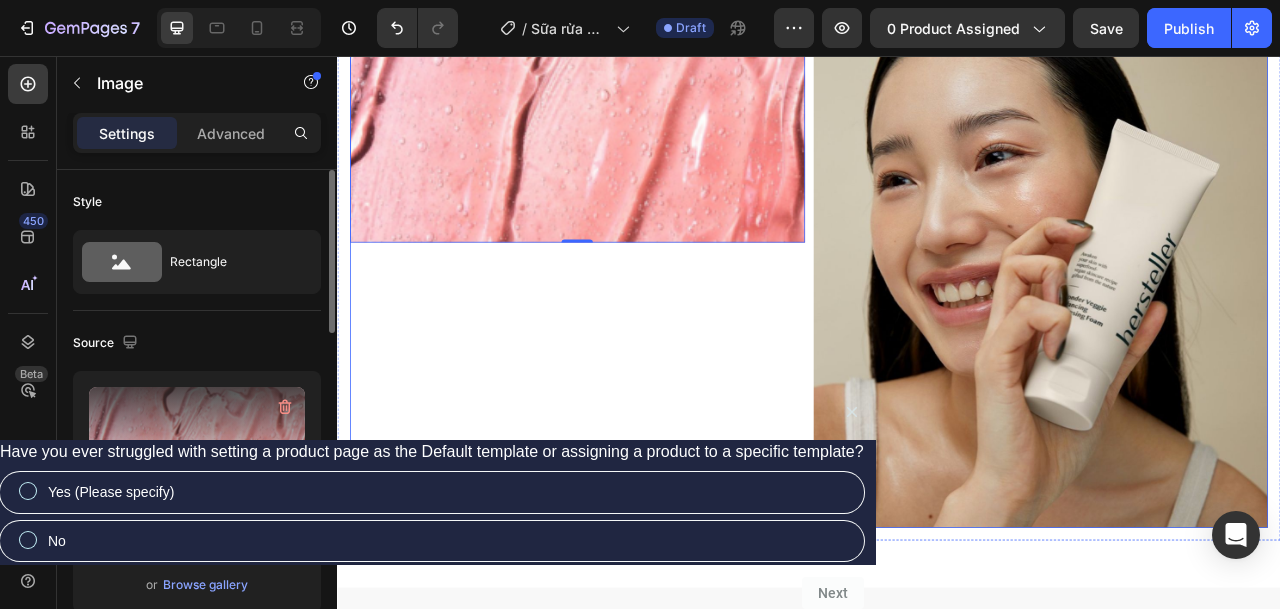 scroll, scrollTop: 770, scrollLeft: 0, axis: vertical 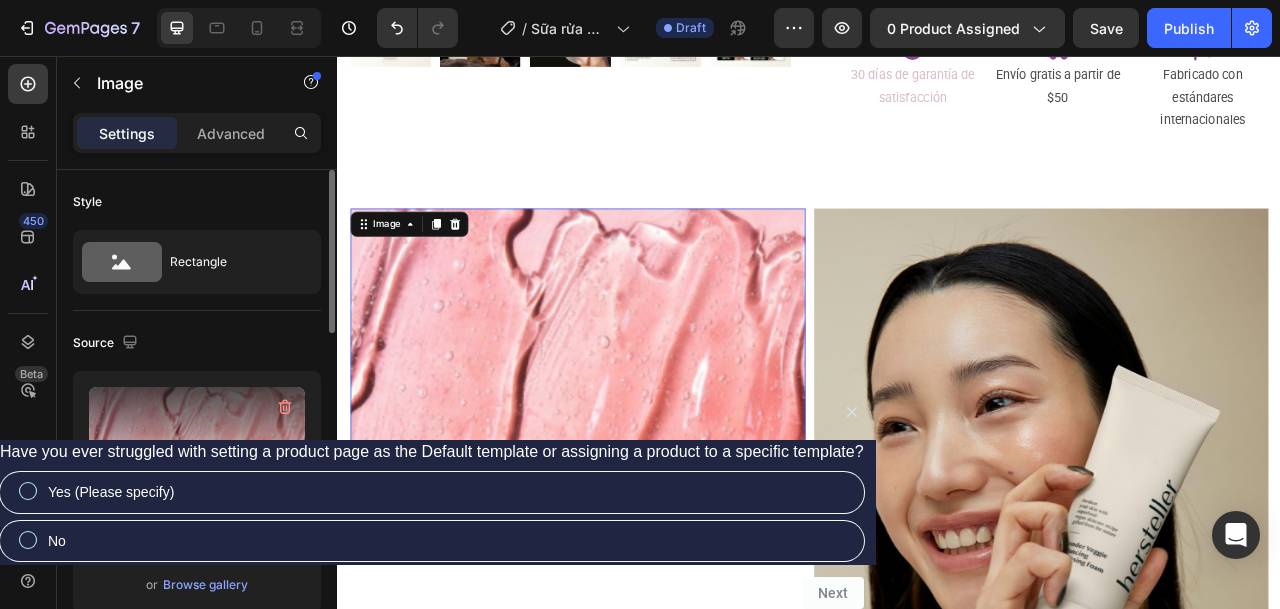click 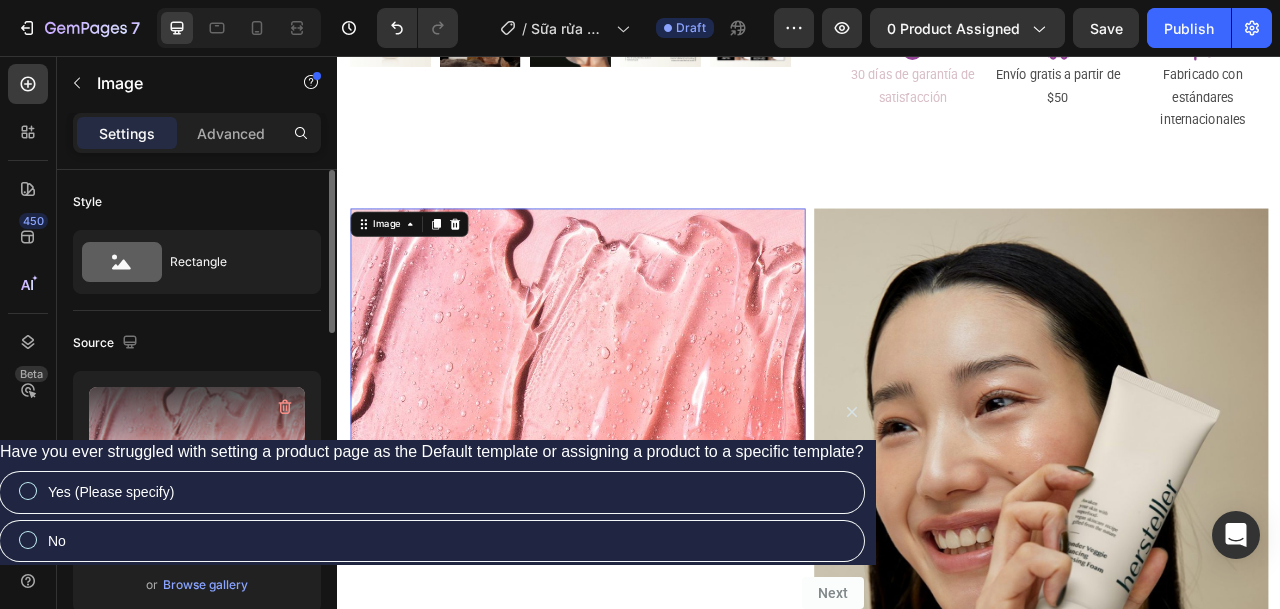 type on "https://cdn.shopify.com/s/files/1/0643/1404/8704/files/gempages_507356051327157127-4cb15342-5b50-4436-a726-549b9a7c8604.jpg" 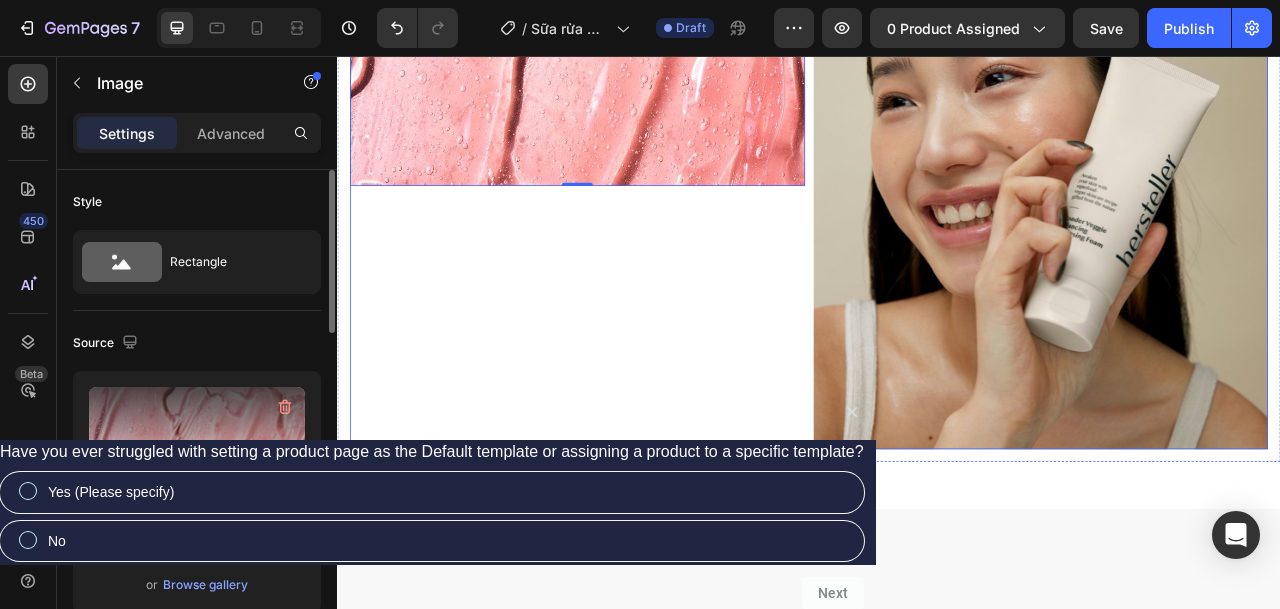 scroll, scrollTop: 870, scrollLeft: 0, axis: vertical 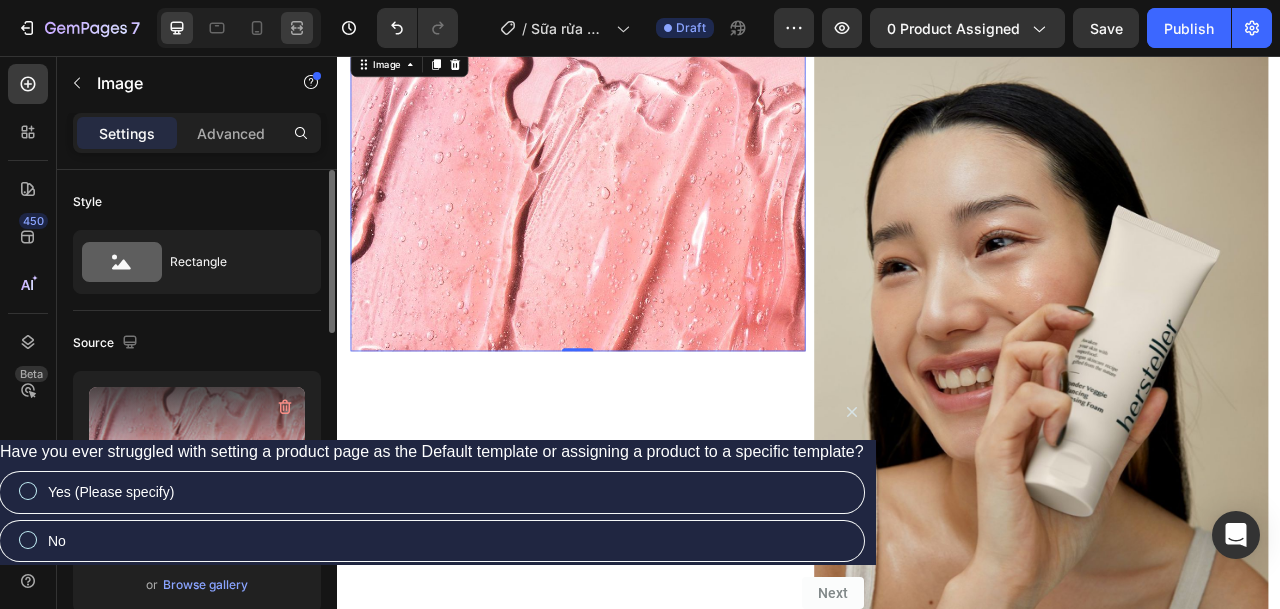 click 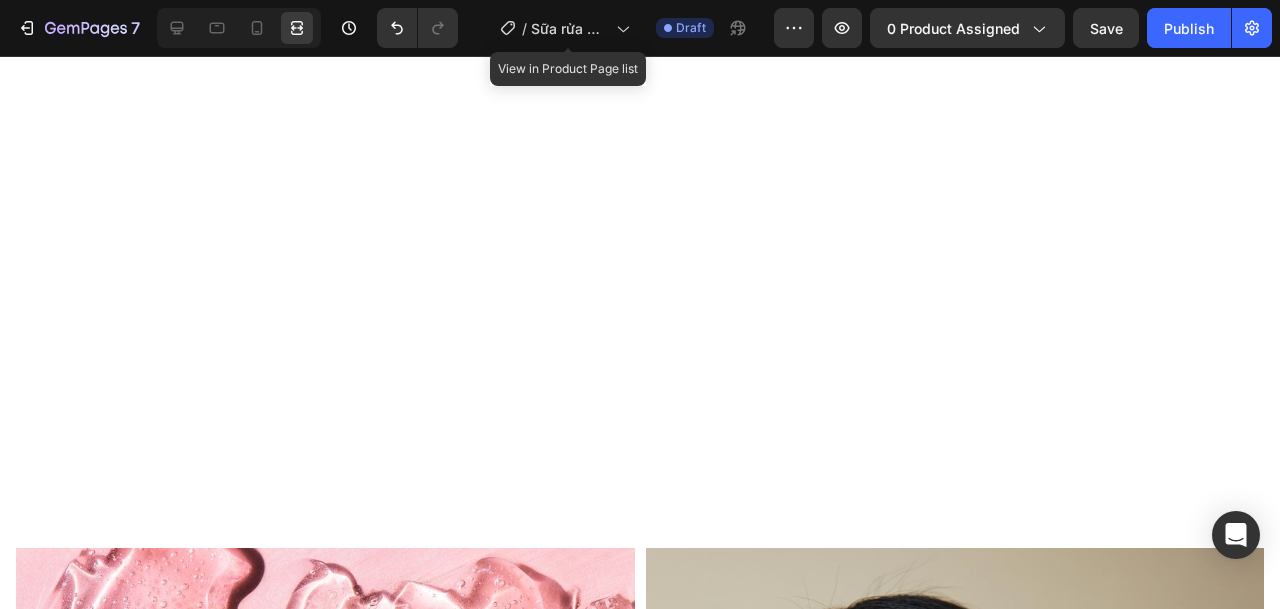 scroll, scrollTop: 970, scrollLeft: 0, axis: vertical 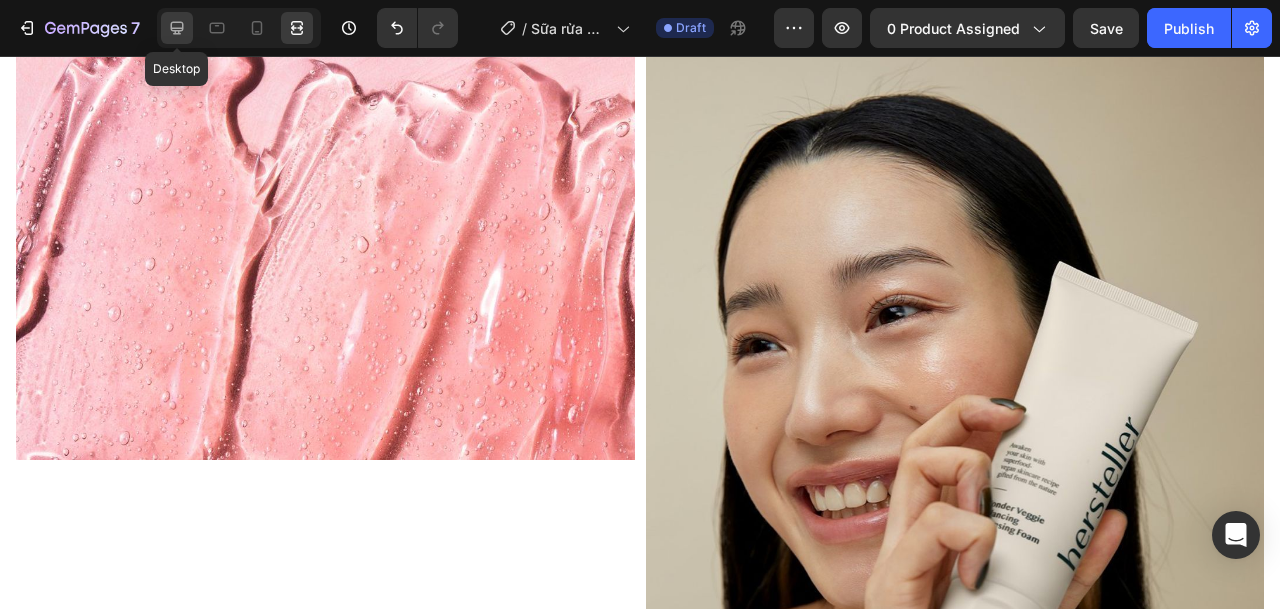 click 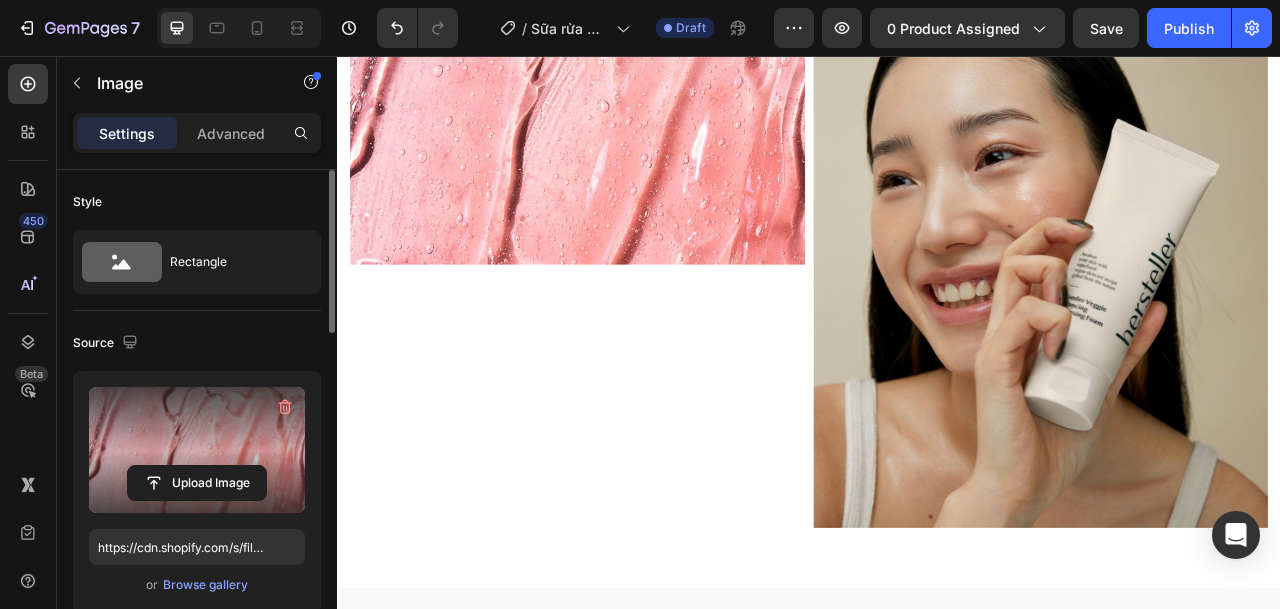 scroll, scrollTop: 870, scrollLeft: 0, axis: vertical 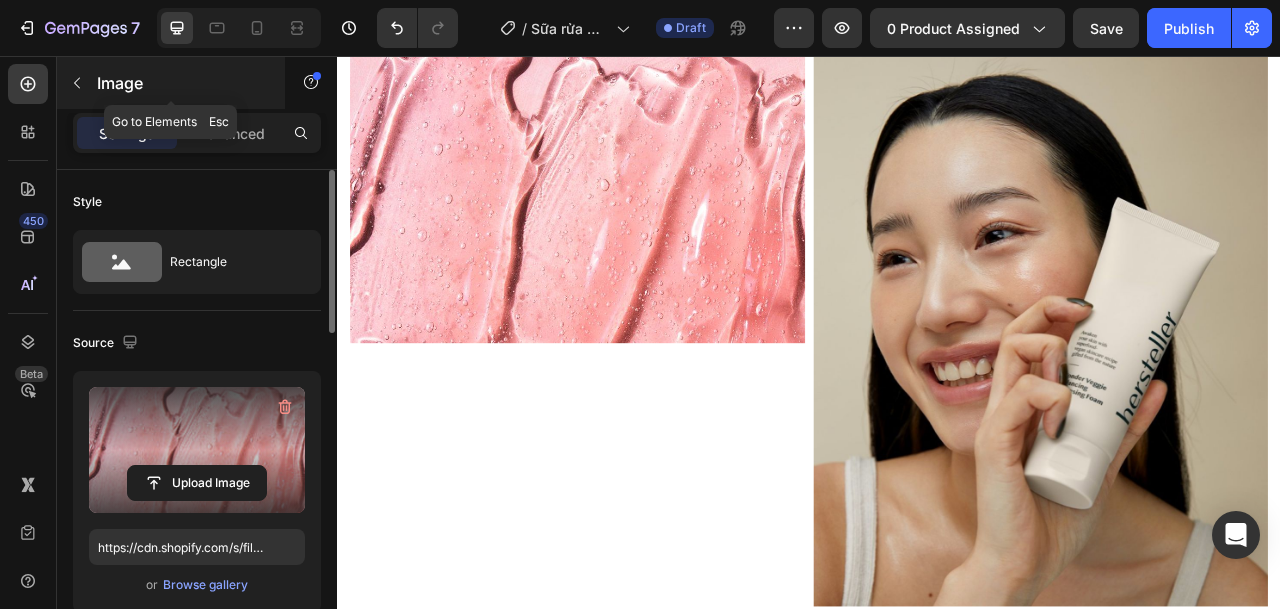 click on "Image" at bounding box center (171, 83) 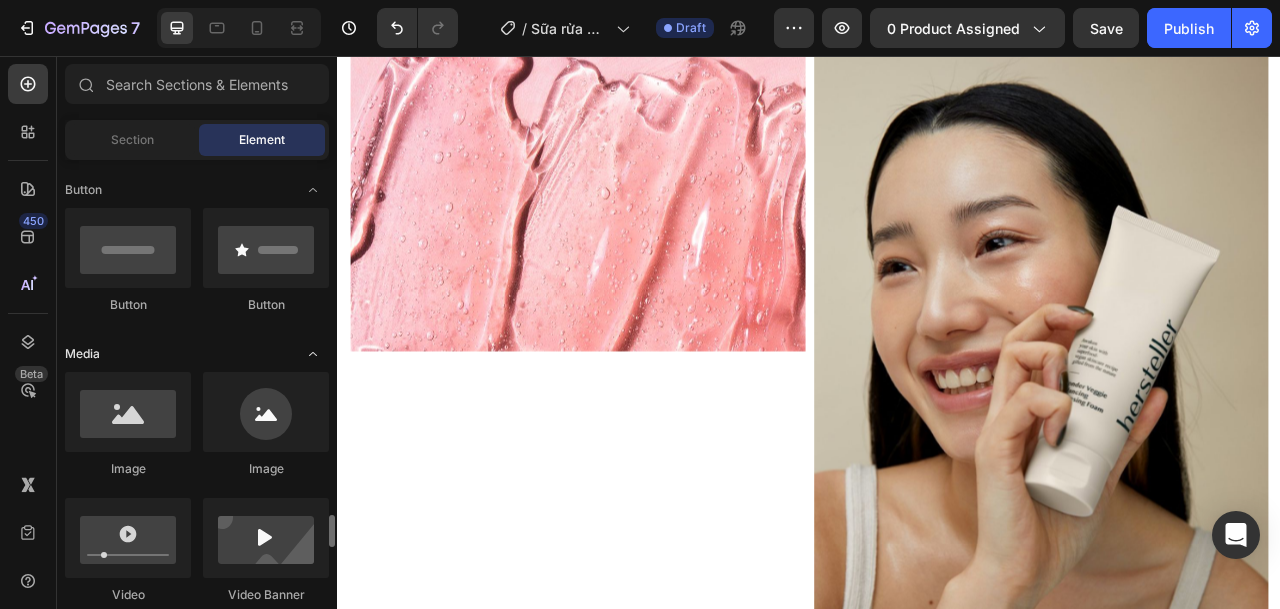 scroll, scrollTop: 670, scrollLeft: 0, axis: vertical 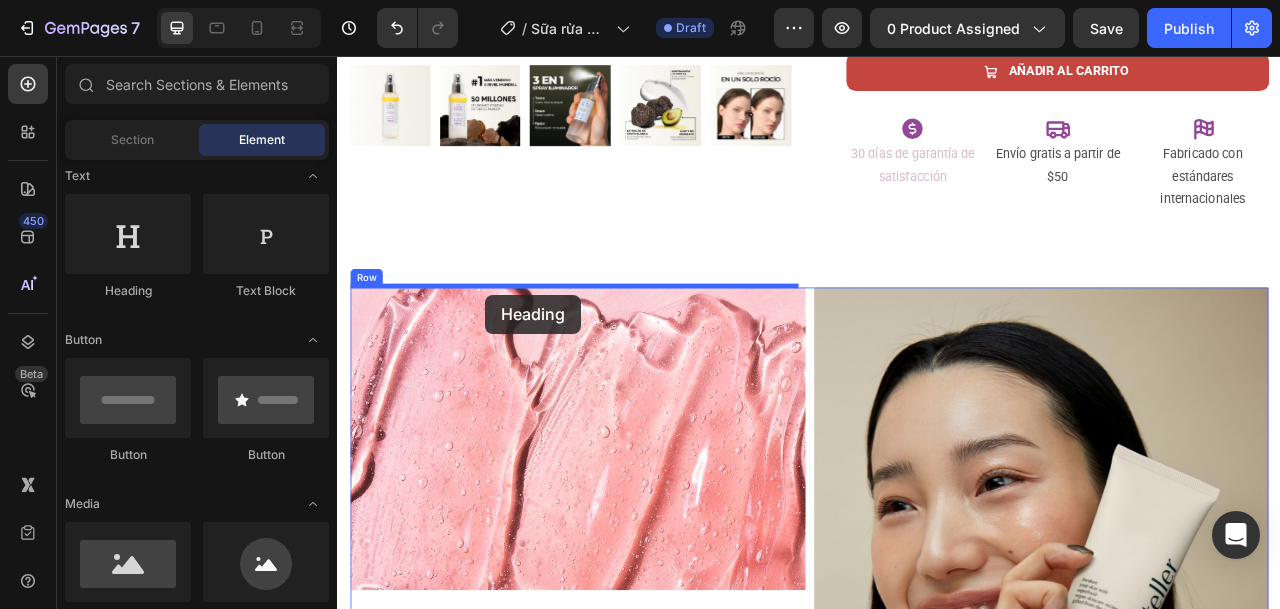 drag, startPoint x: 467, startPoint y: 339, endPoint x: 525, endPoint y: 360, distance: 61.68468 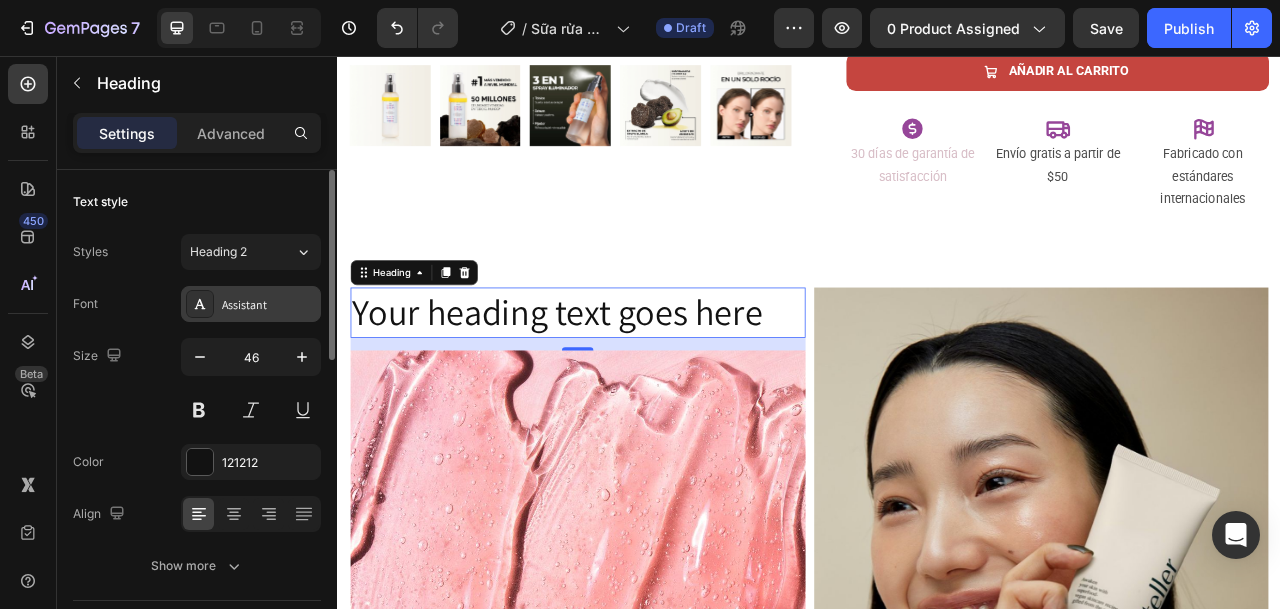 click on "Assistant" at bounding box center (251, 304) 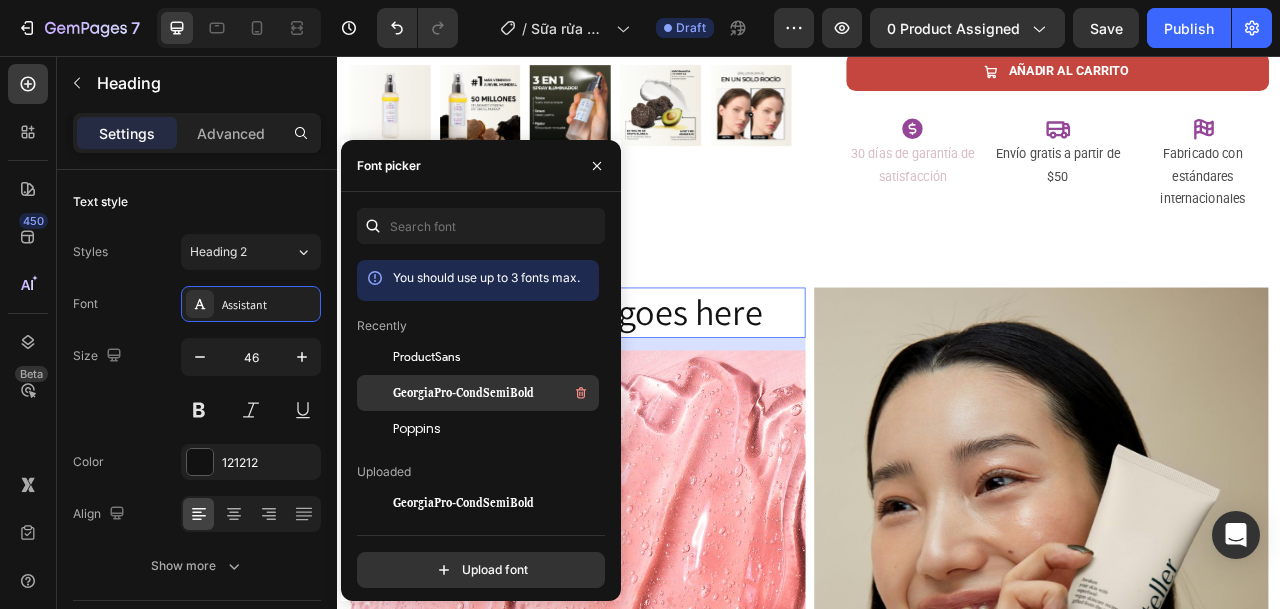 click on "GeorgiaPro-CondSemiBold" 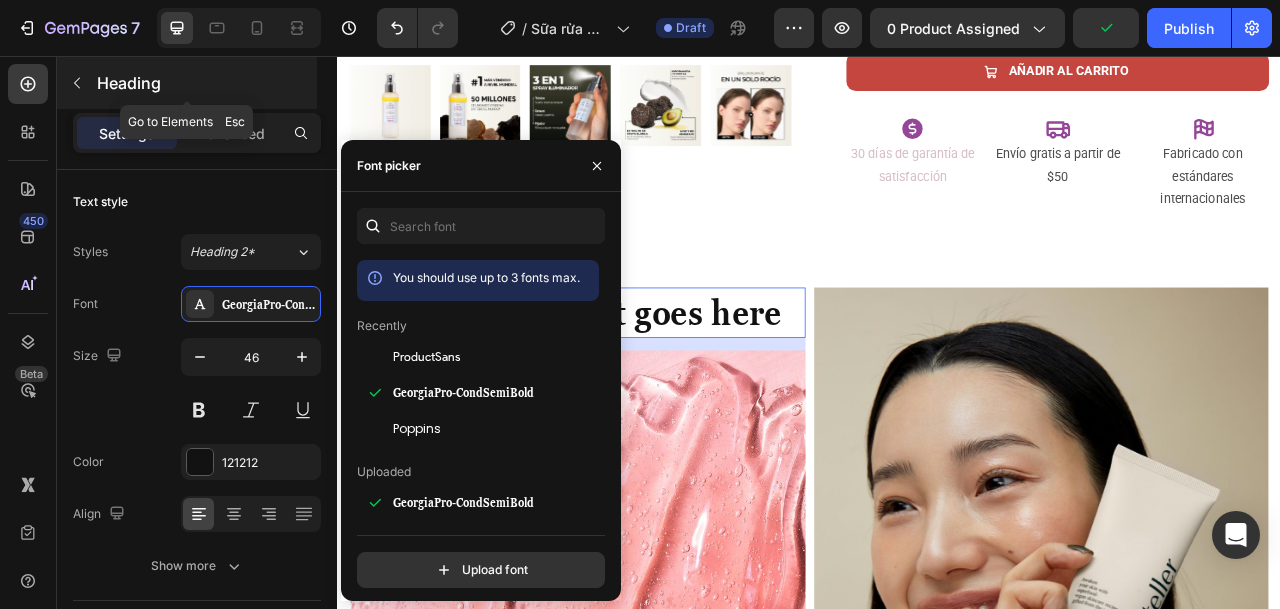 click at bounding box center [77, 83] 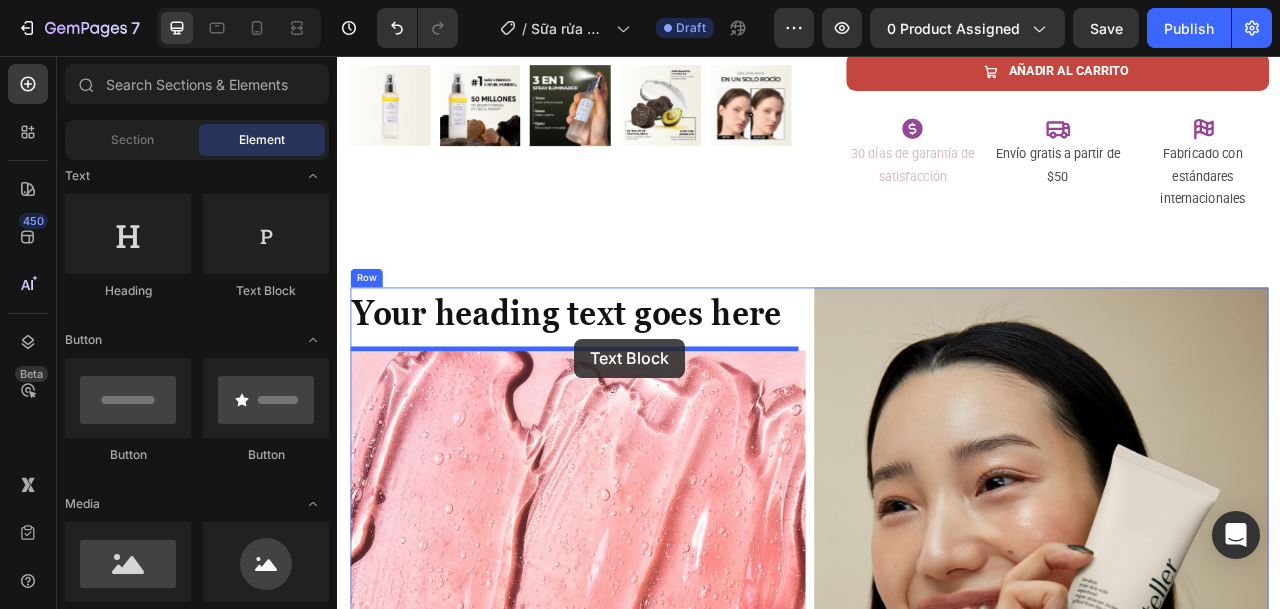 drag, startPoint x: 561, startPoint y: 282, endPoint x: 639, endPoint y: 416, distance: 155.04839 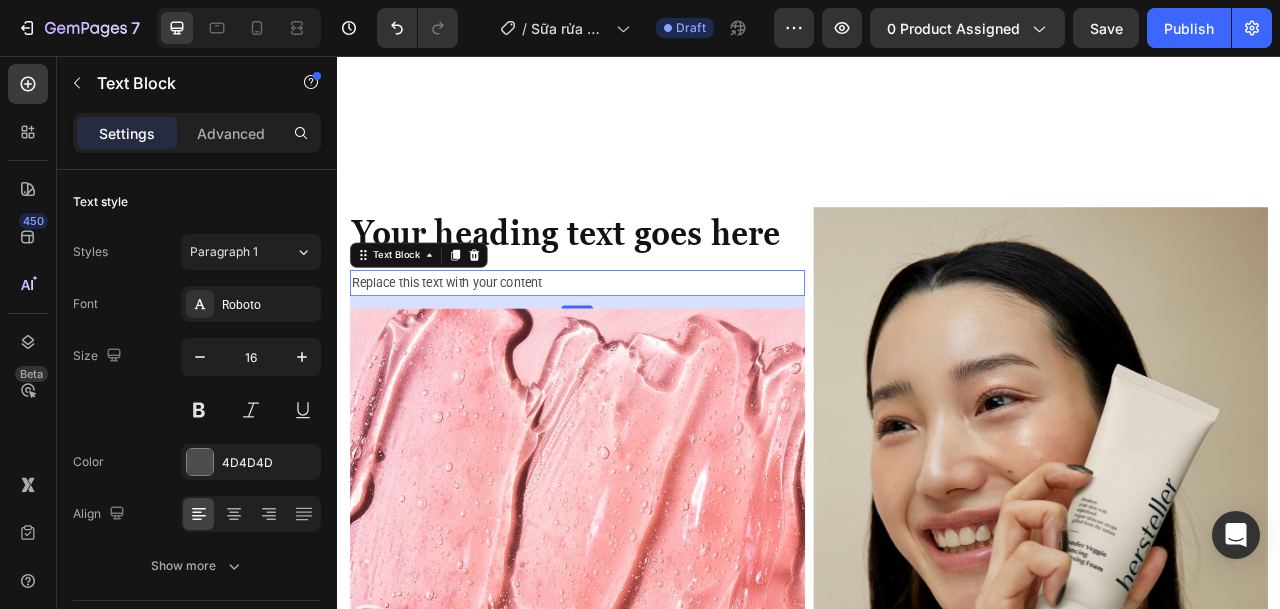 scroll, scrollTop: 870, scrollLeft: 0, axis: vertical 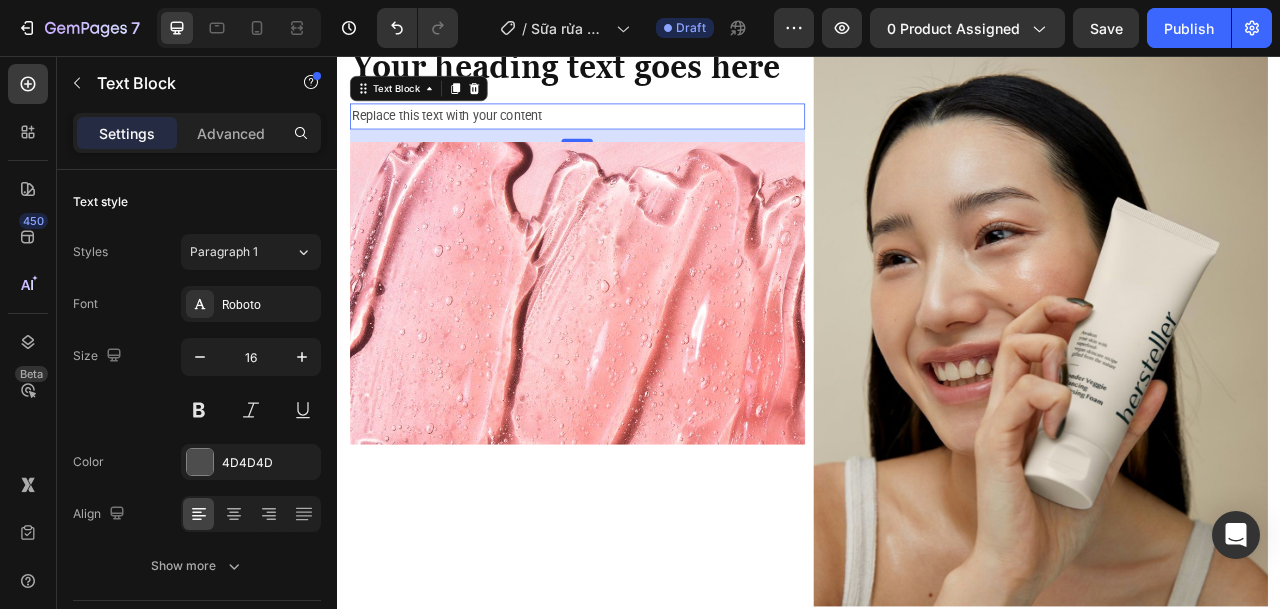 click on "Replace this text with your content" at bounding box center (642, 132) 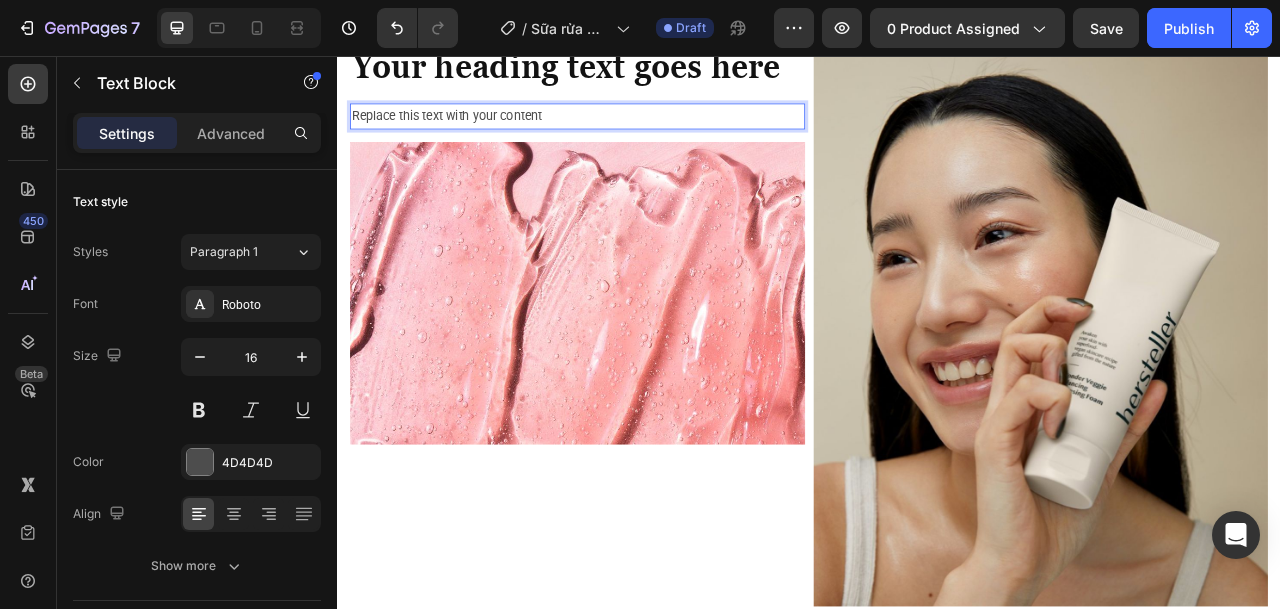 click on "Replace this text with your content" at bounding box center (642, 132) 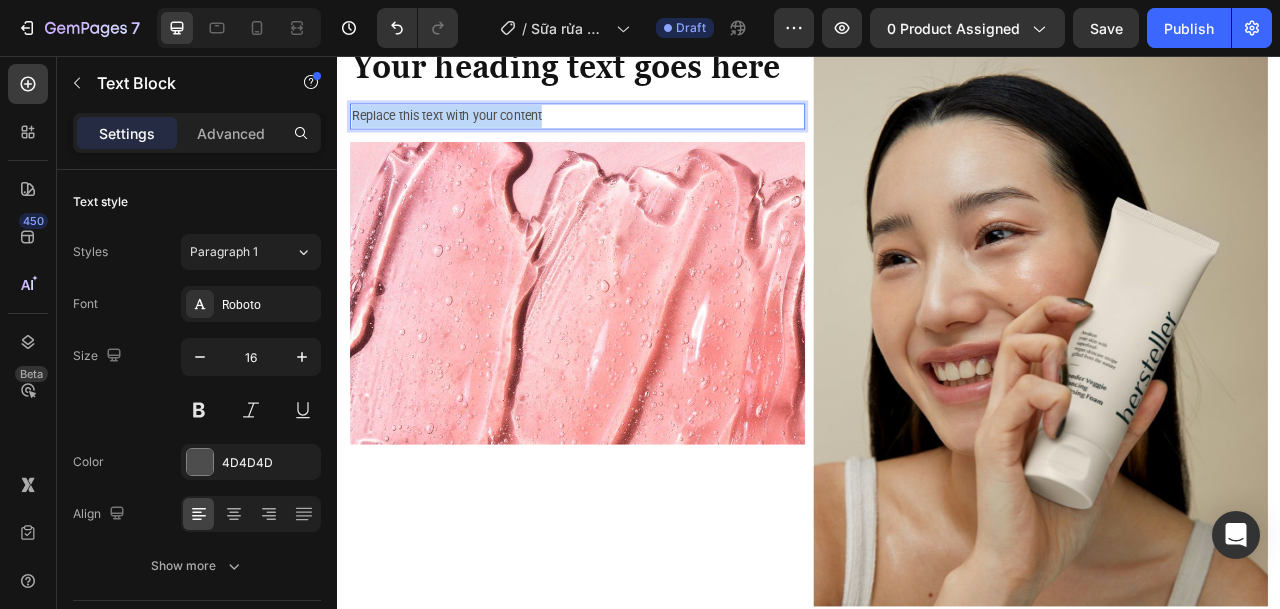 drag, startPoint x: 609, startPoint y: 130, endPoint x: 662, endPoint y: 190, distance: 80.05623 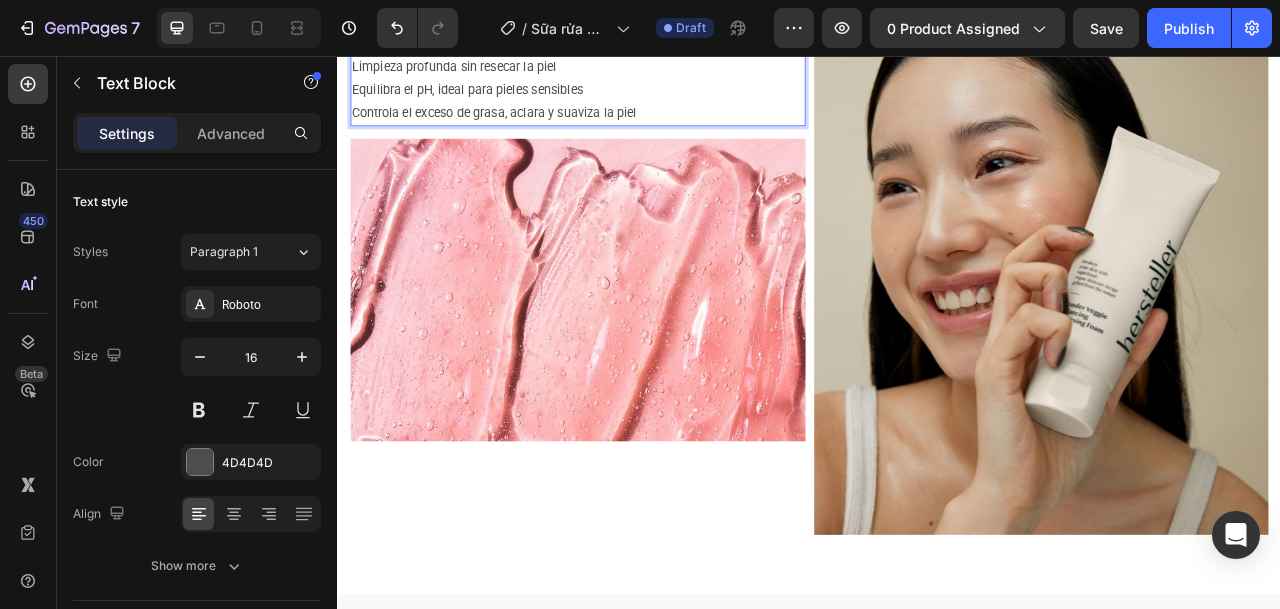 scroll, scrollTop: 670, scrollLeft: 0, axis: vertical 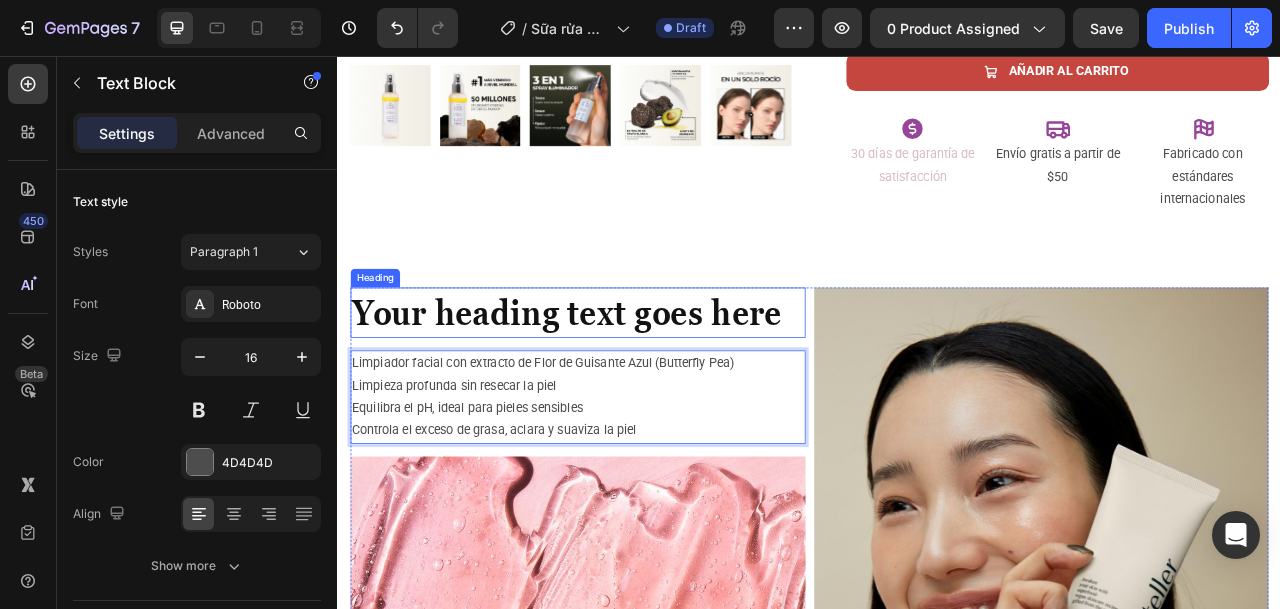 click on "Your heading text goes here" at bounding box center (642, 382) 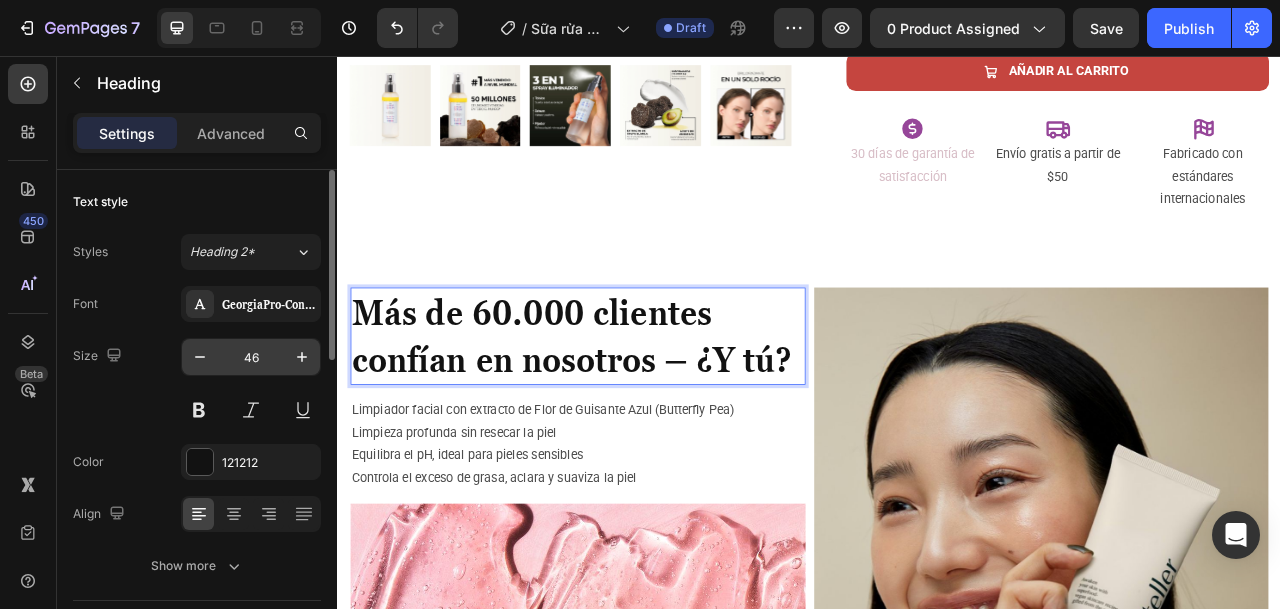 click on "46" at bounding box center [251, 357] 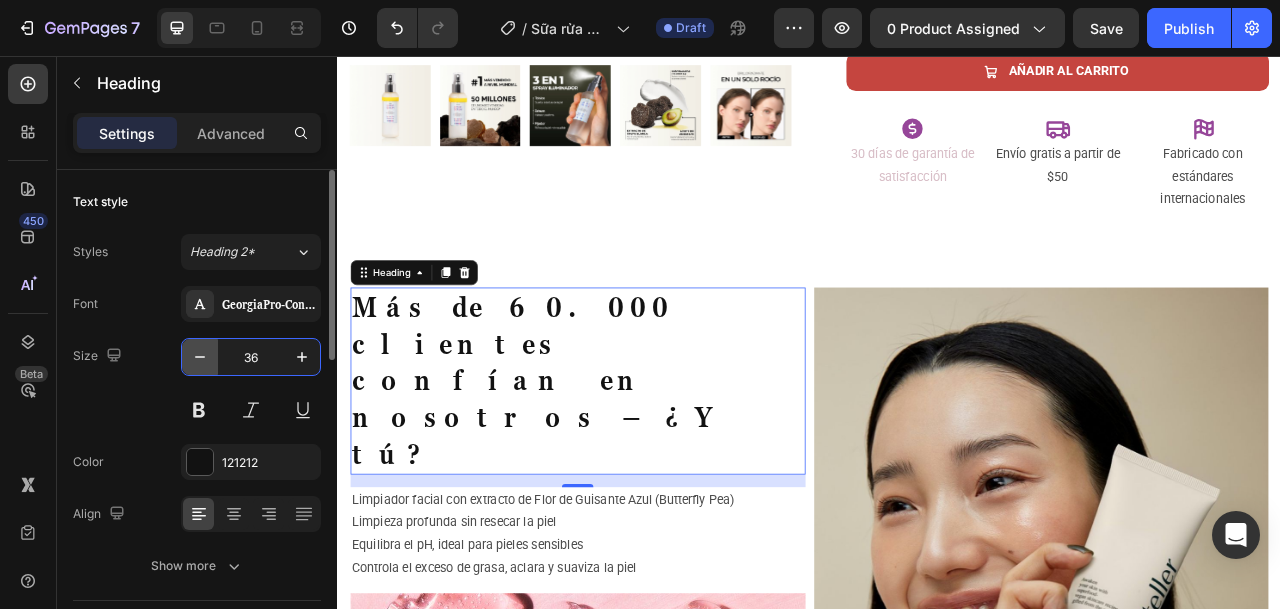 click 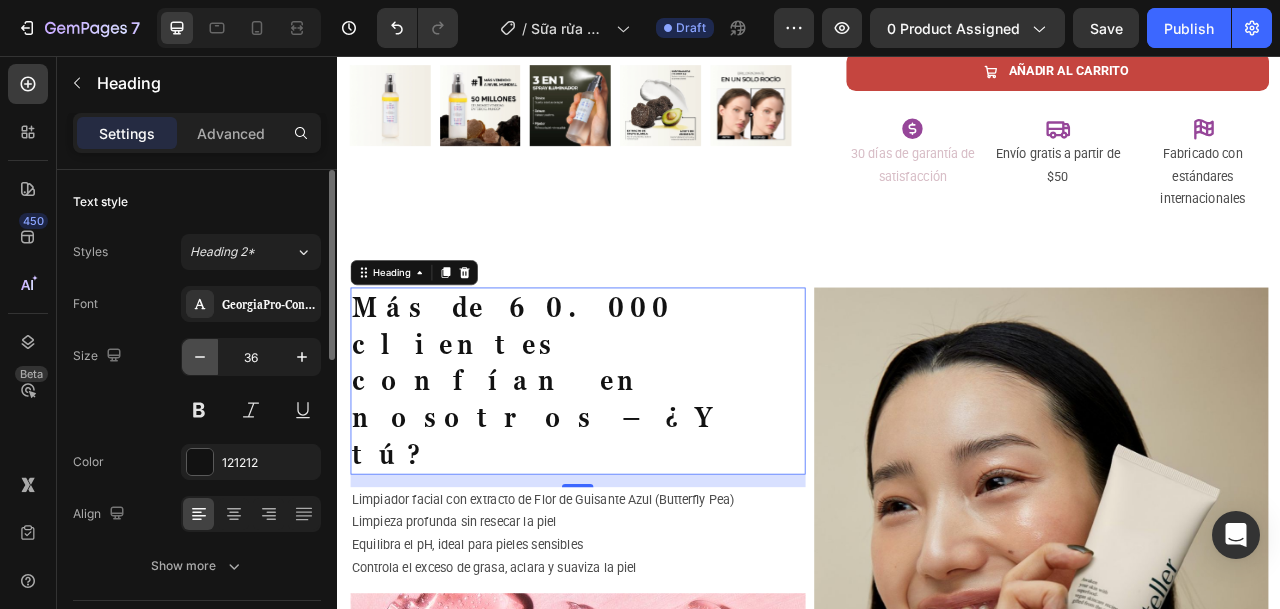 click 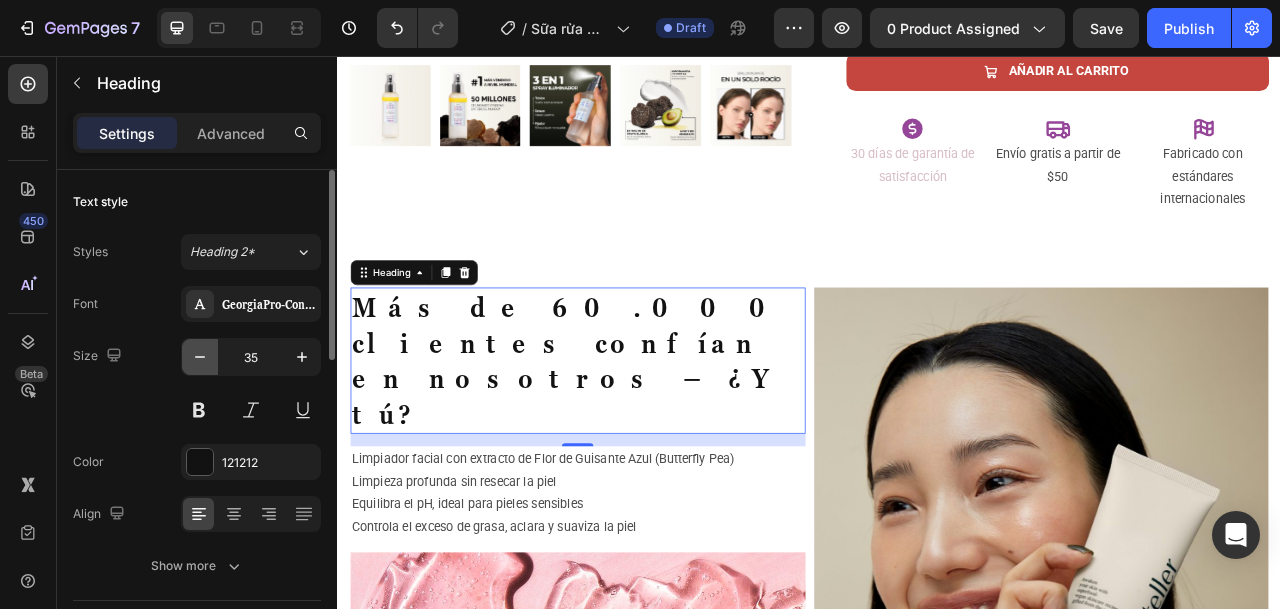 click 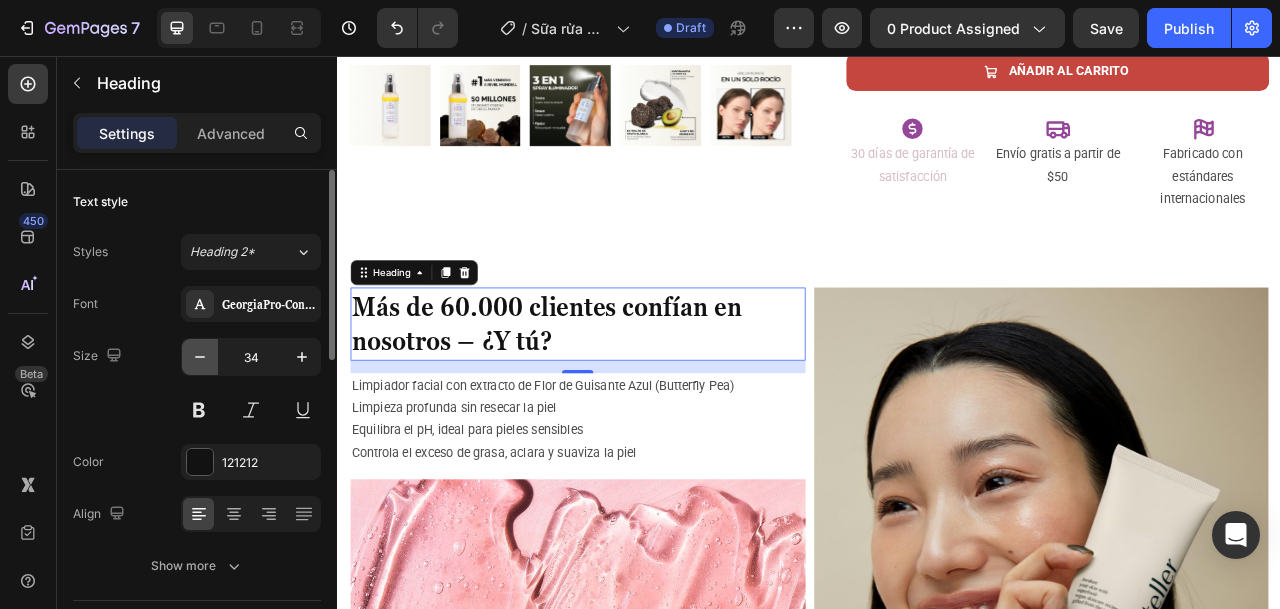 click 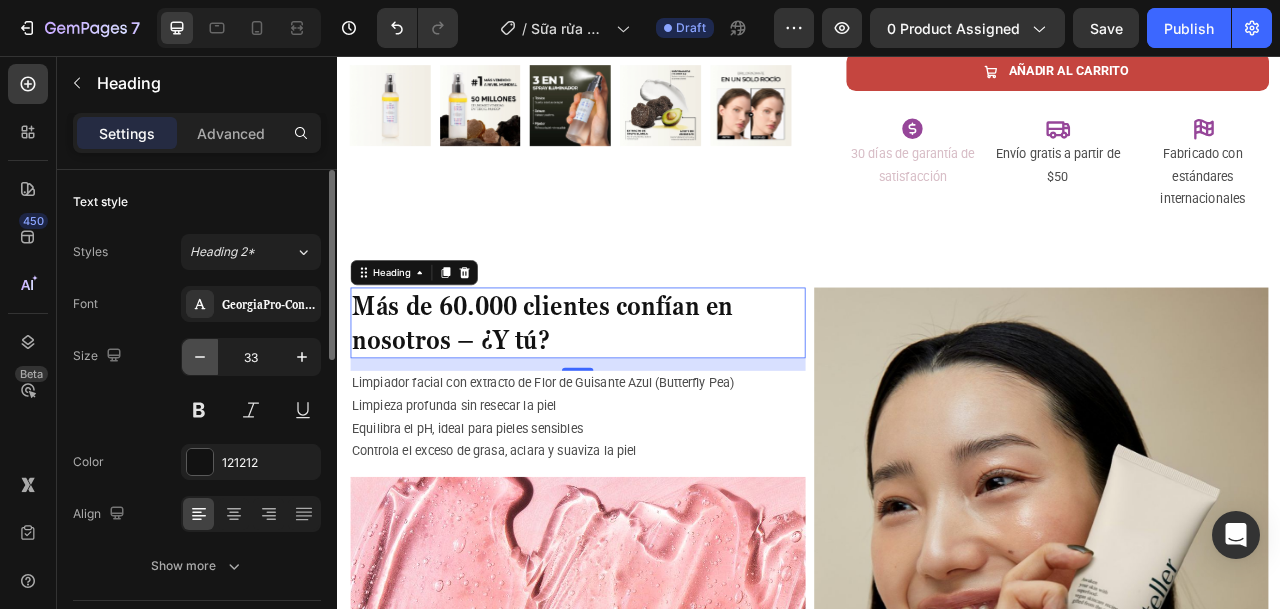 click 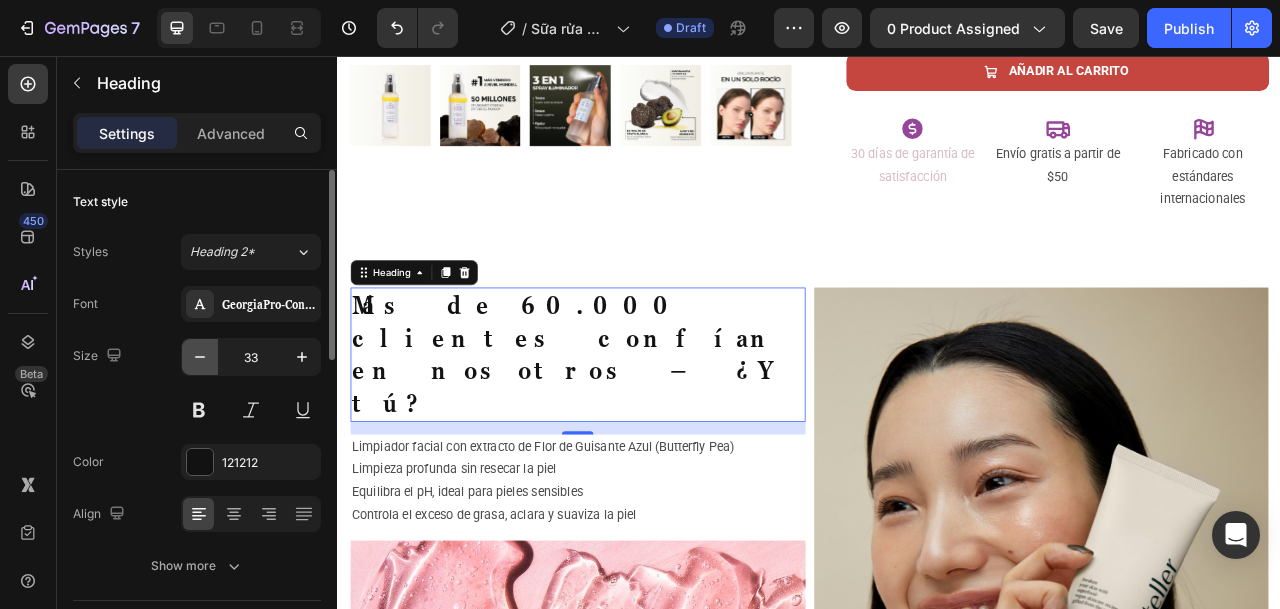 type on "32" 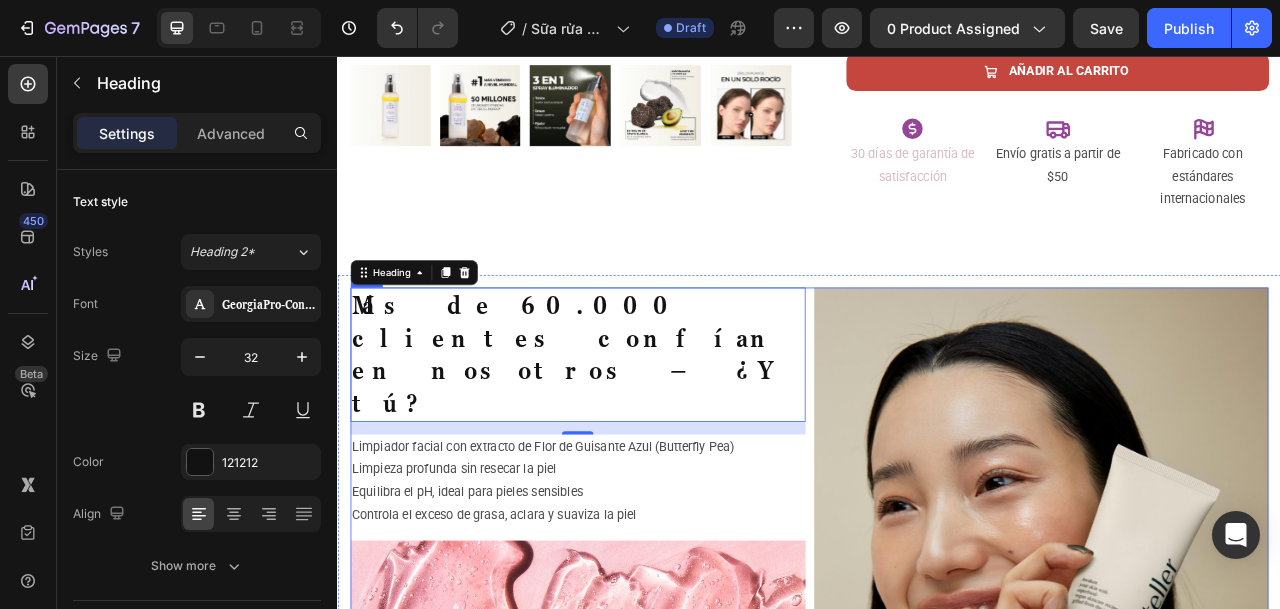 click on "Más de 60.000 clientes confían en nosotros – ¿Y tú? Heading   16 Limpiador facial con extracto de Flor de Guisante Azul (Butterfly Pea) Limpieza profunda sin resecar la piel Equilibra el pH, ideal para pieles sensibles Controla el exceso de grasa, aclara y suaviza la piel Text Block Image Image Row" at bounding box center [937, 710] 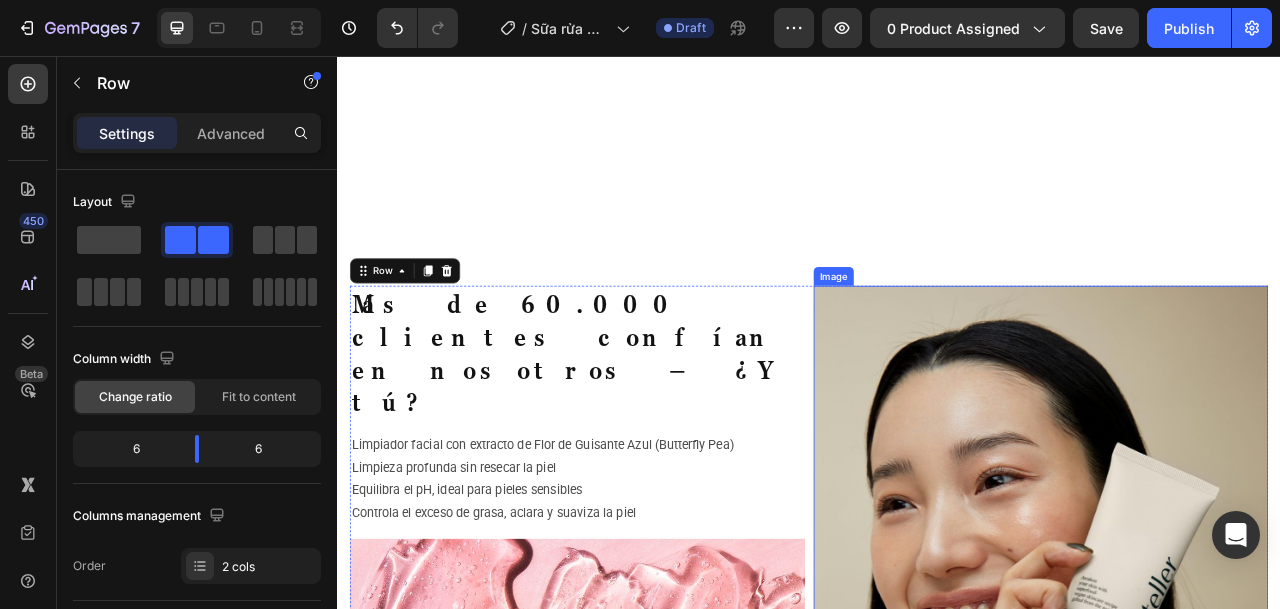scroll, scrollTop: 1070, scrollLeft: 0, axis: vertical 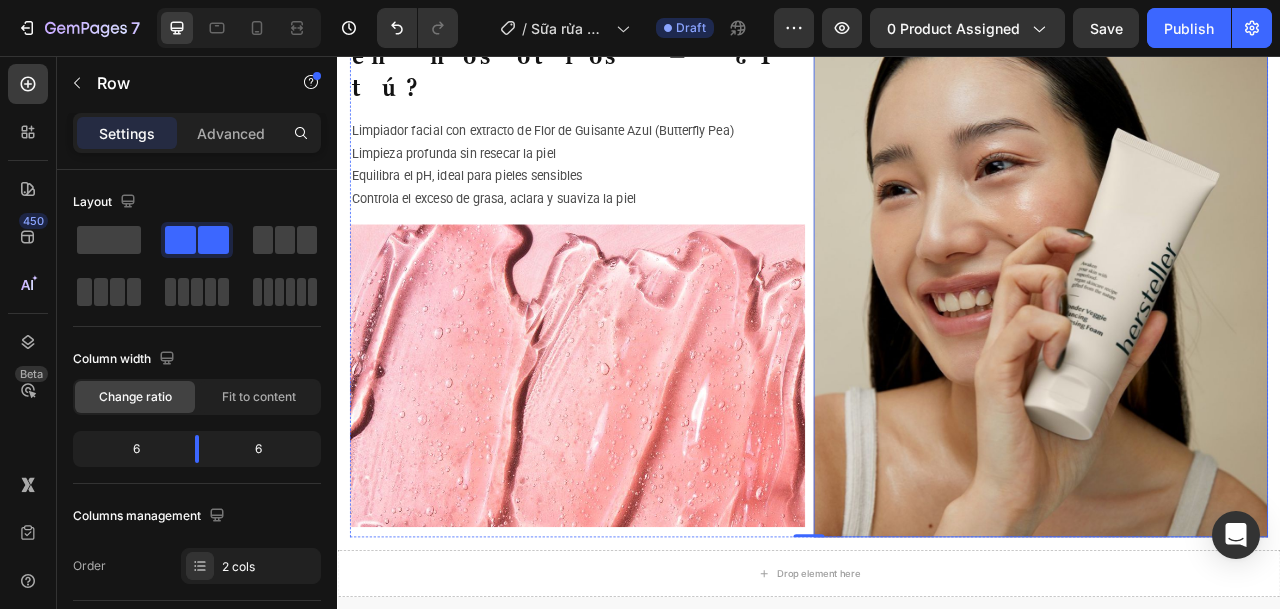 click at bounding box center (1232, 308) 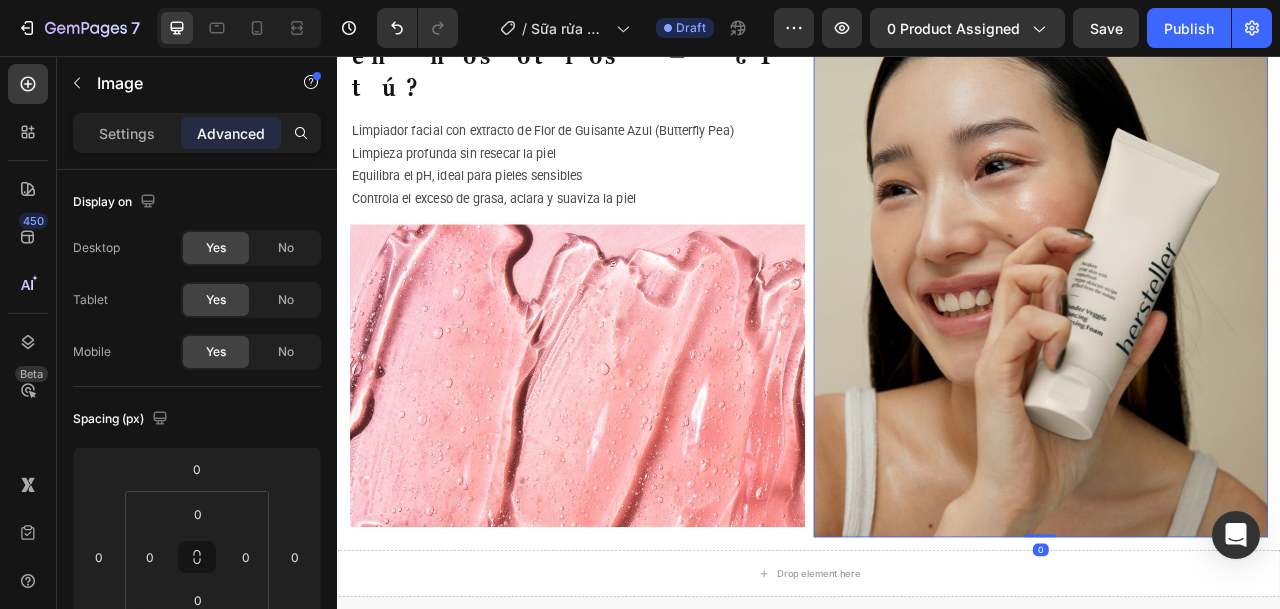 scroll, scrollTop: 450, scrollLeft: 0, axis: vertical 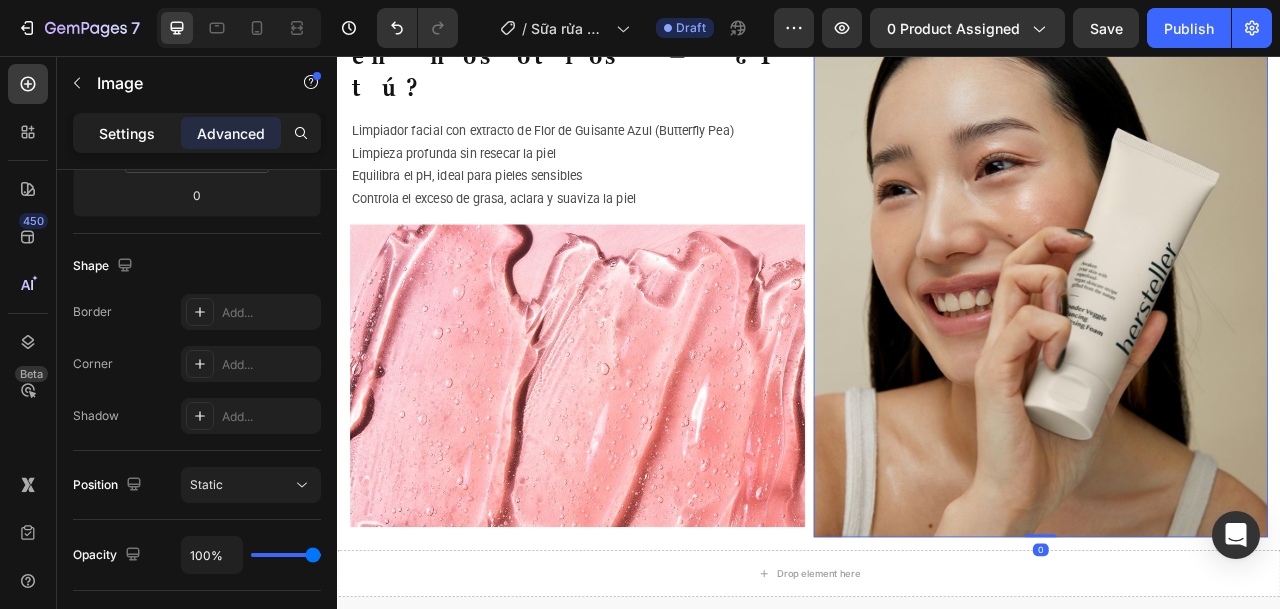 click on "Settings" 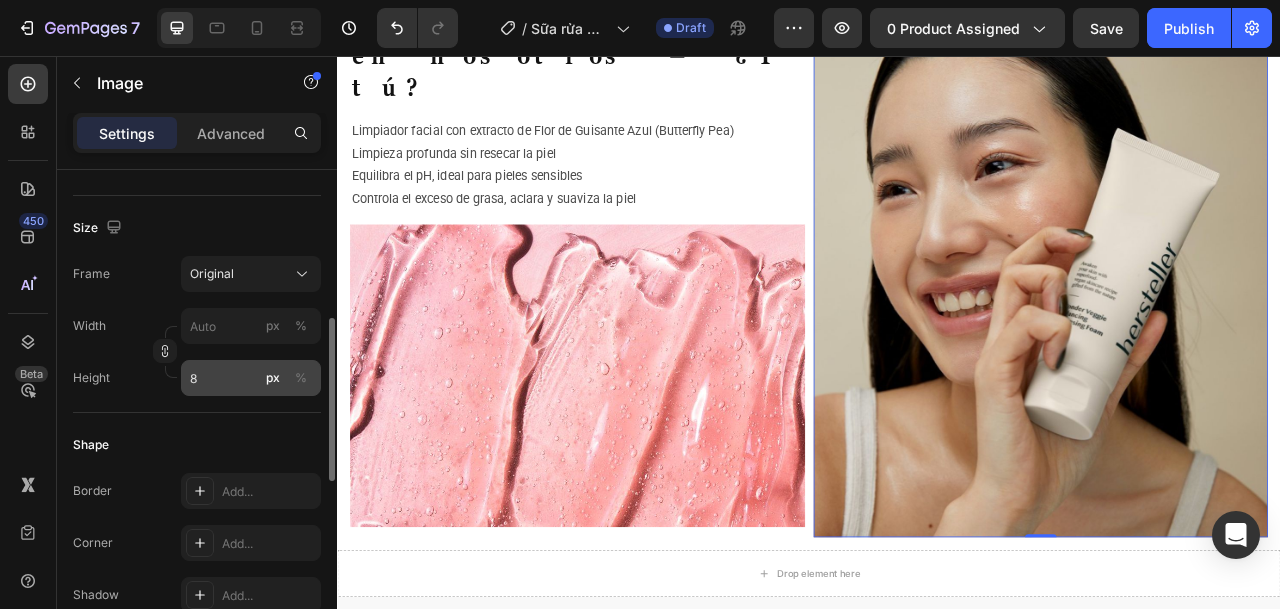 scroll, scrollTop: 150, scrollLeft: 0, axis: vertical 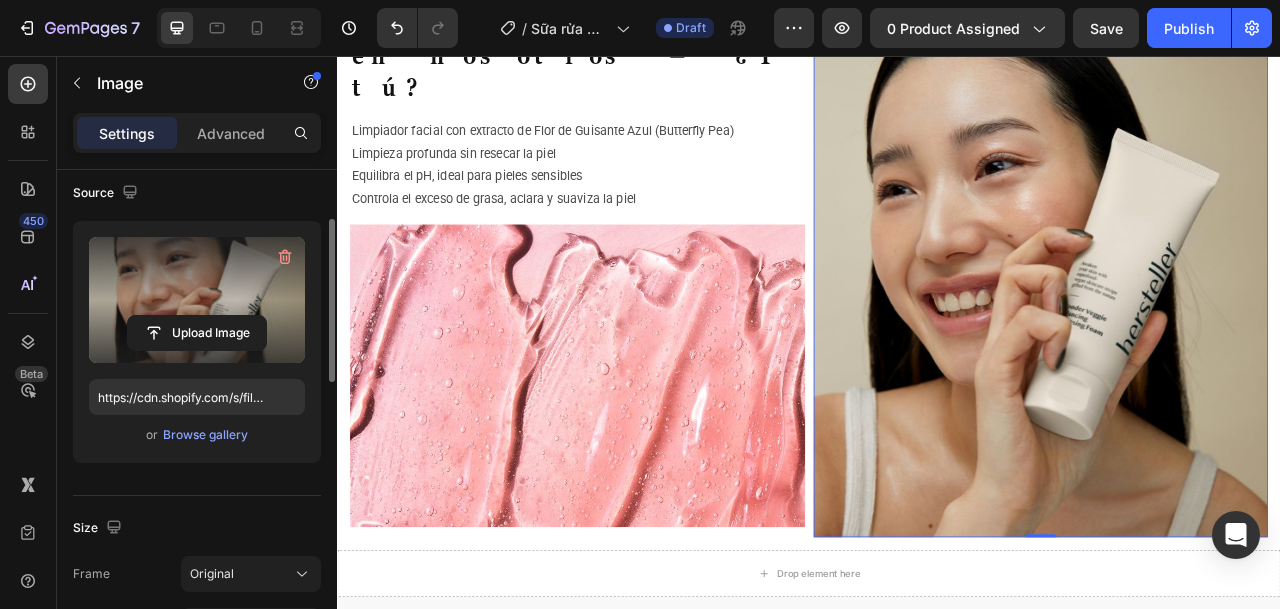 click at bounding box center [197, 300] 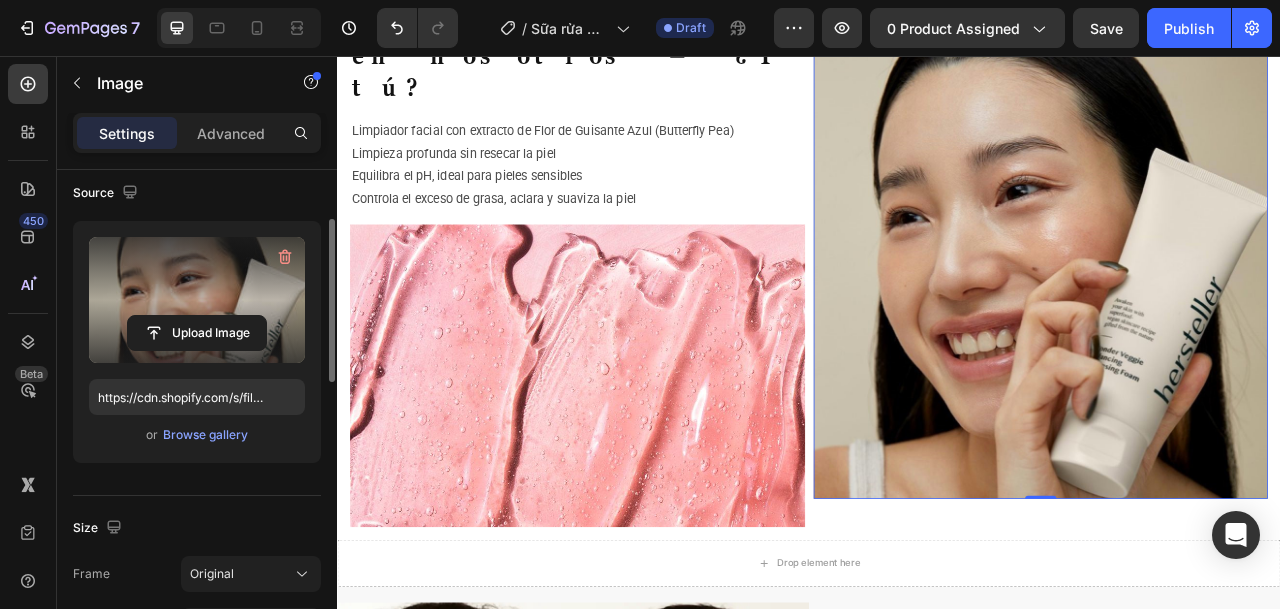type on "https://cdn.shopify.com/s/files/1/0643/1404/8704/files/gempages_507356051327157127-24de97a5-8258-438e-9edb-e2f405429117.jpg" 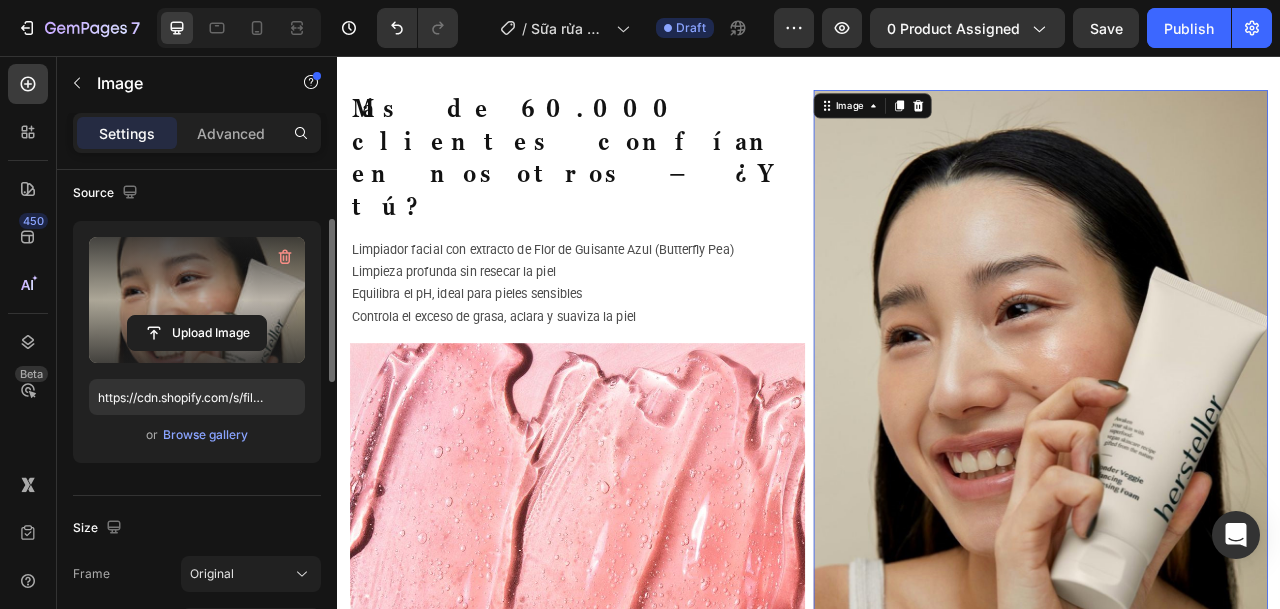 scroll, scrollTop: 970, scrollLeft: 0, axis: vertical 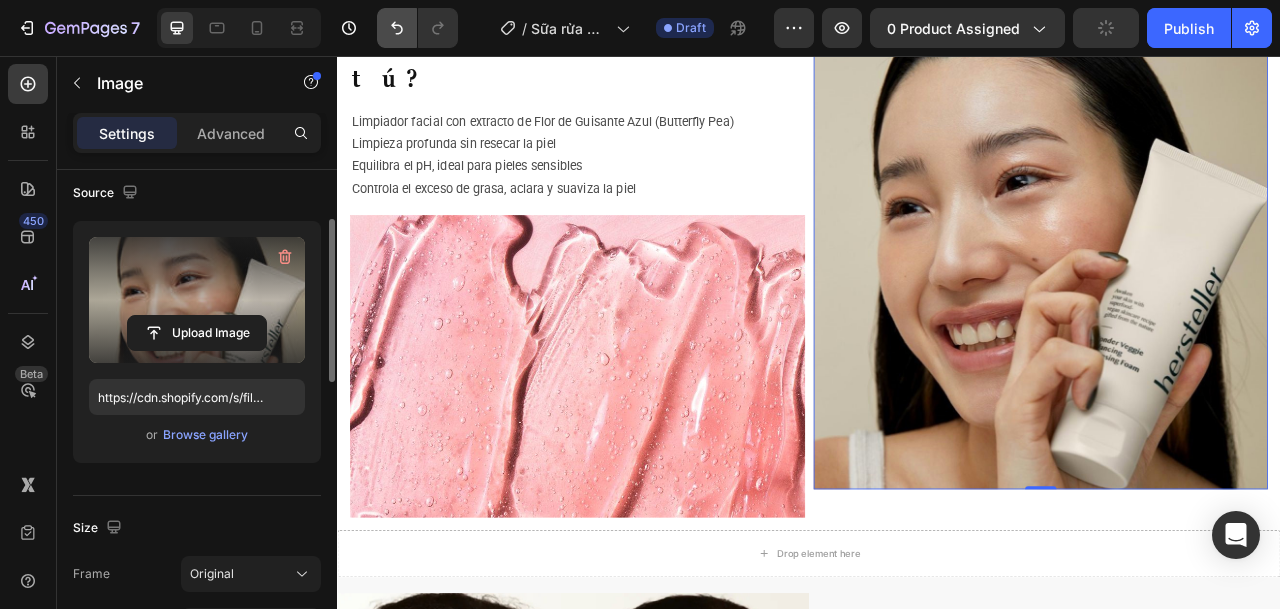 drag, startPoint x: 402, startPoint y: 19, endPoint x: 191, endPoint y: 11, distance: 211.15161 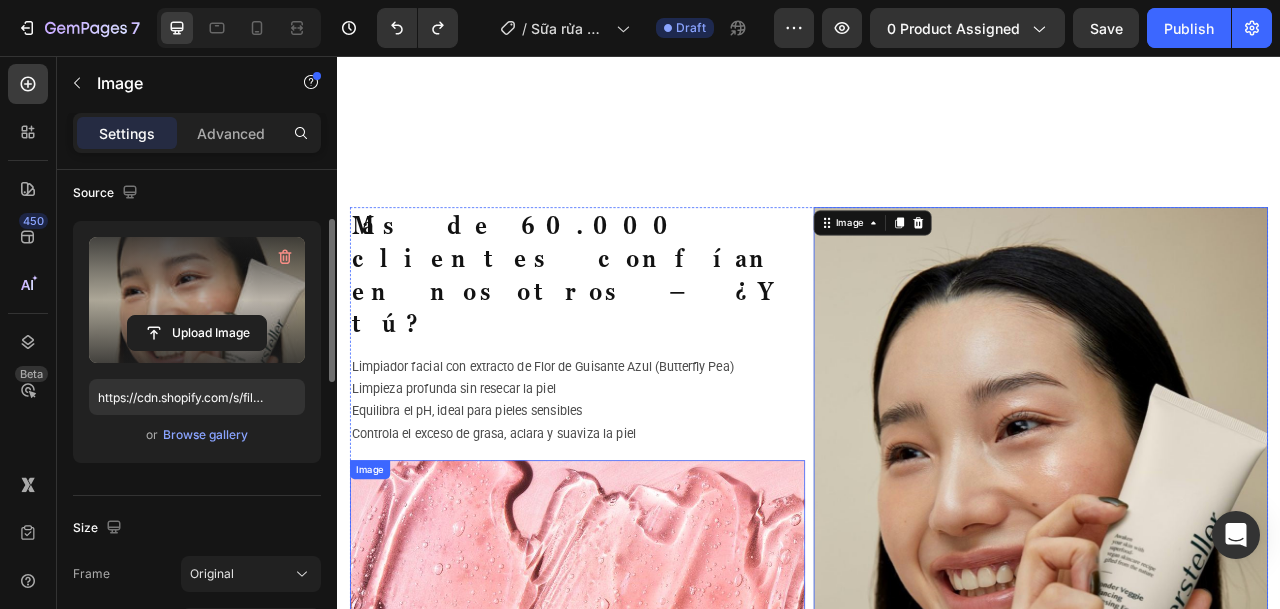 scroll, scrollTop: 1370, scrollLeft: 0, axis: vertical 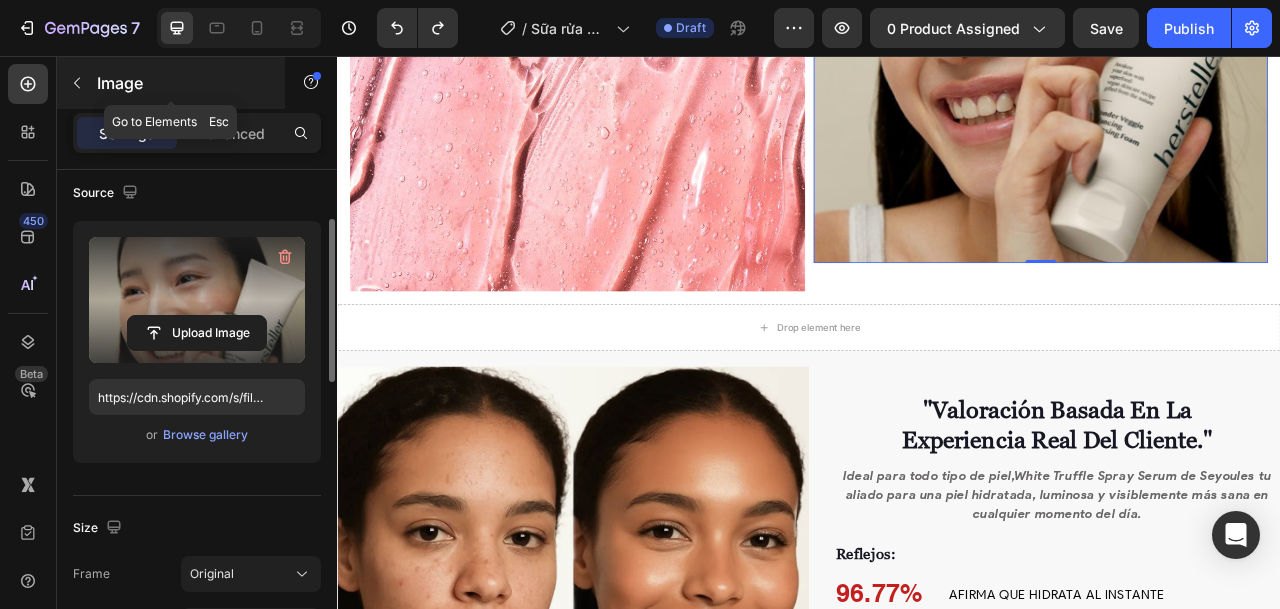 click at bounding box center [77, 83] 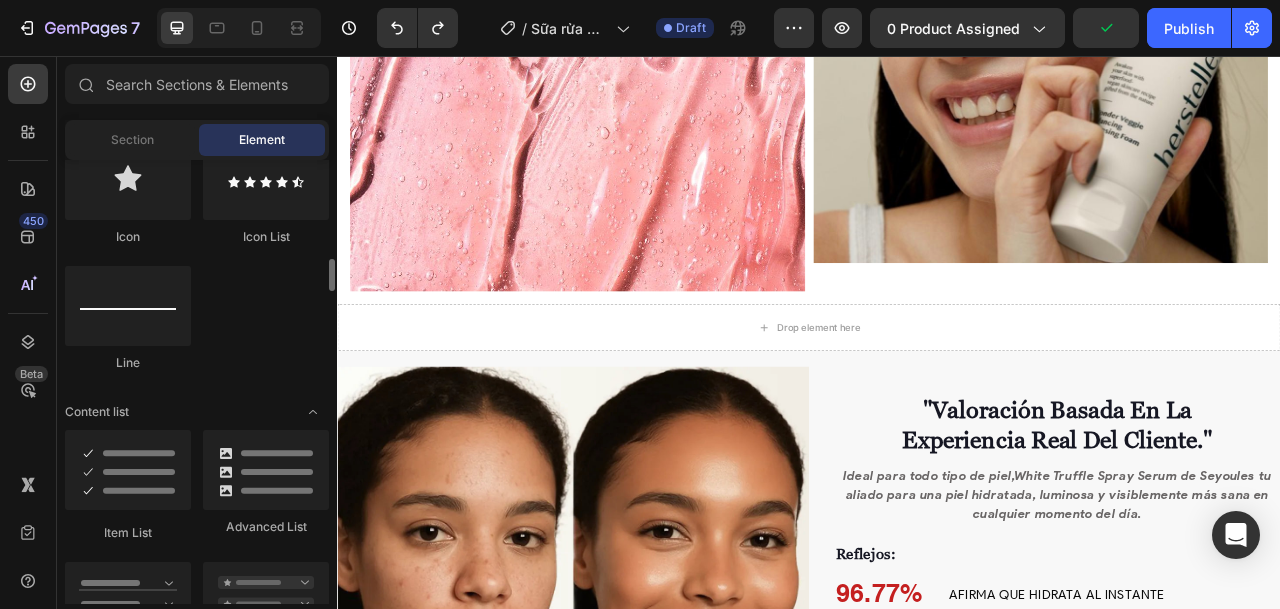 scroll, scrollTop: 1800, scrollLeft: 0, axis: vertical 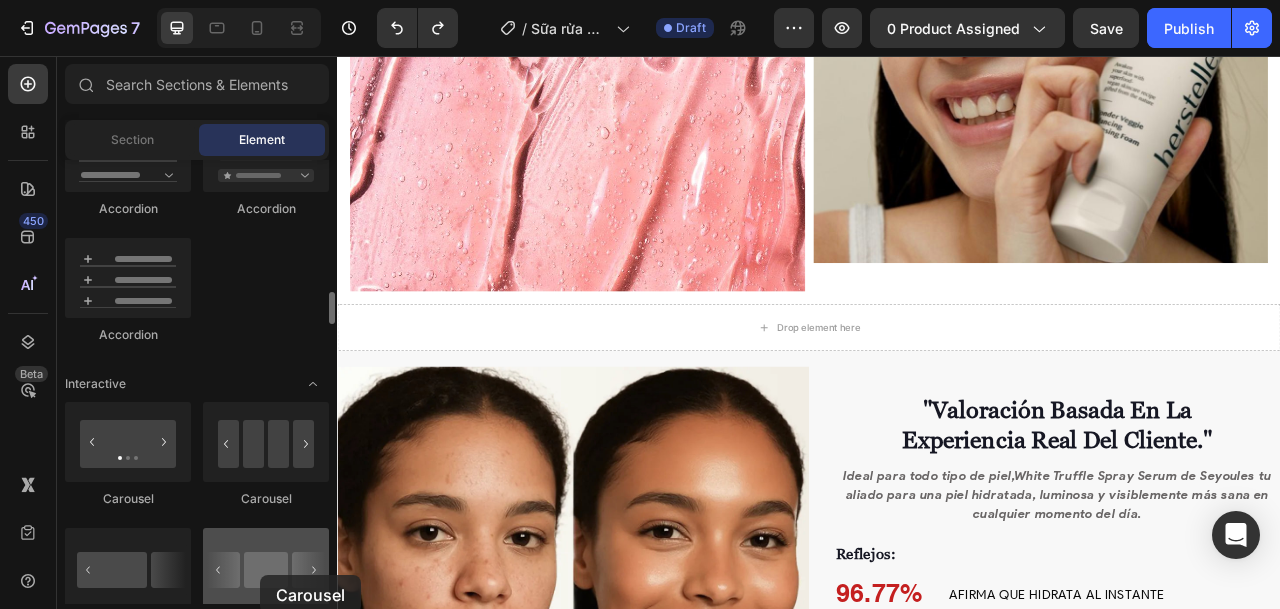 drag, startPoint x: 260, startPoint y: 575, endPoint x: 268, endPoint y: 565, distance: 12.806249 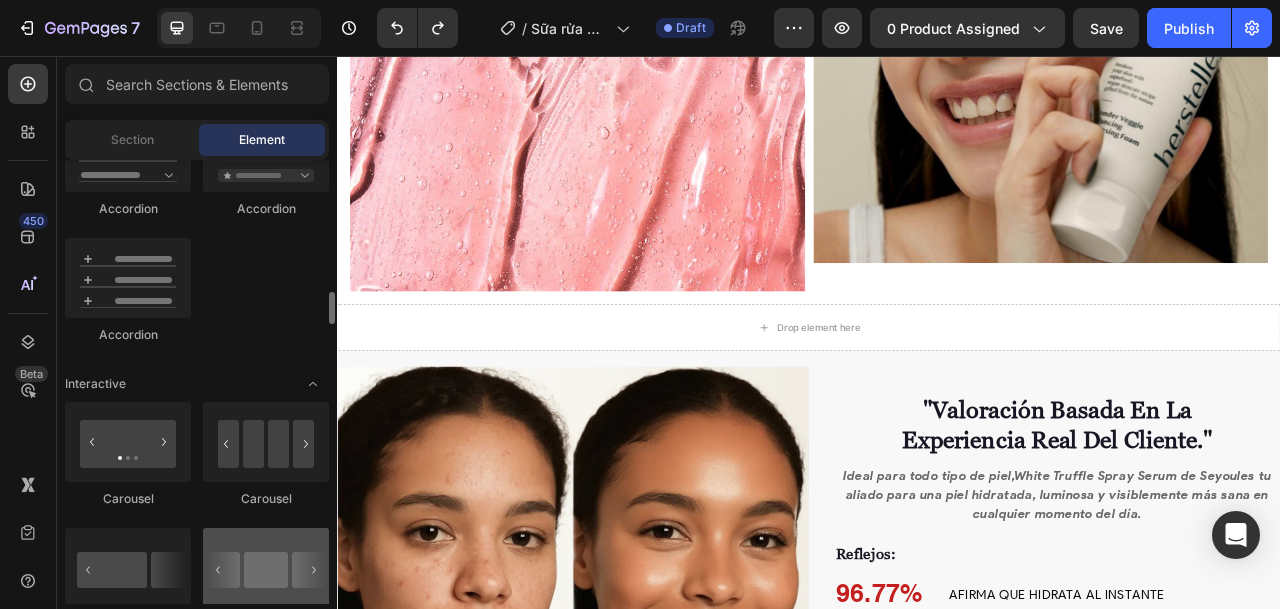 scroll, scrollTop: 1392, scrollLeft: 0, axis: vertical 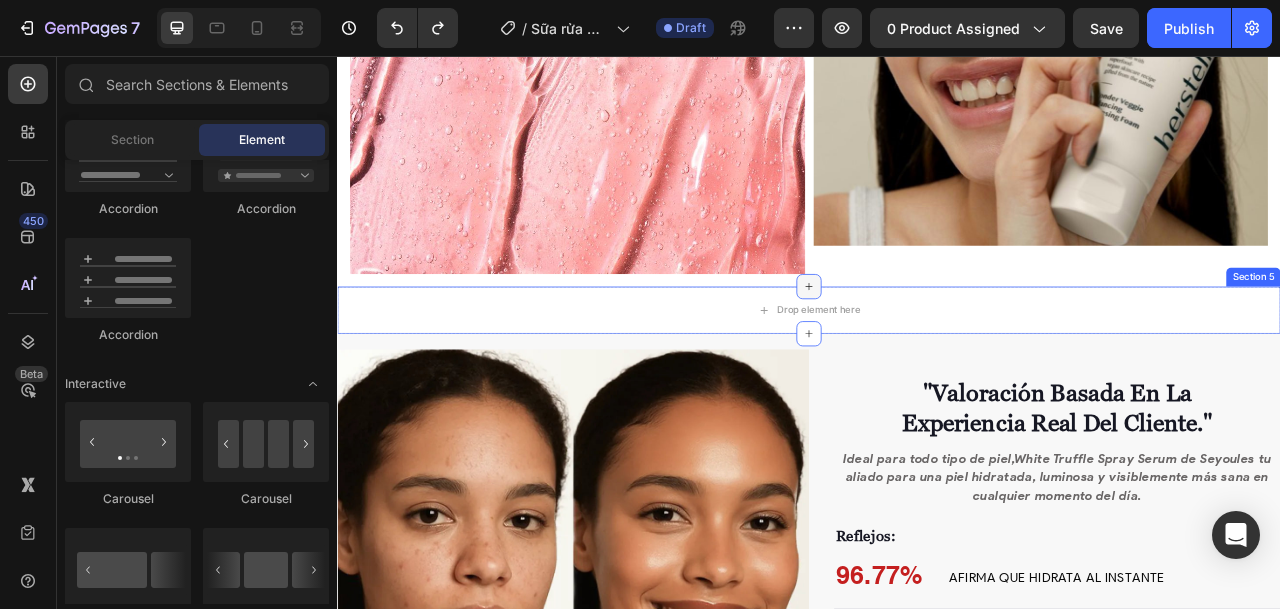 click at bounding box center [937, 349] 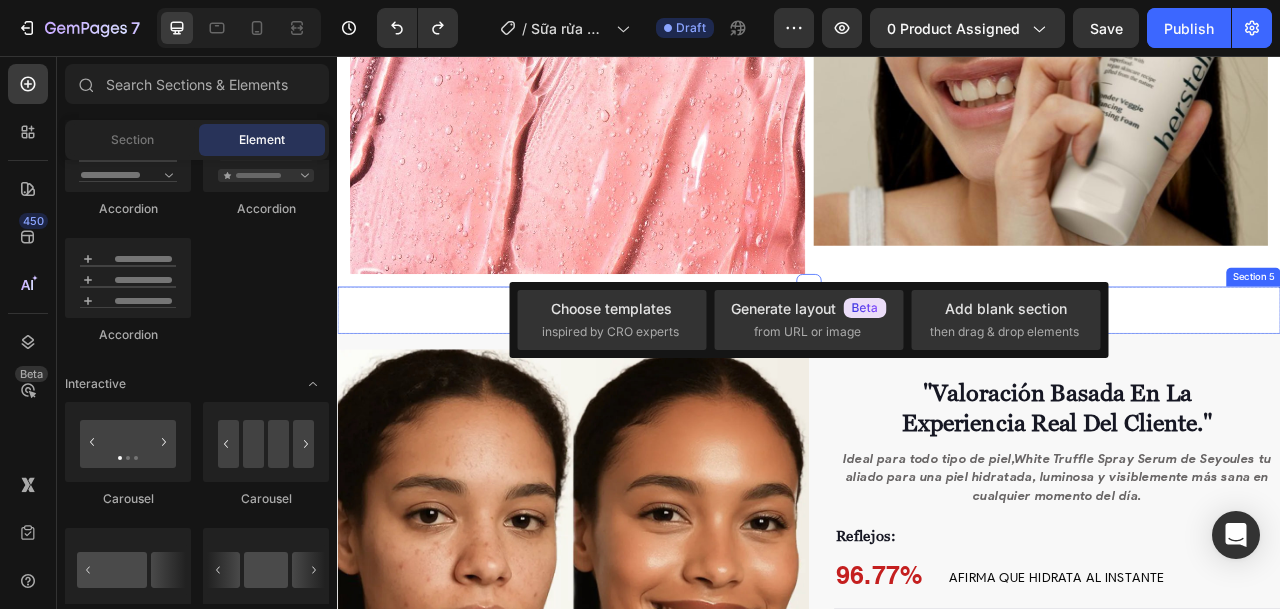 click on "Drop element here" at bounding box center (937, 379) 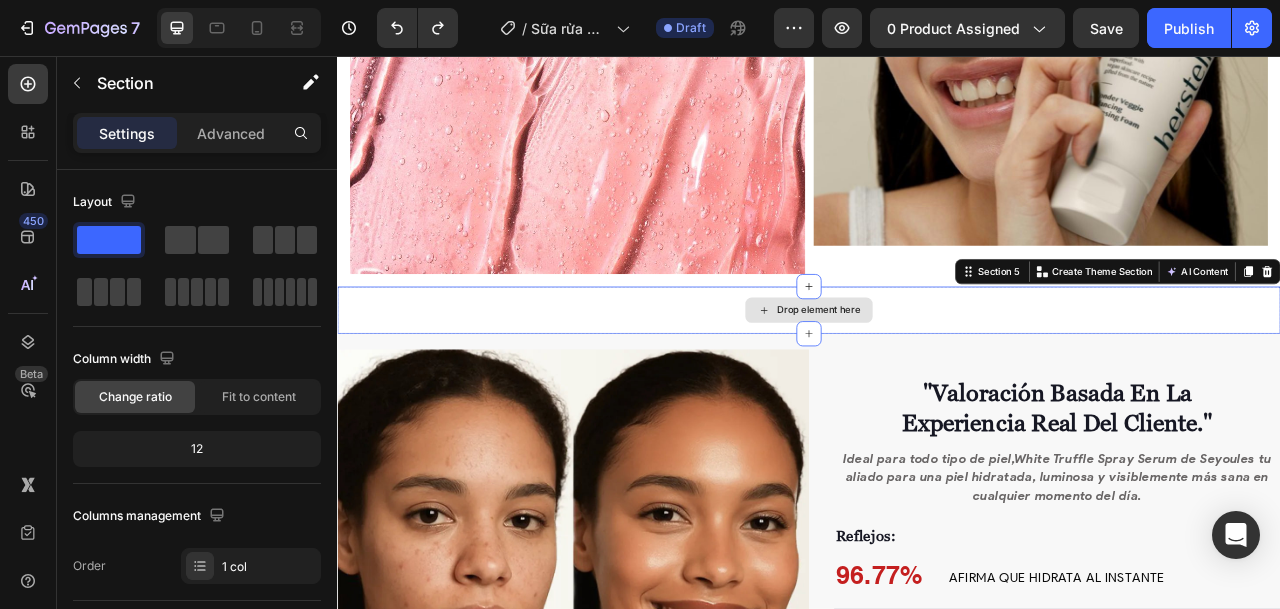 click on "Drop element here" at bounding box center [937, 379] 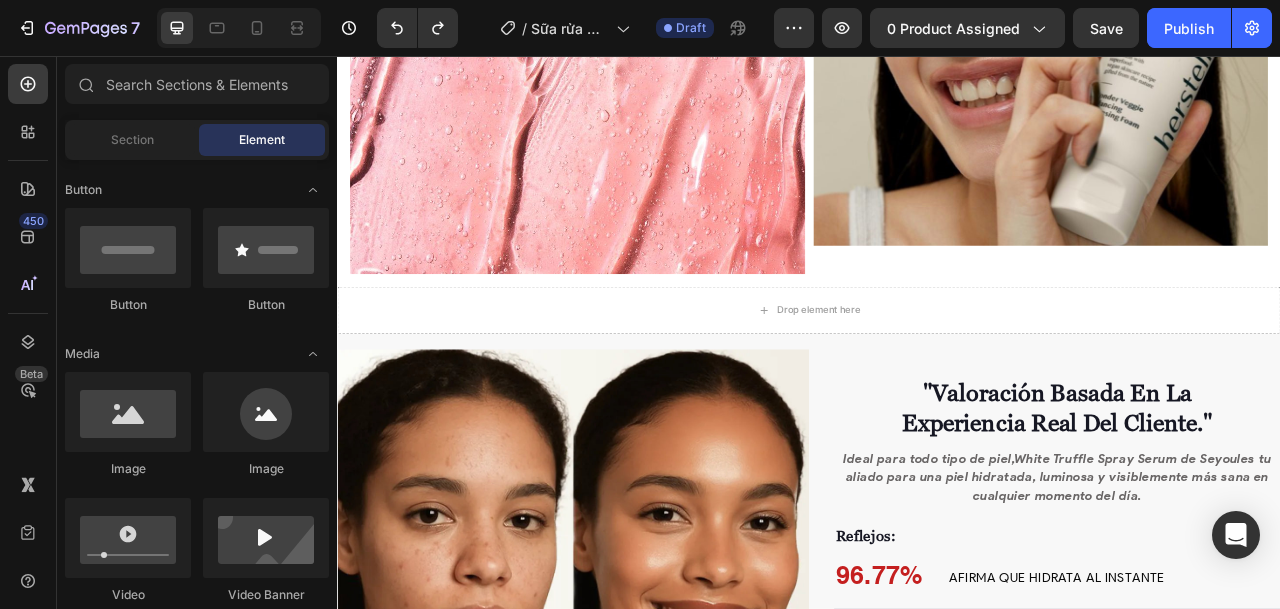 scroll, scrollTop: 0, scrollLeft: 0, axis: both 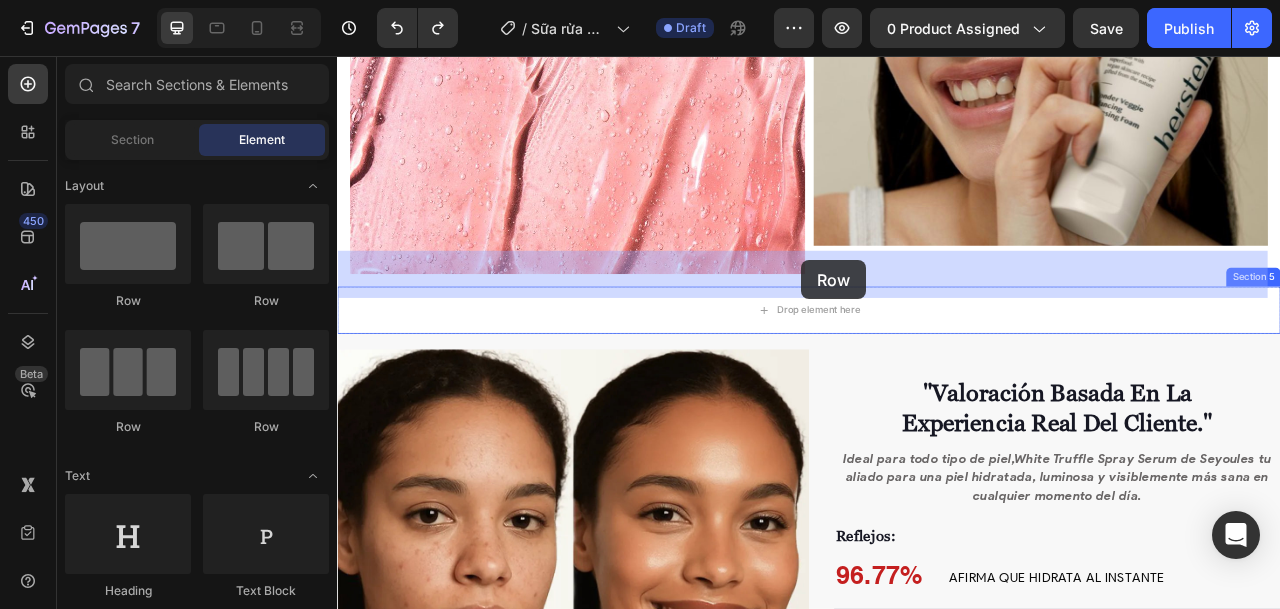 drag, startPoint x: 487, startPoint y: 334, endPoint x: 927, endPoint y: 316, distance: 440.36804 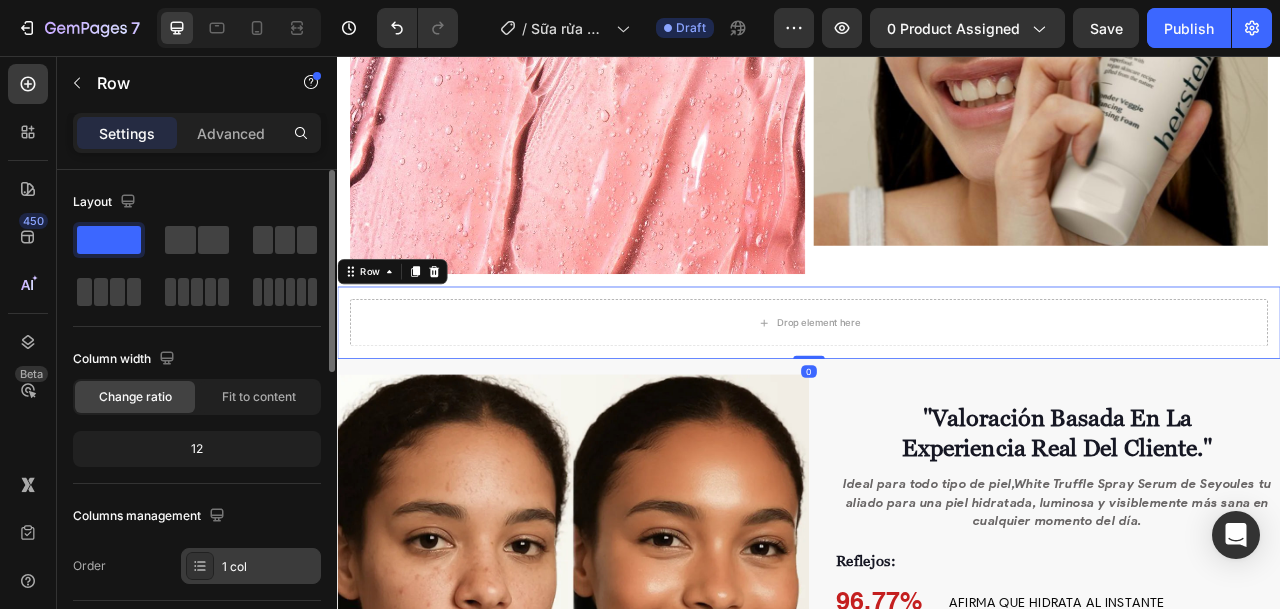 scroll, scrollTop: 300, scrollLeft: 0, axis: vertical 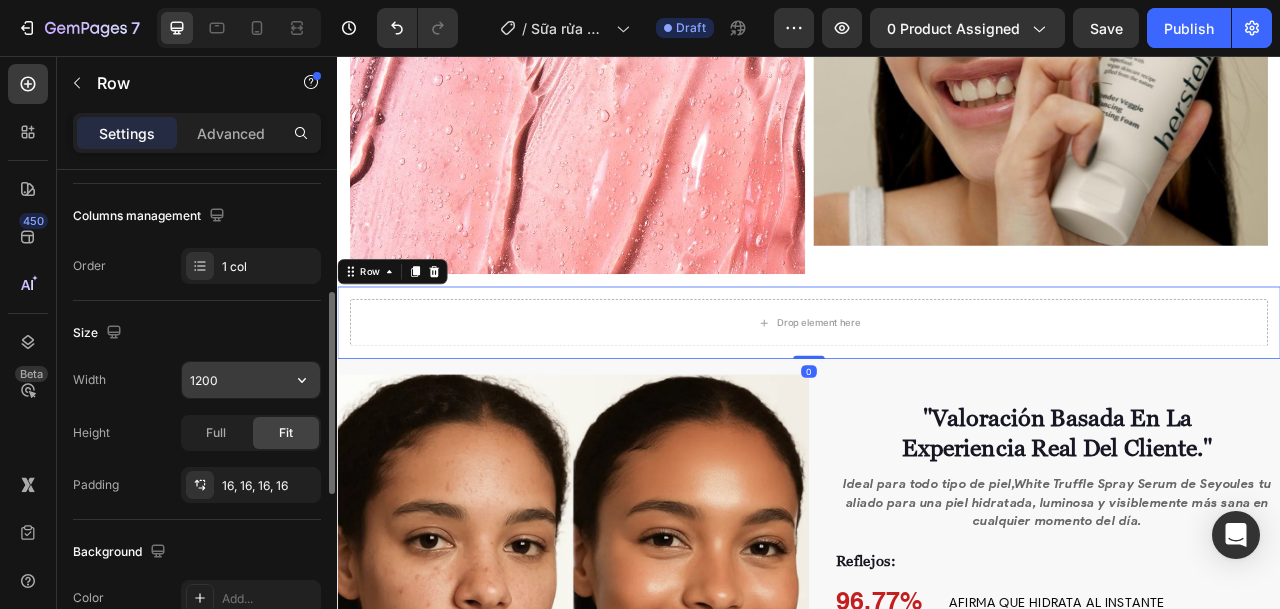 click on "1200" at bounding box center (251, 380) 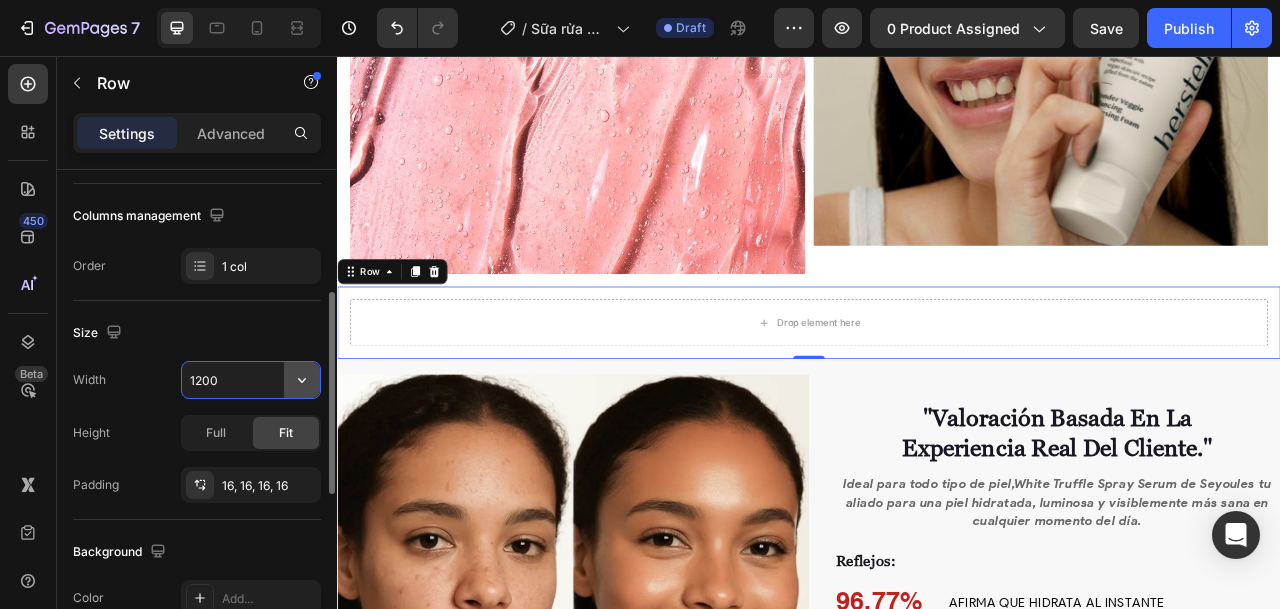click 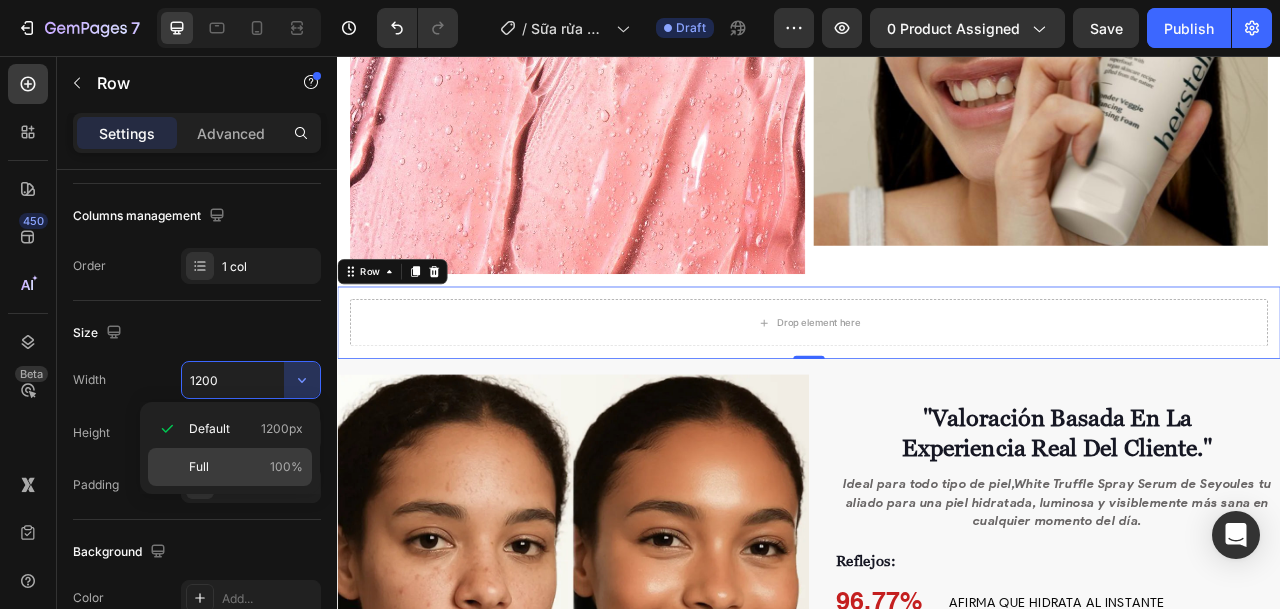 click on "Full 100%" at bounding box center [246, 467] 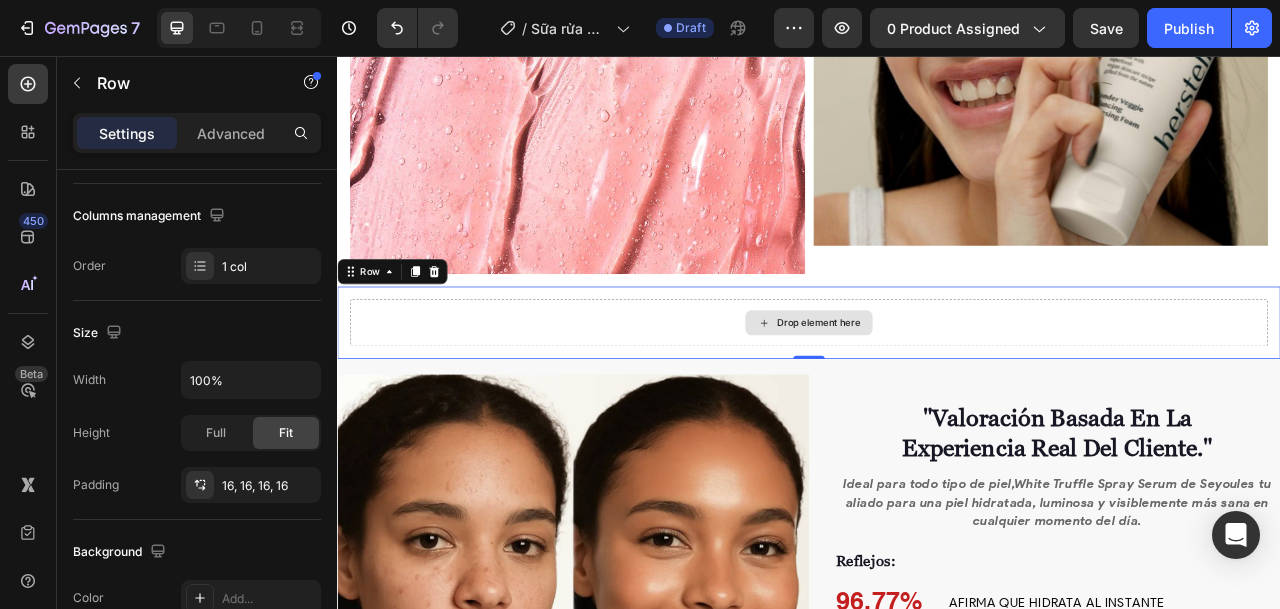 click on "Drop element here" at bounding box center [937, 395] 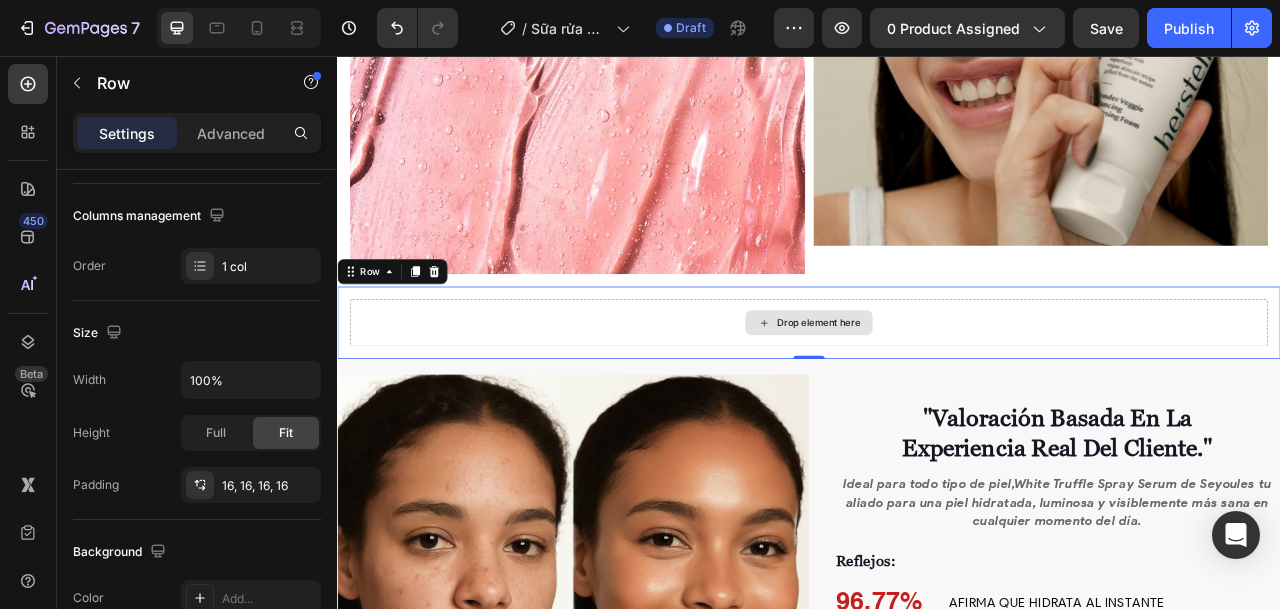 click on "Drop element here" at bounding box center (937, 395) 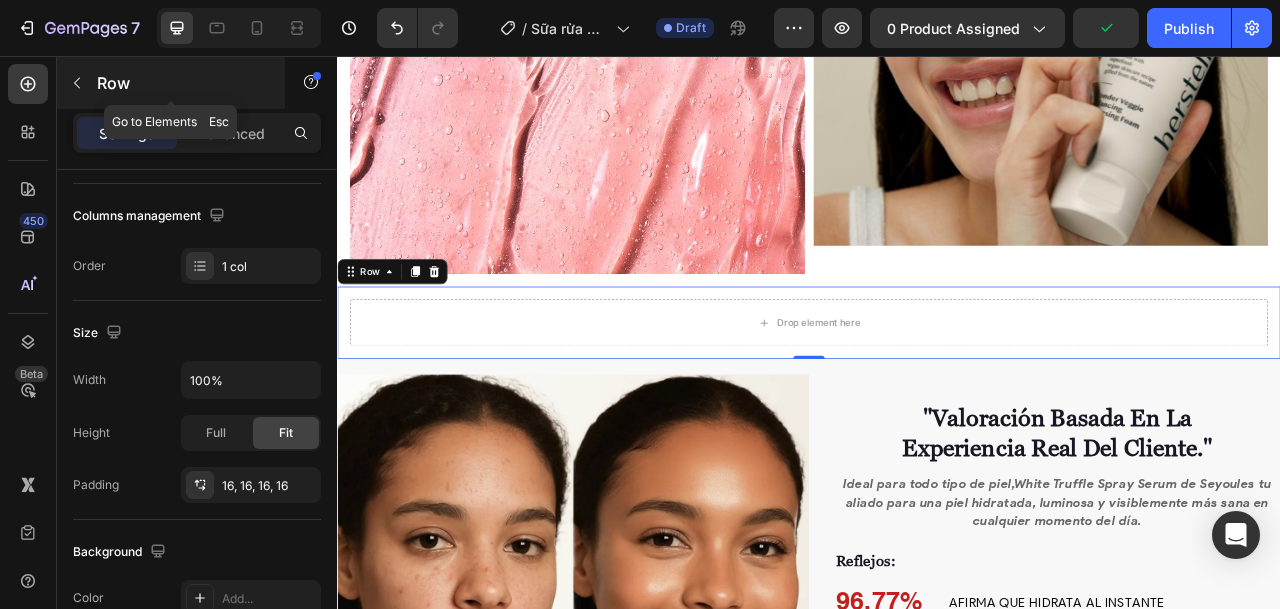 click at bounding box center (77, 83) 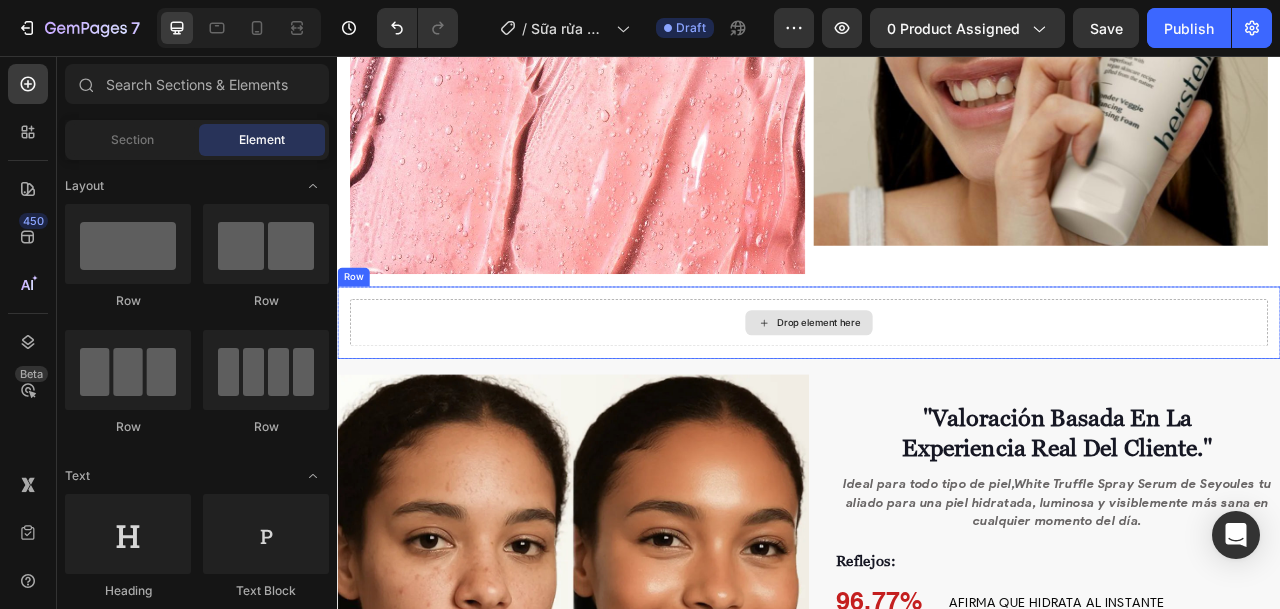 click on "Drop element here" at bounding box center (949, 395) 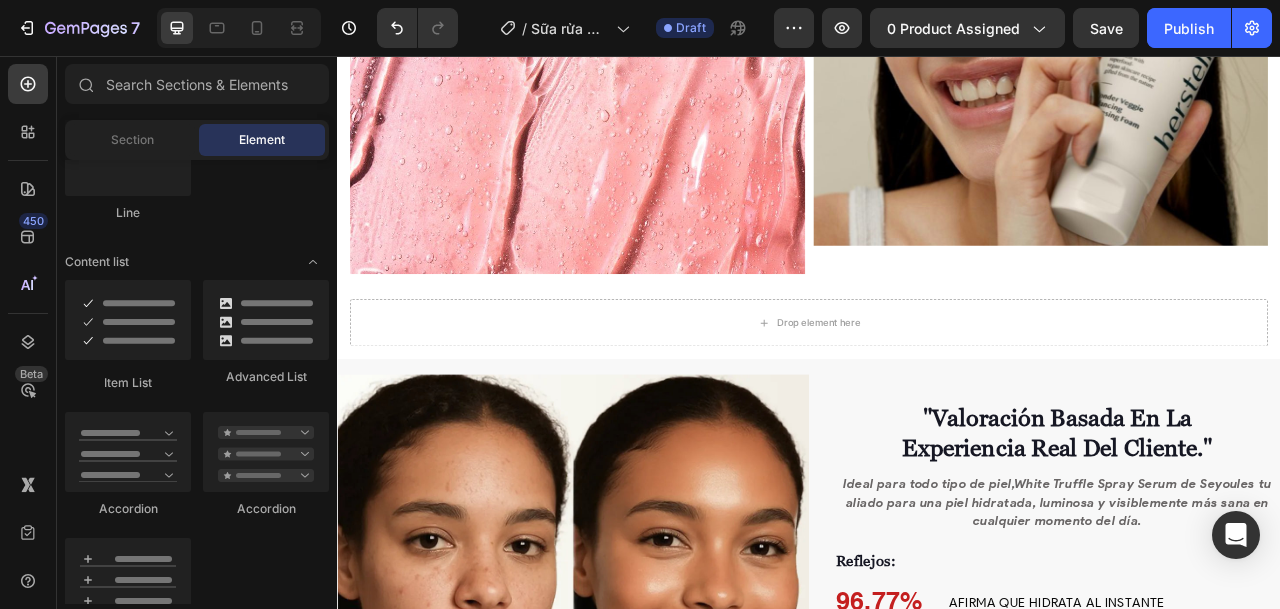 scroll, scrollTop: 1950, scrollLeft: 0, axis: vertical 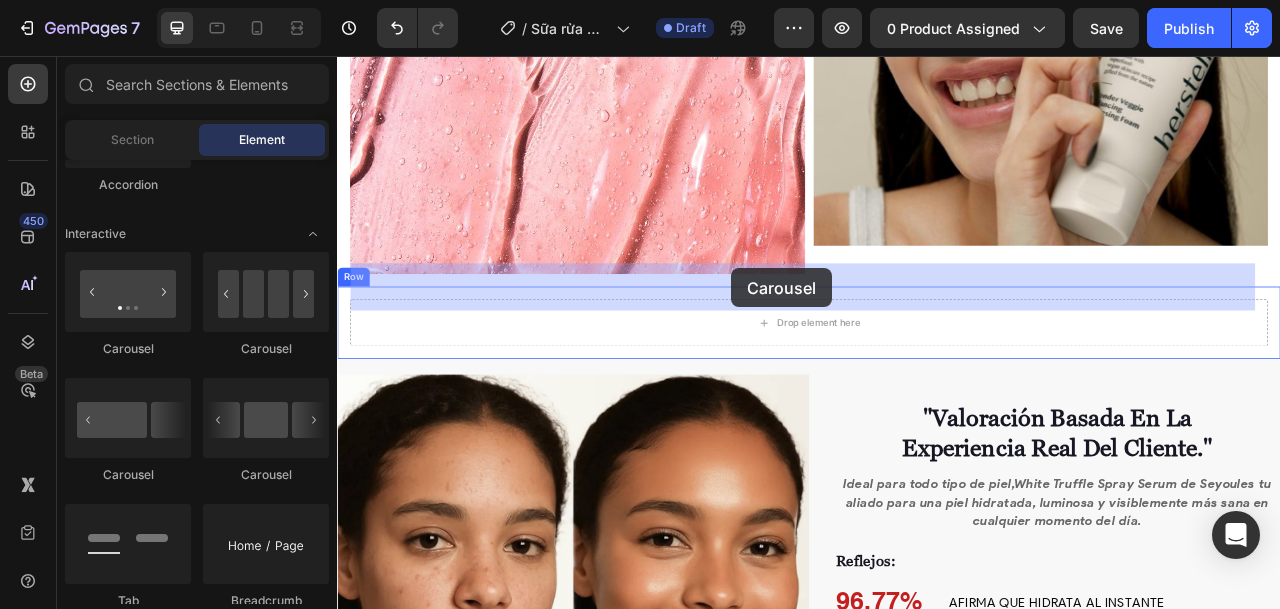drag, startPoint x: 609, startPoint y: 473, endPoint x: 839, endPoint y: 326, distance: 272.96338 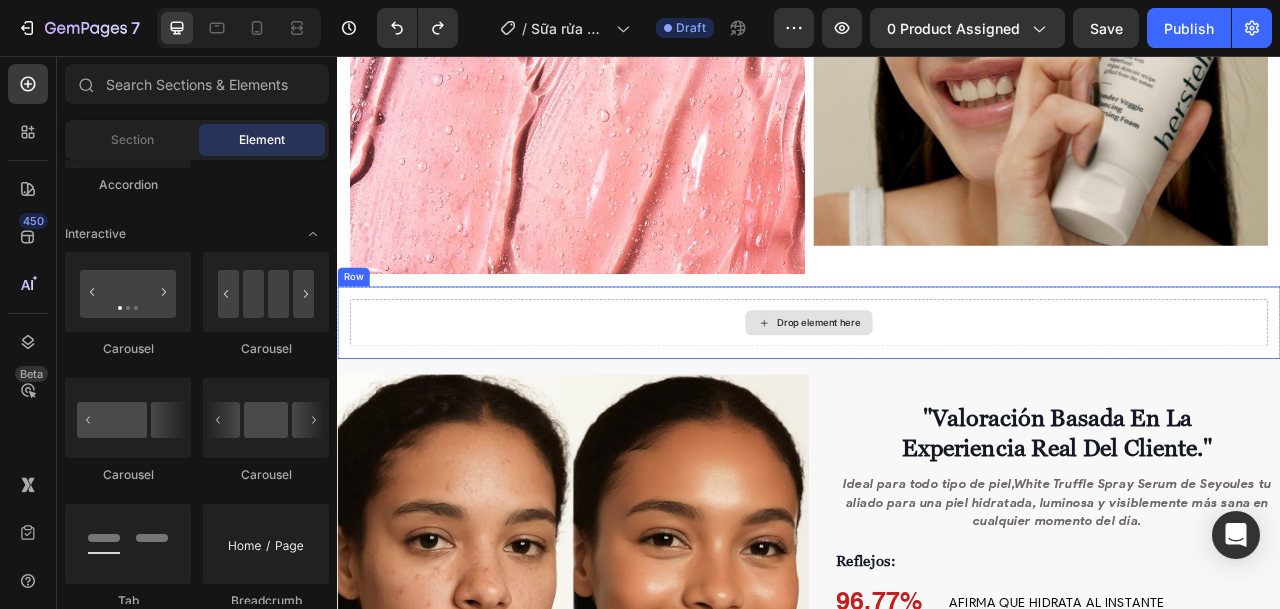 click on "Drop element here" at bounding box center [937, 395] 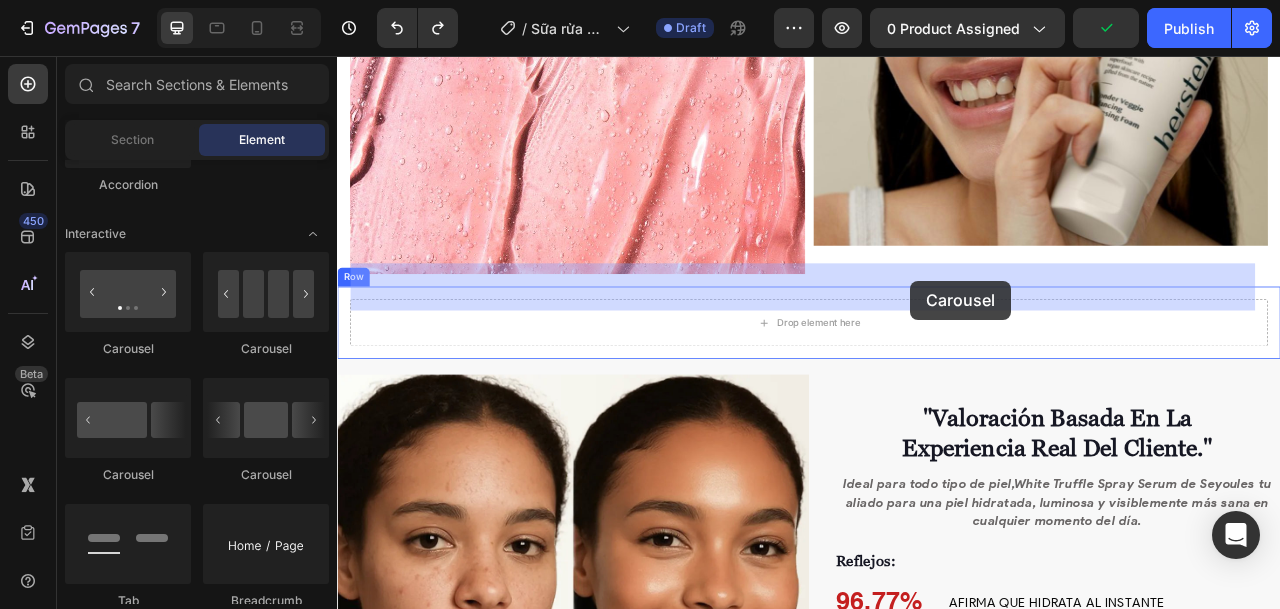 drag, startPoint x: 608, startPoint y: 347, endPoint x: 1066, endPoint y: 342, distance: 458.02728 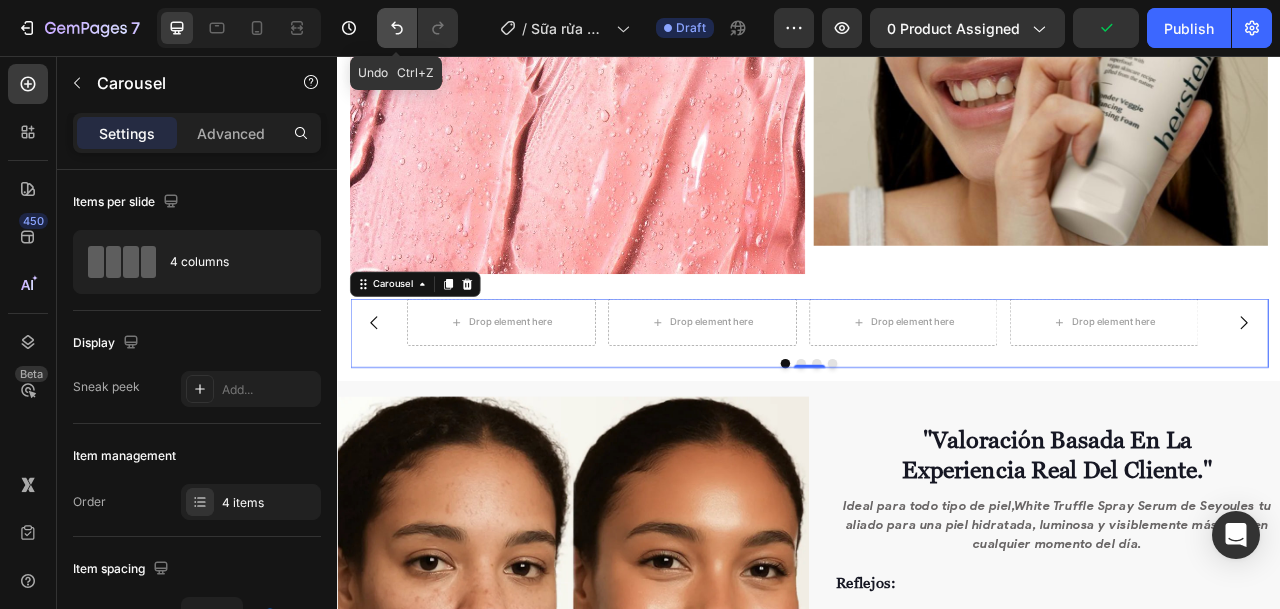 click 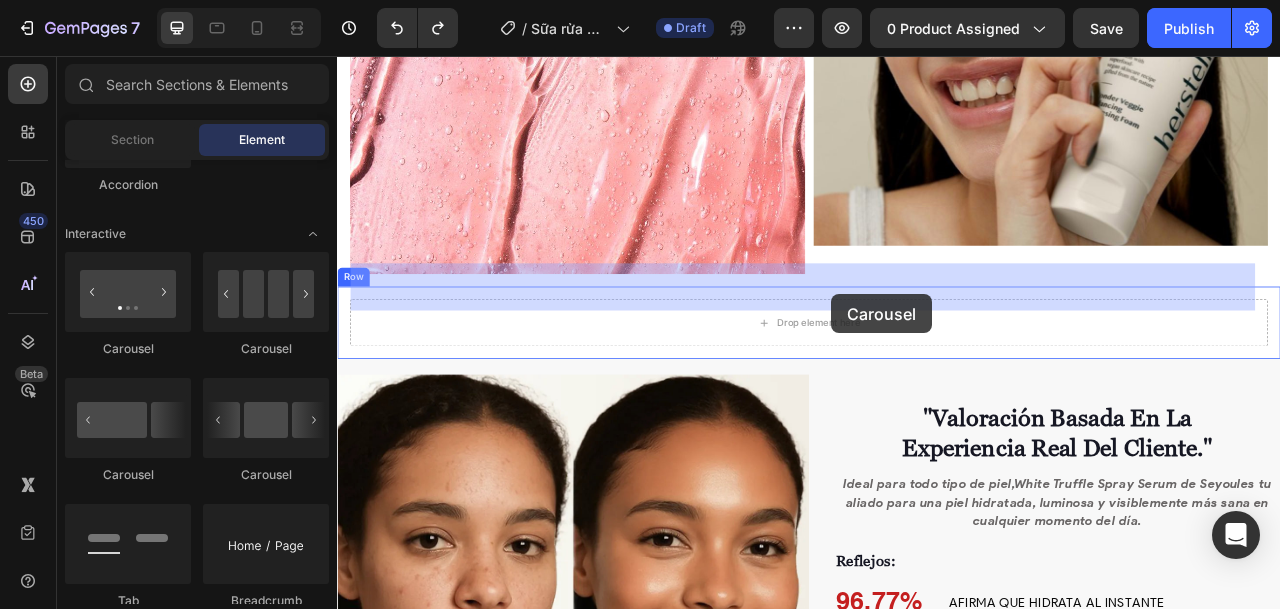 drag, startPoint x: 581, startPoint y: 493, endPoint x: 966, endPoint y: 359, distance: 407.65305 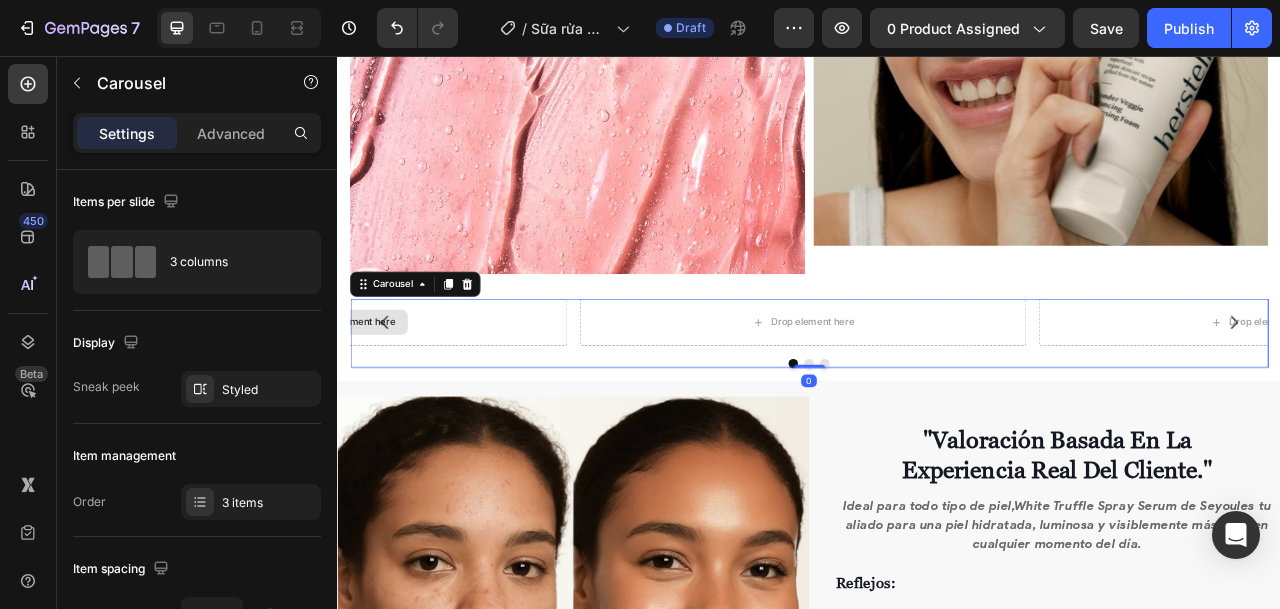 click on "Drop element here" at bounding box center [345, 395] 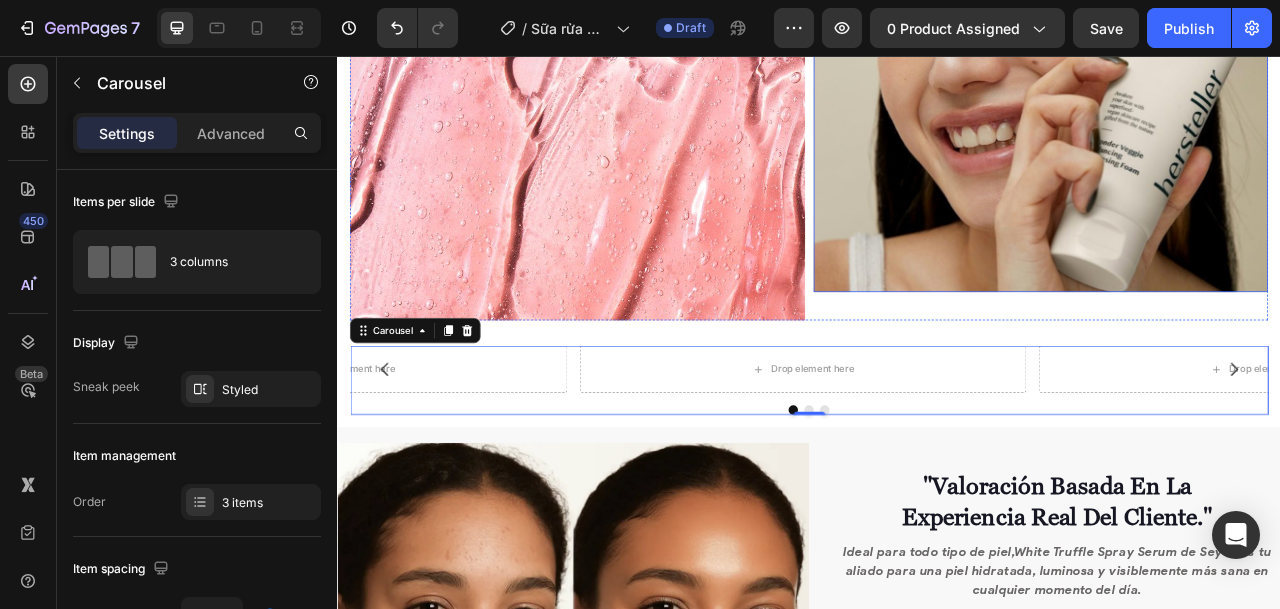 scroll, scrollTop: 1192, scrollLeft: 0, axis: vertical 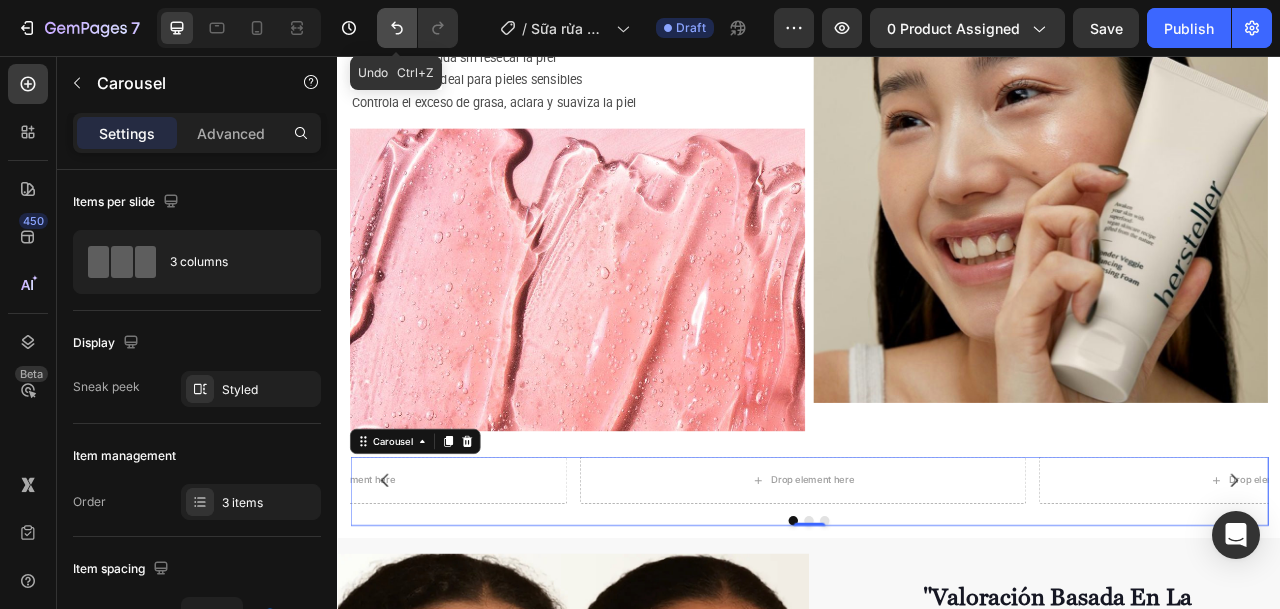 click 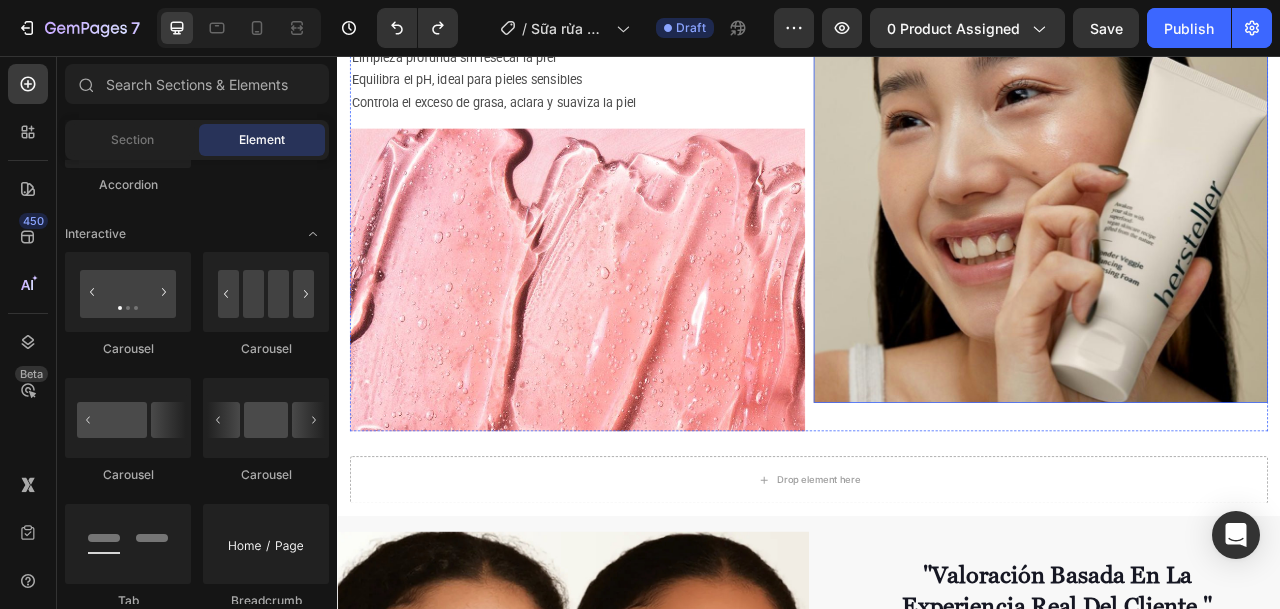 scroll, scrollTop: 1392, scrollLeft: 0, axis: vertical 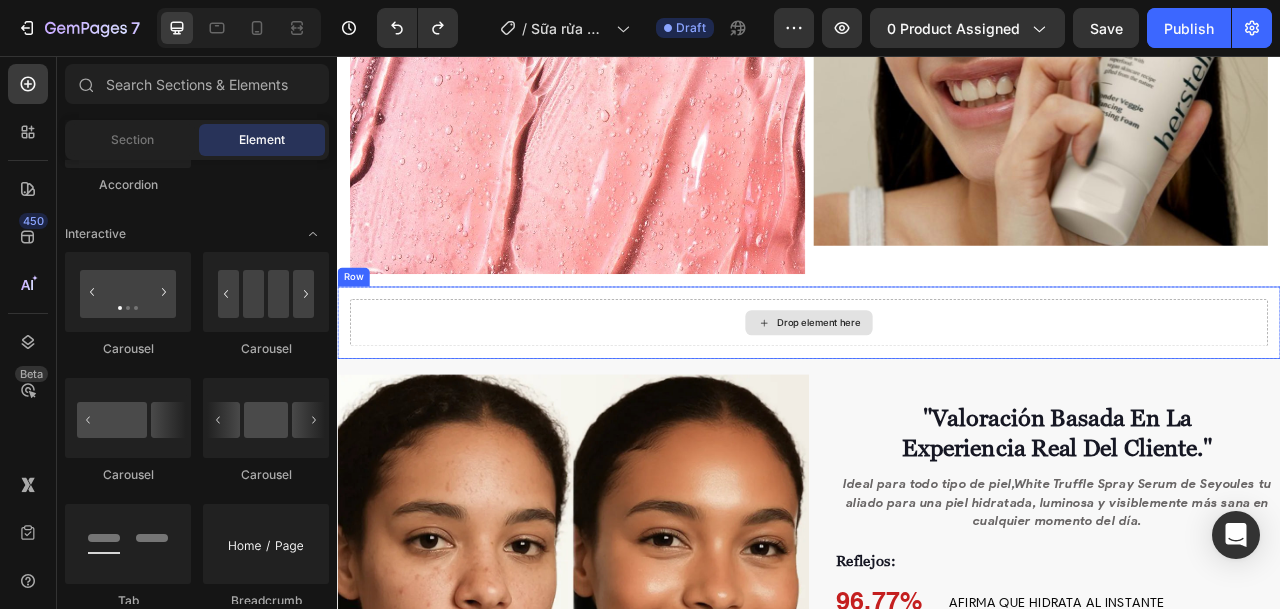 click on "Drop element here" at bounding box center [937, 395] 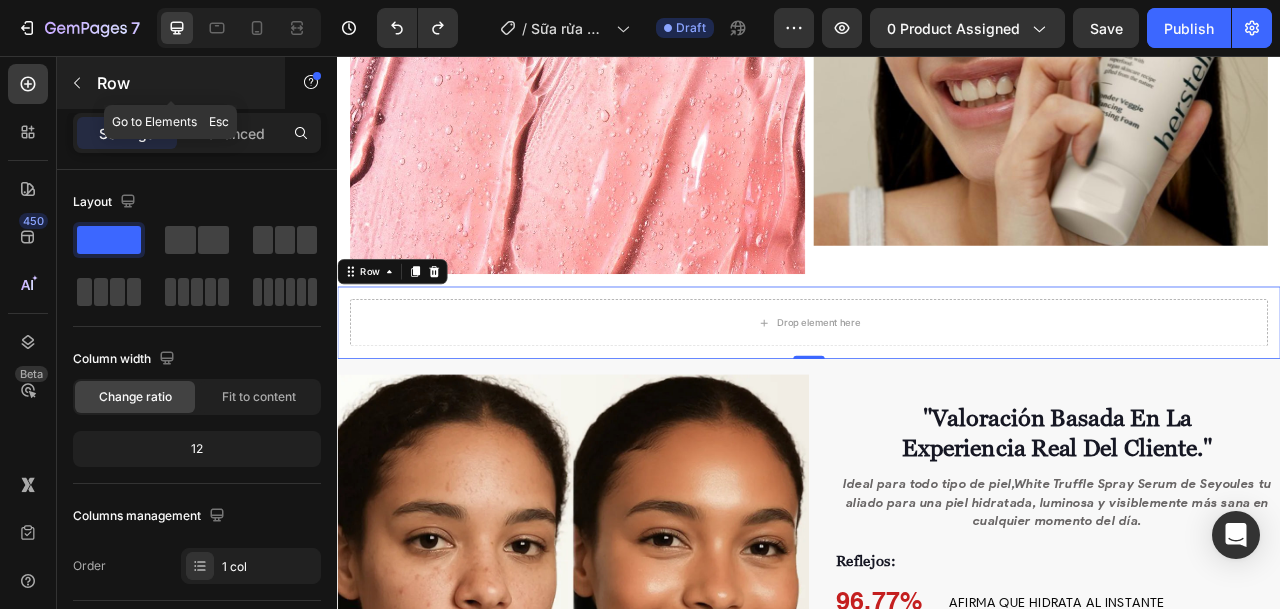 click 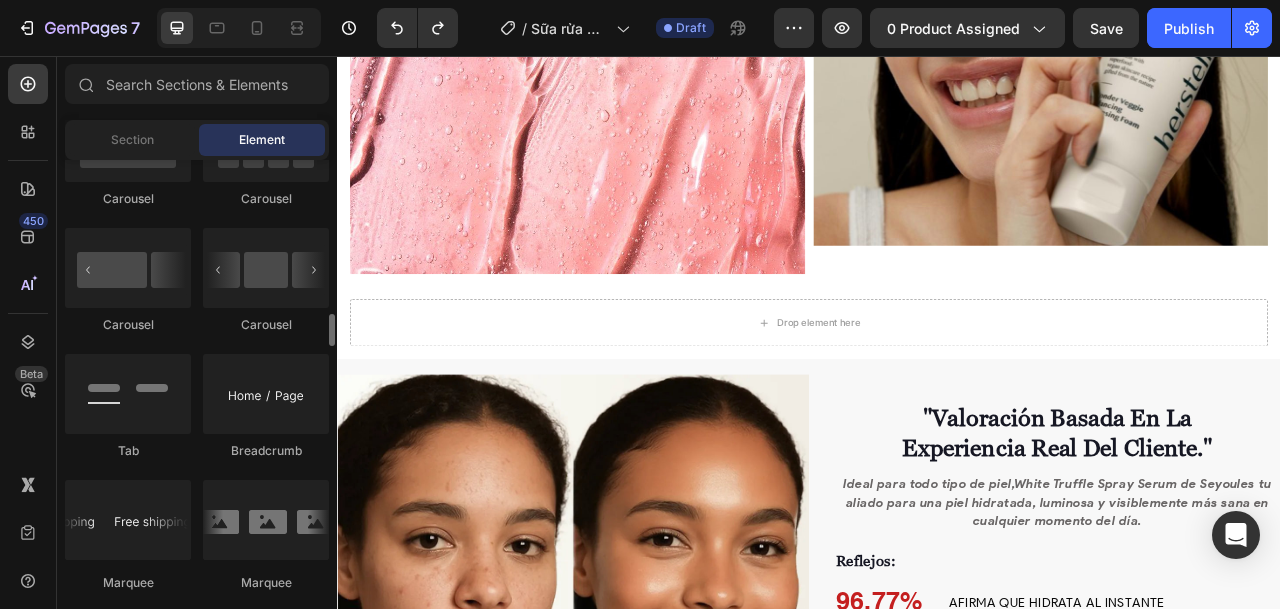 scroll, scrollTop: 2250, scrollLeft: 0, axis: vertical 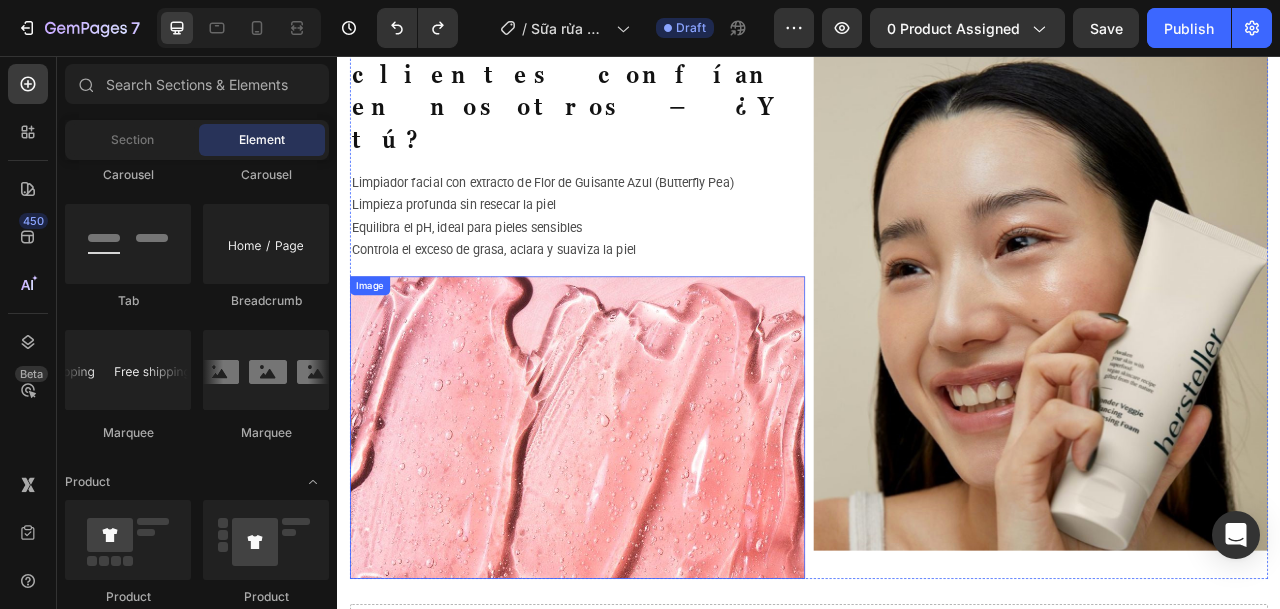 click at bounding box center [642, 528] 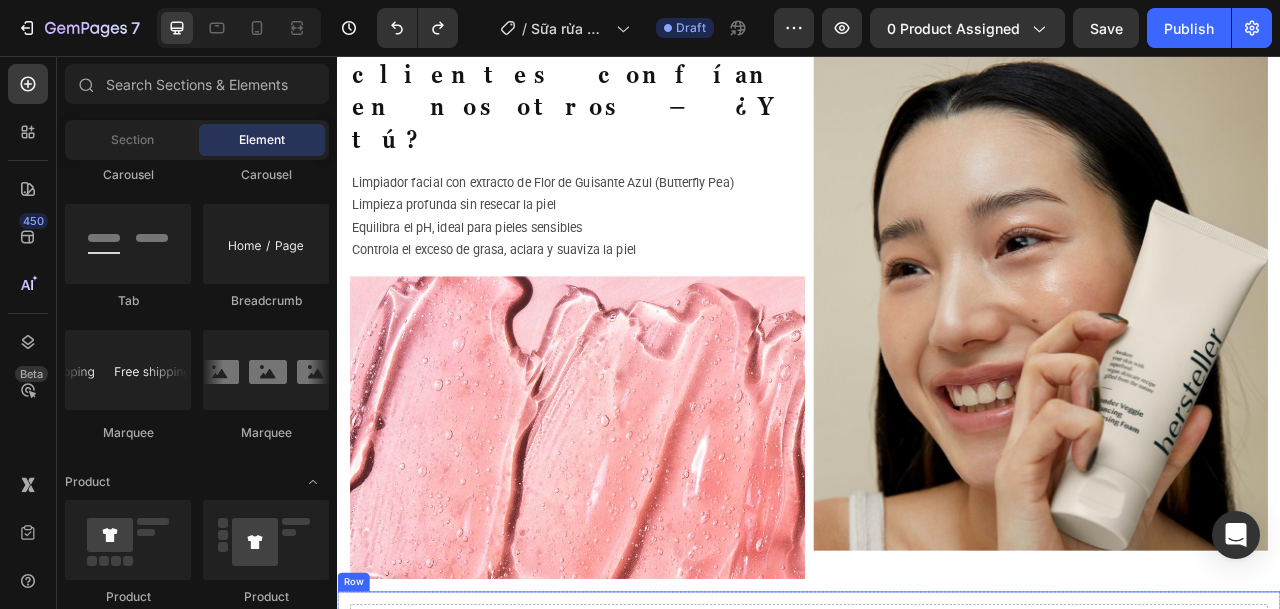scroll, scrollTop: 1192, scrollLeft: 0, axis: vertical 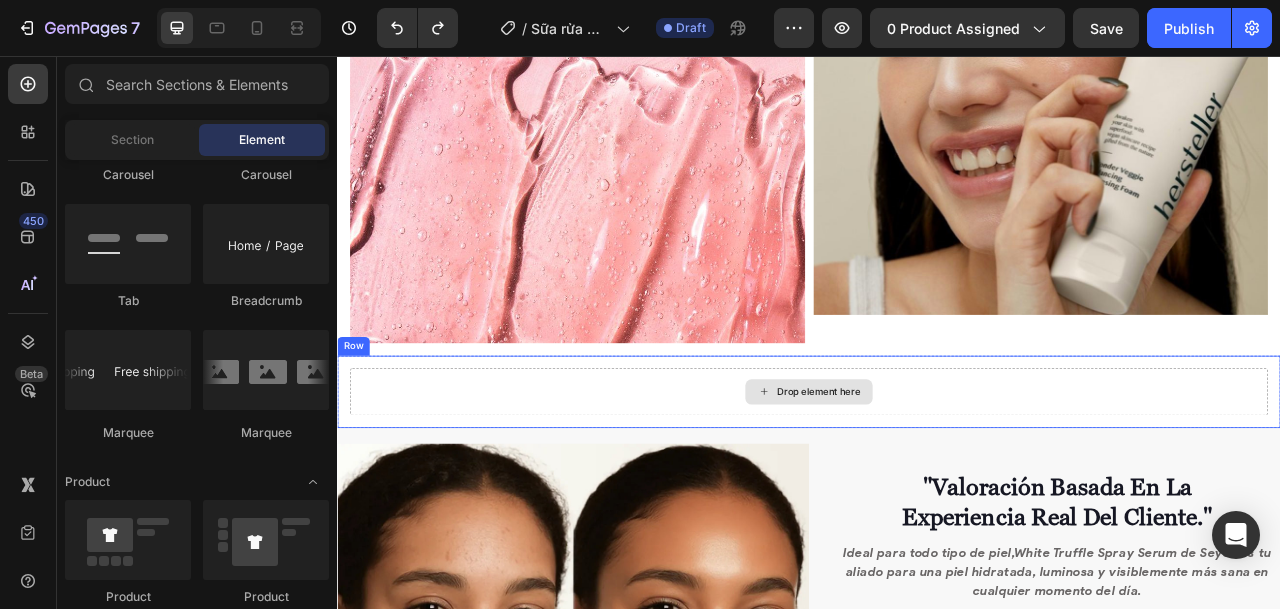 click 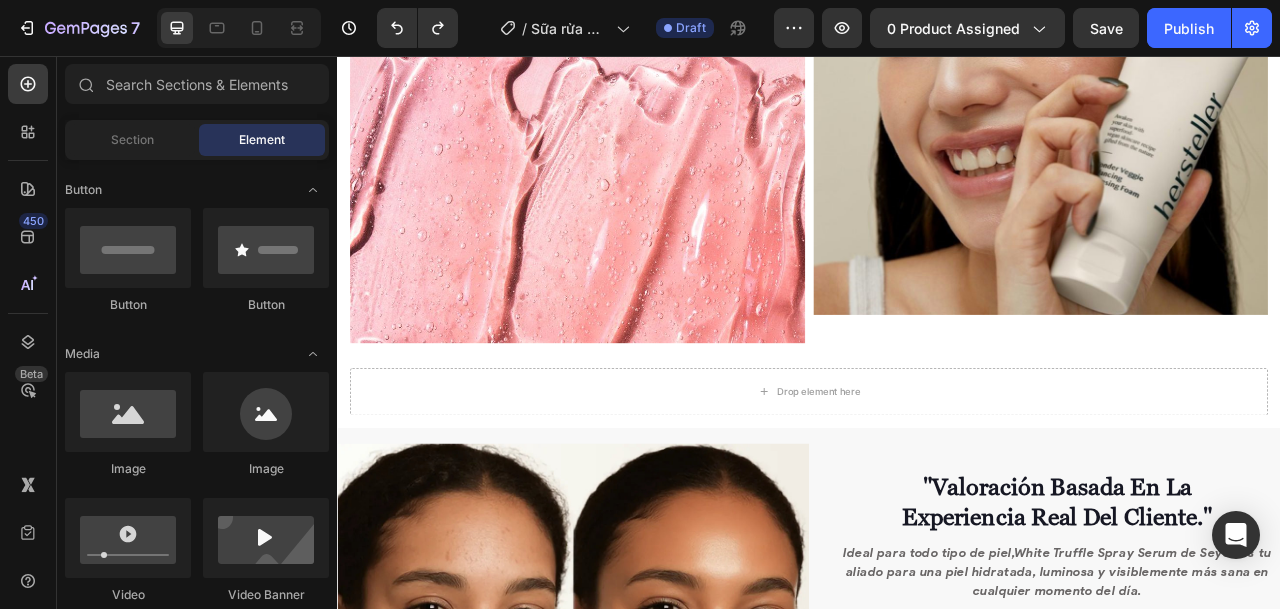 scroll, scrollTop: 0, scrollLeft: 0, axis: both 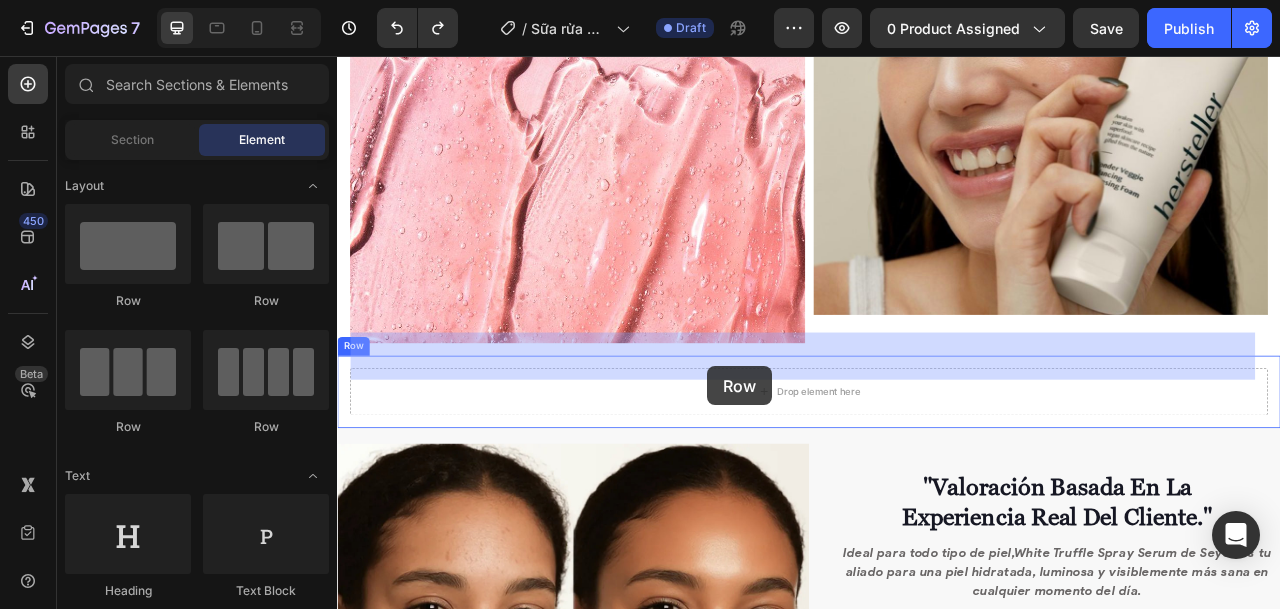 drag, startPoint x: 874, startPoint y: 337, endPoint x: 808, endPoint y: 451, distance: 131.72699 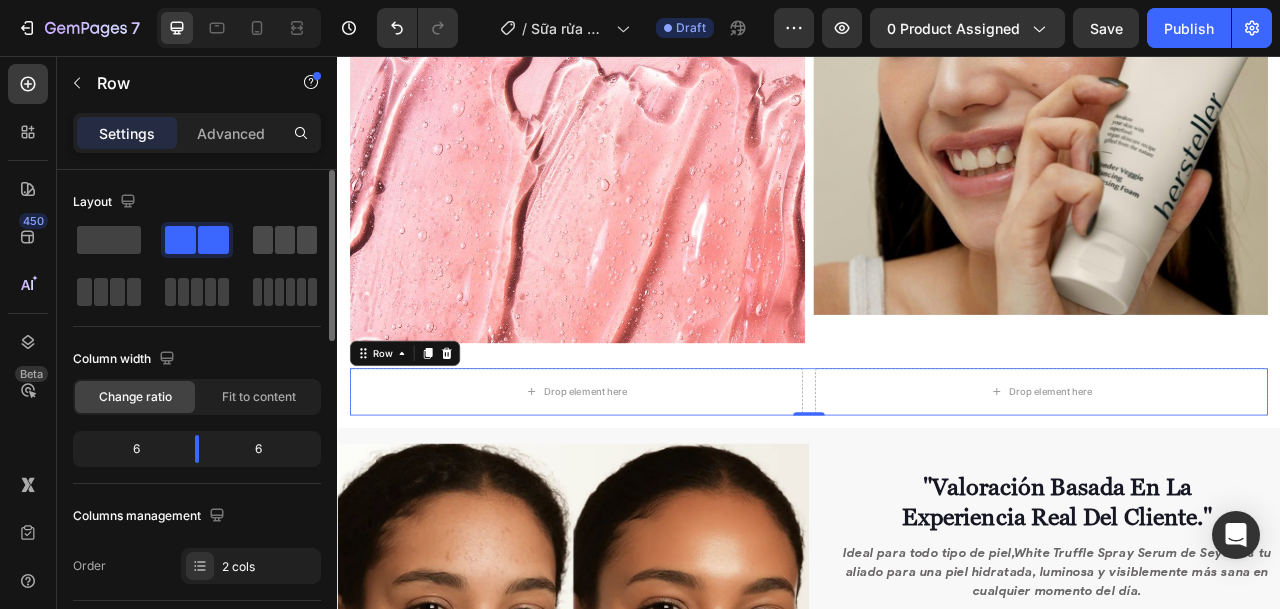 click 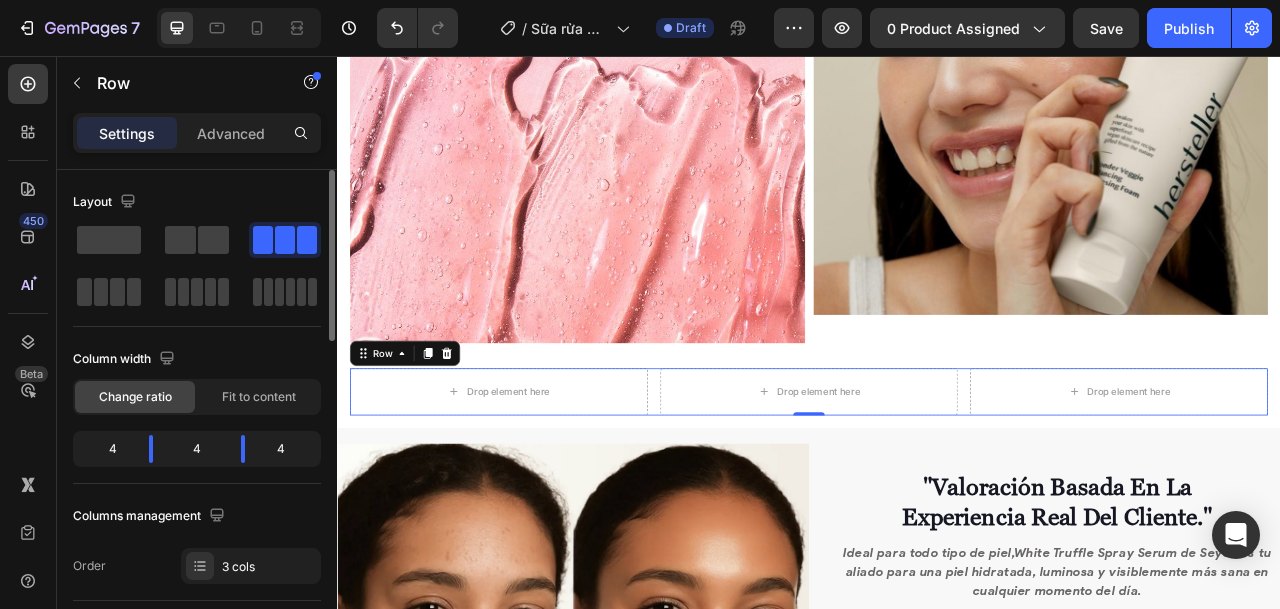 click 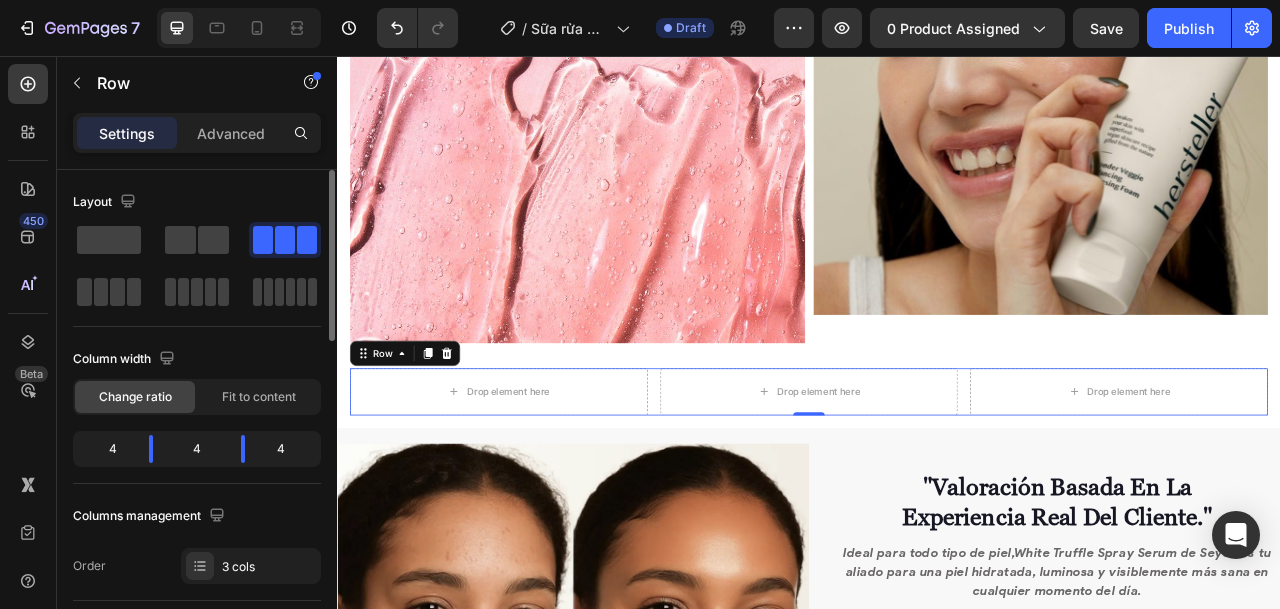scroll, scrollTop: 150, scrollLeft: 0, axis: vertical 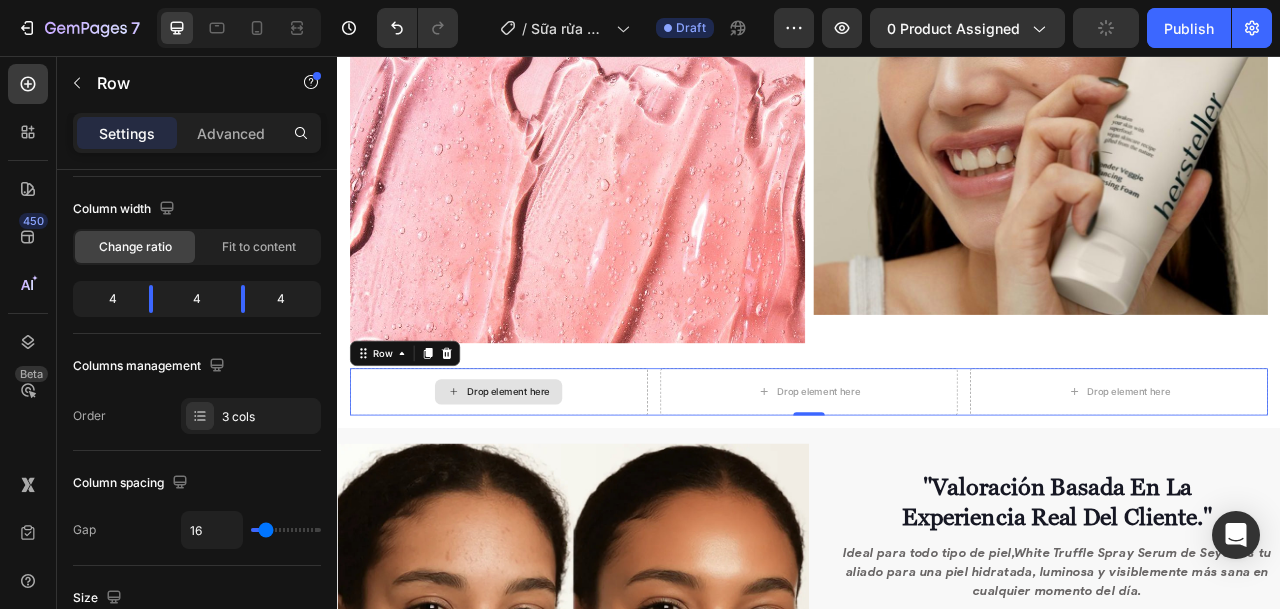 click on "Drop element here" at bounding box center (542, 483) 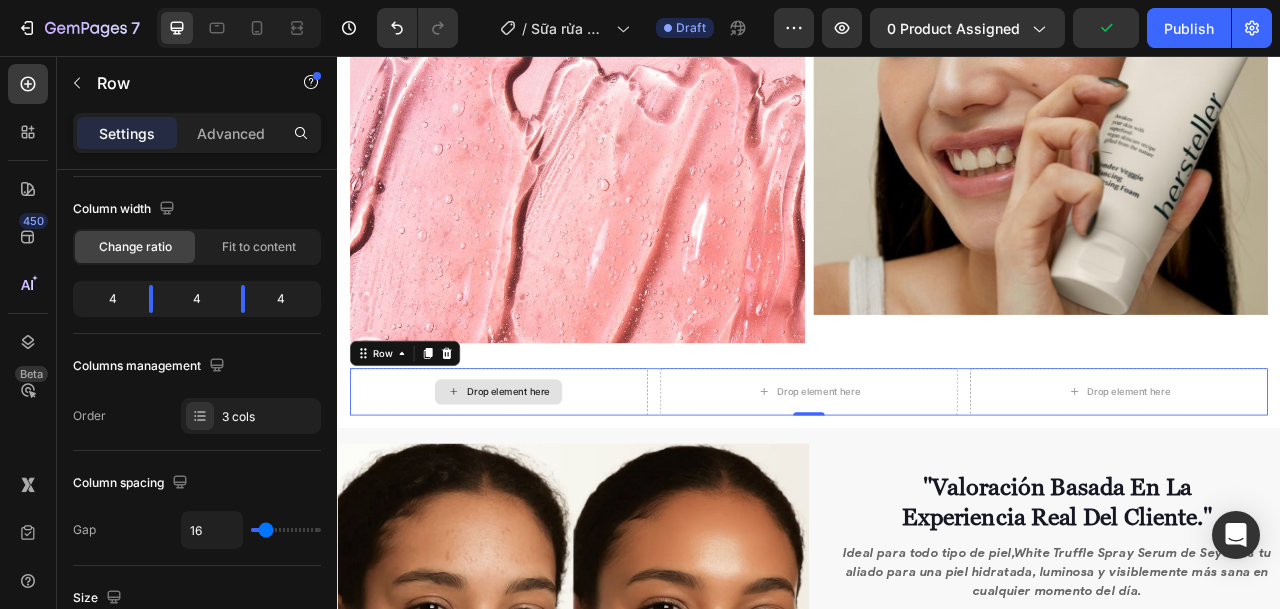 click 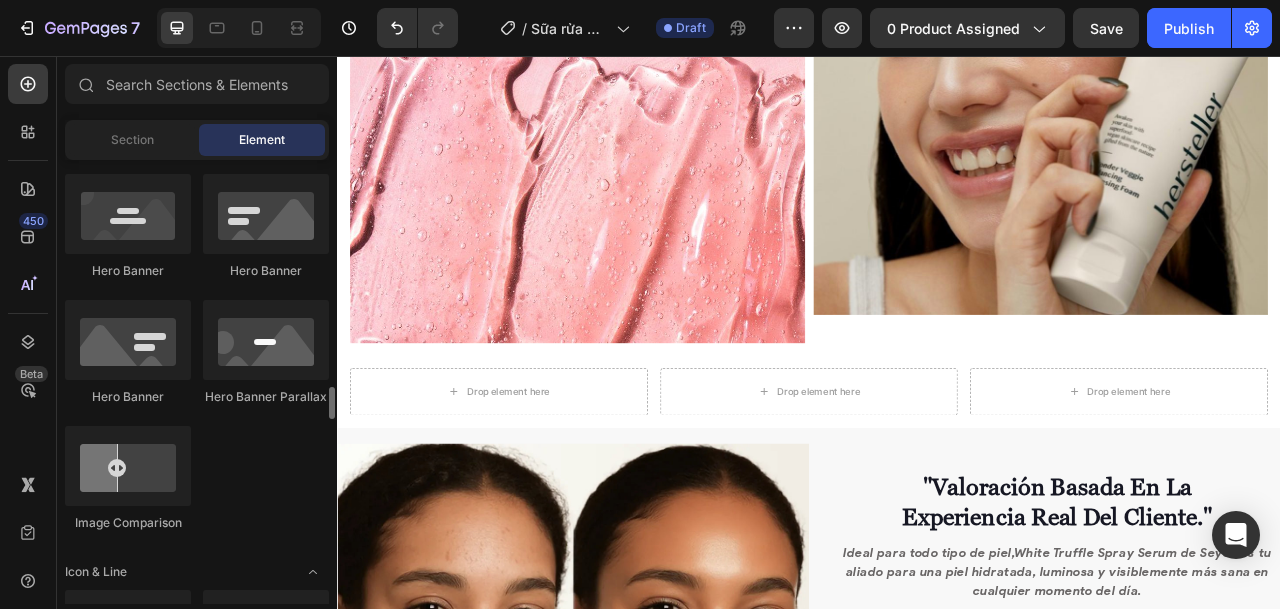 scroll, scrollTop: 1050, scrollLeft: 0, axis: vertical 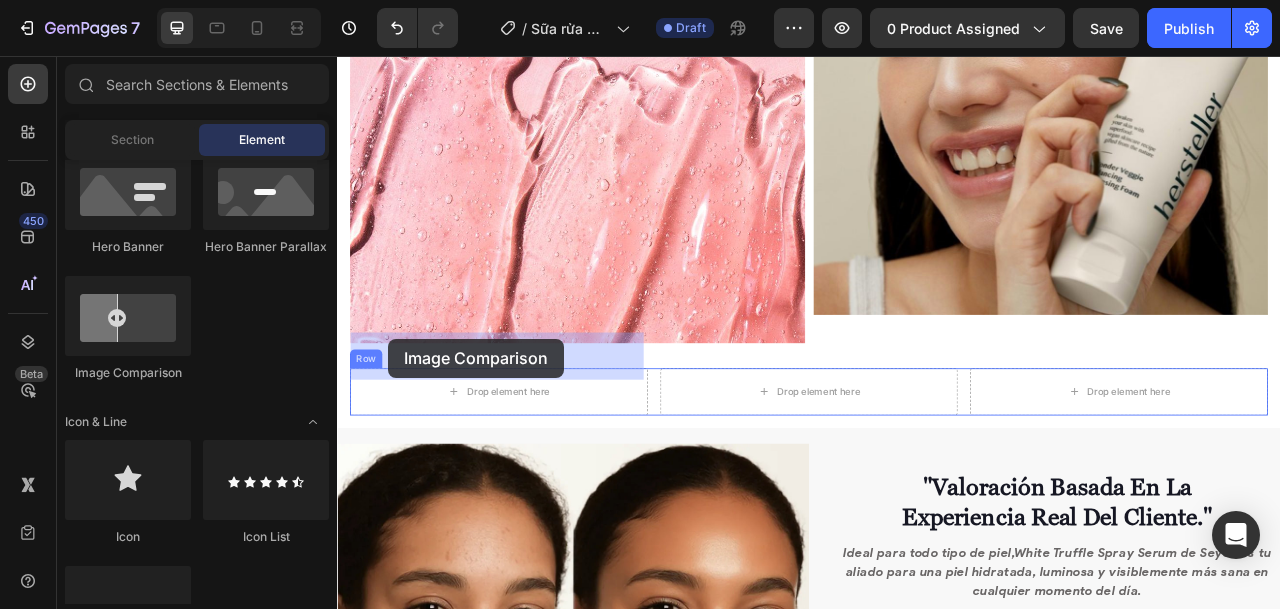 drag, startPoint x: 440, startPoint y: 381, endPoint x: 402, endPoint y: 416, distance: 51.662365 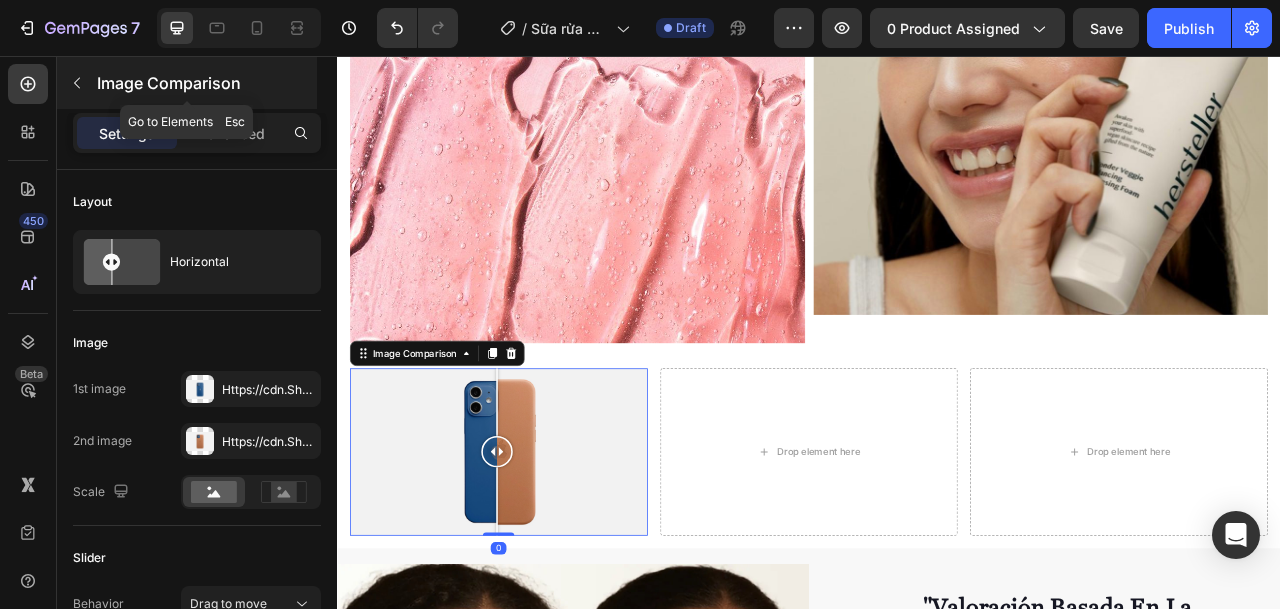 click 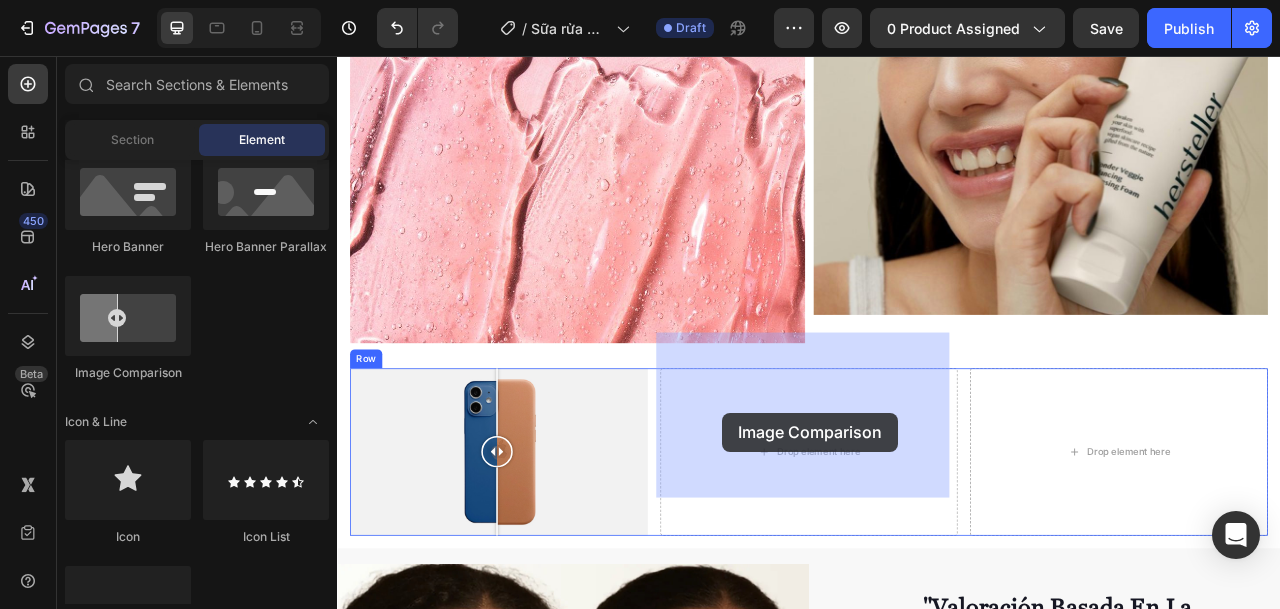 drag, startPoint x: 723, startPoint y: 445, endPoint x: 827, endPoint y: 510, distance: 122.641754 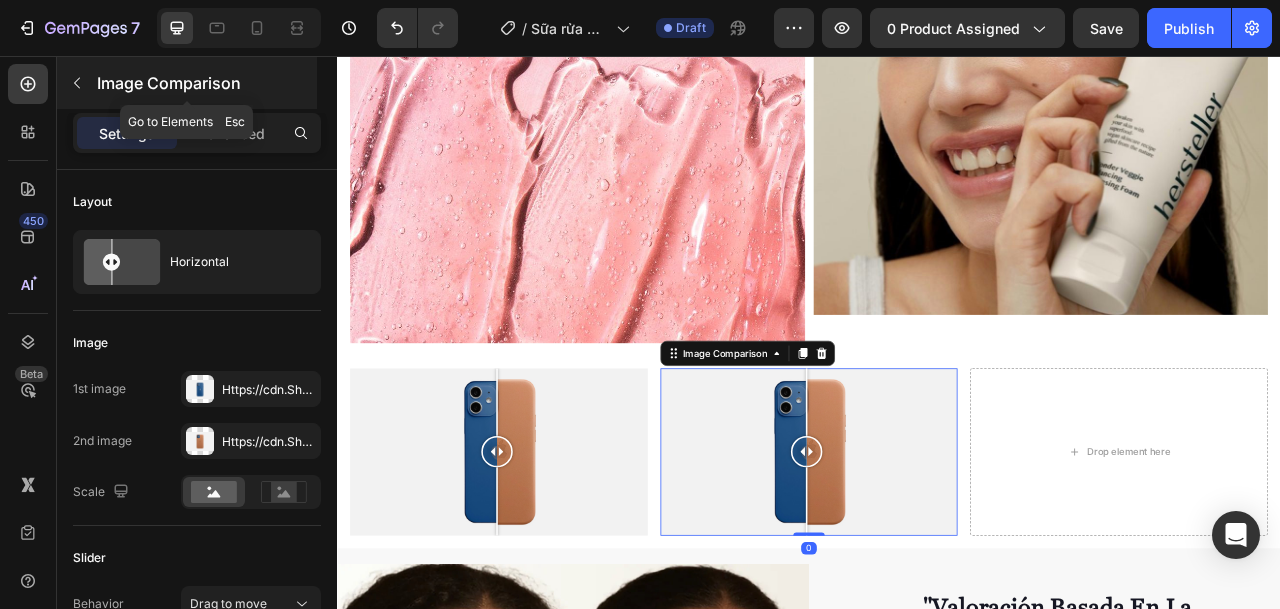 click at bounding box center (77, 83) 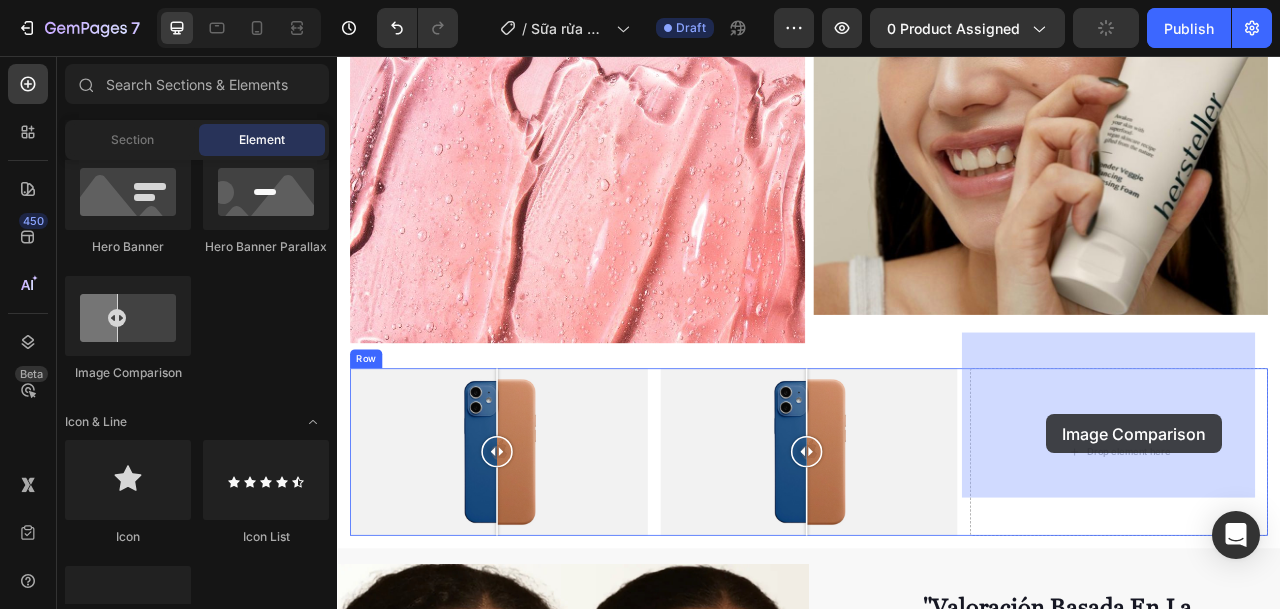 drag, startPoint x: 485, startPoint y: 413, endPoint x: 1239, endPoint y: 512, distance: 760.47156 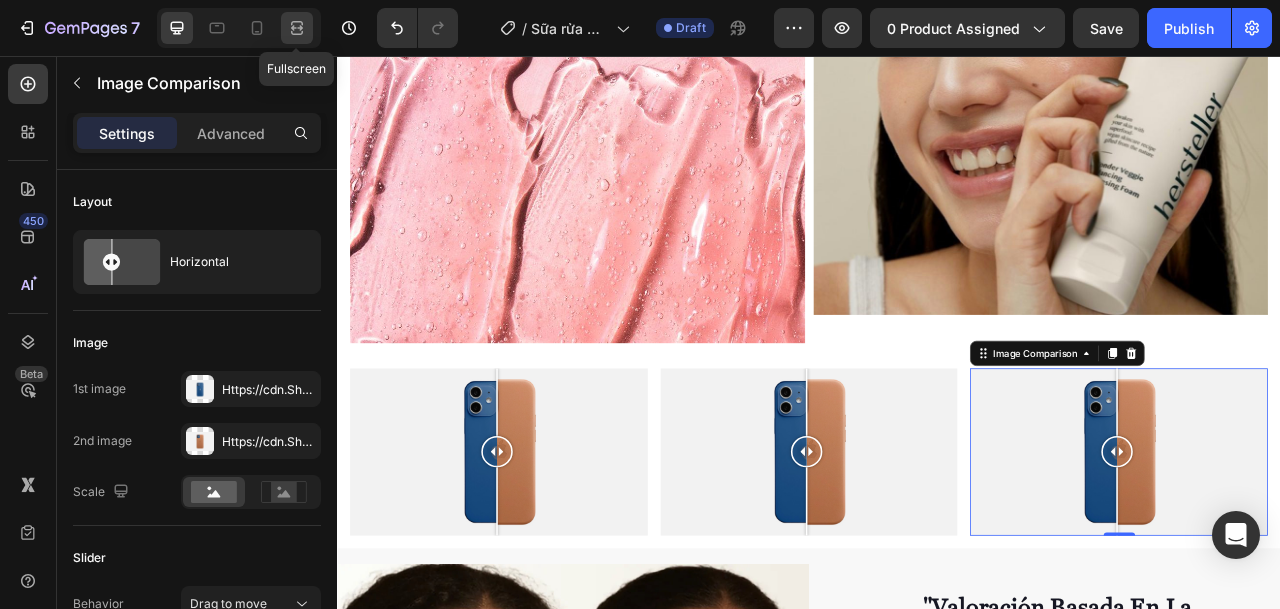click 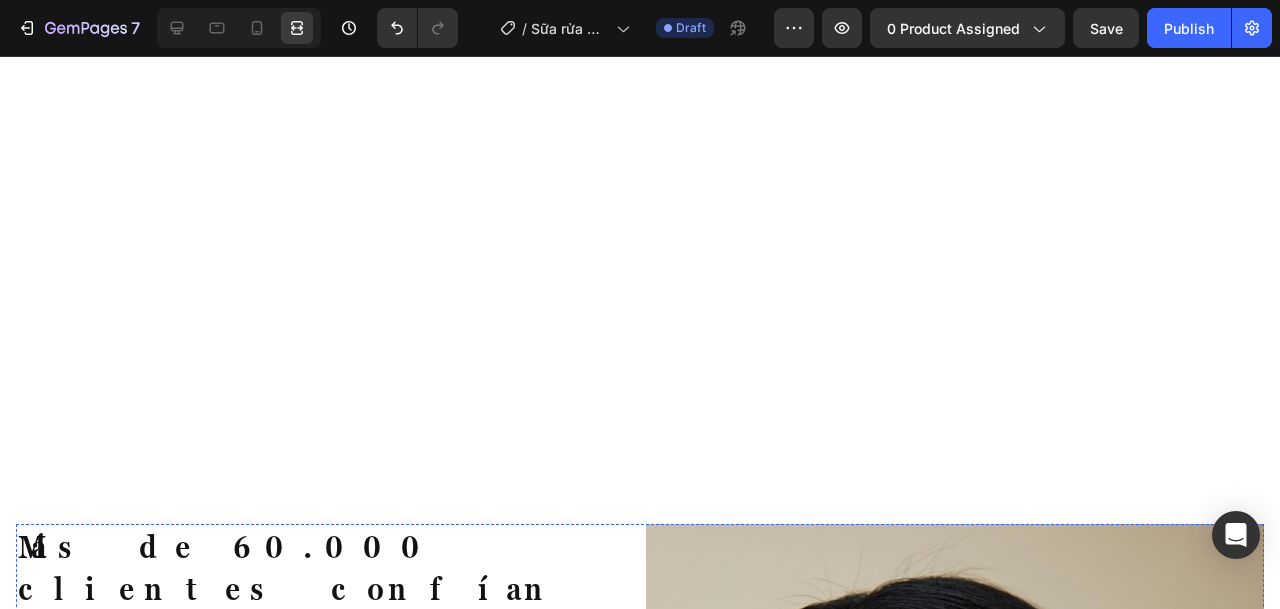 scroll, scrollTop: 1492, scrollLeft: 0, axis: vertical 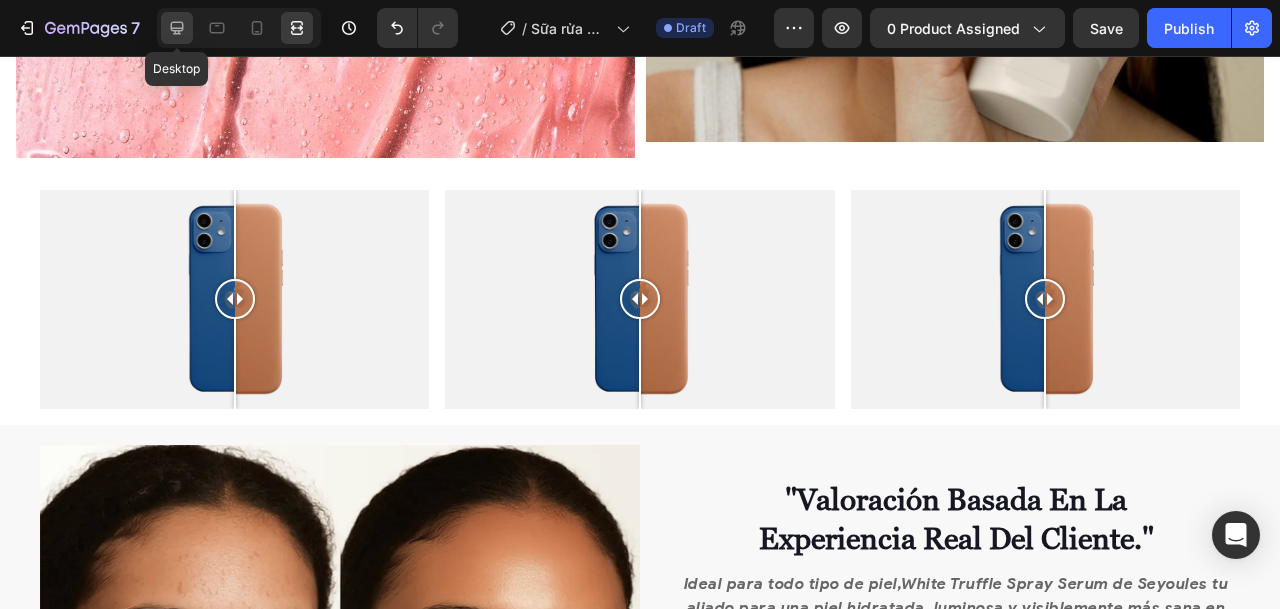 click 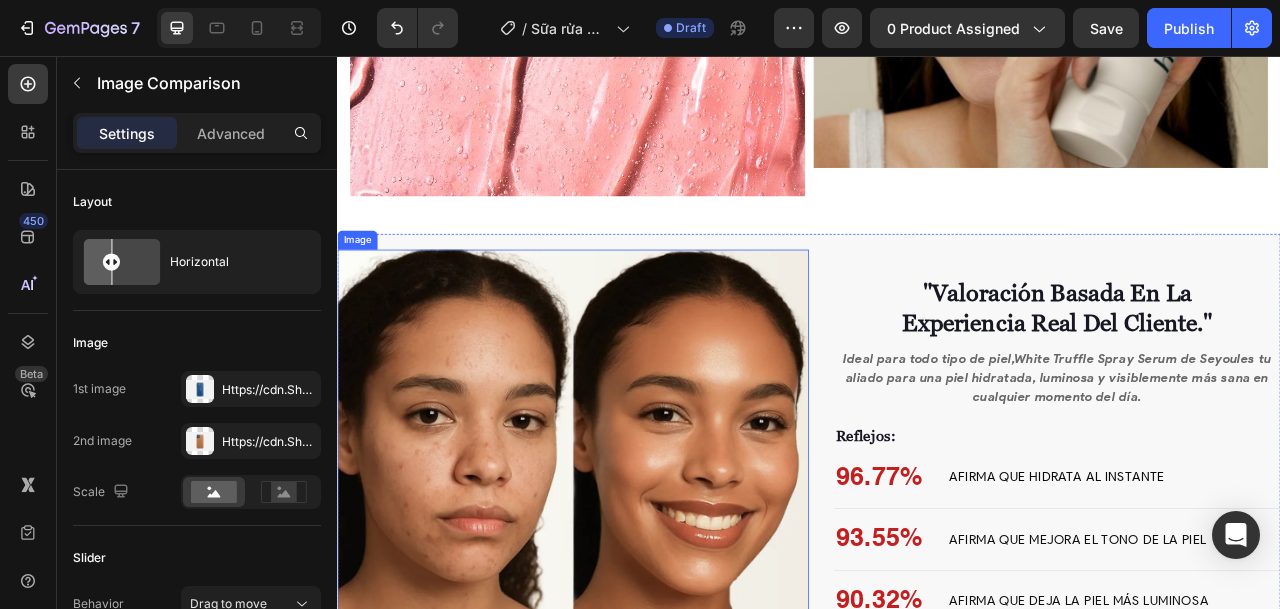 scroll, scrollTop: 1292, scrollLeft: 0, axis: vertical 